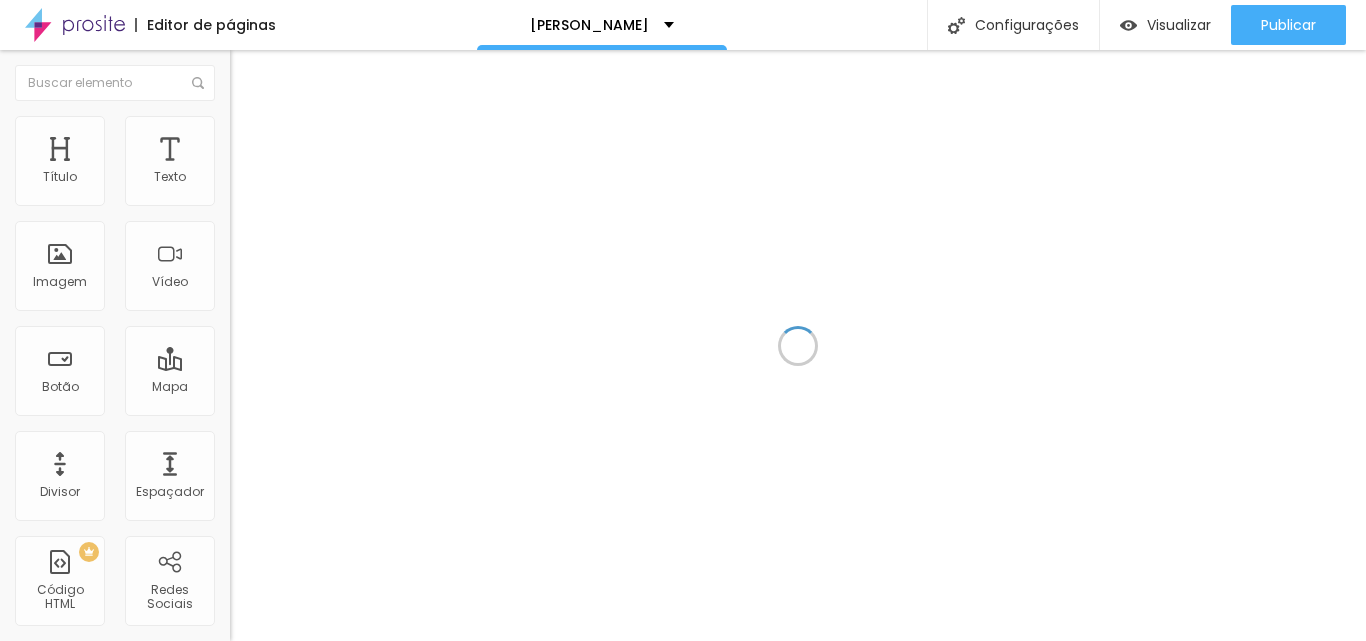 scroll, scrollTop: 0, scrollLeft: 0, axis: both 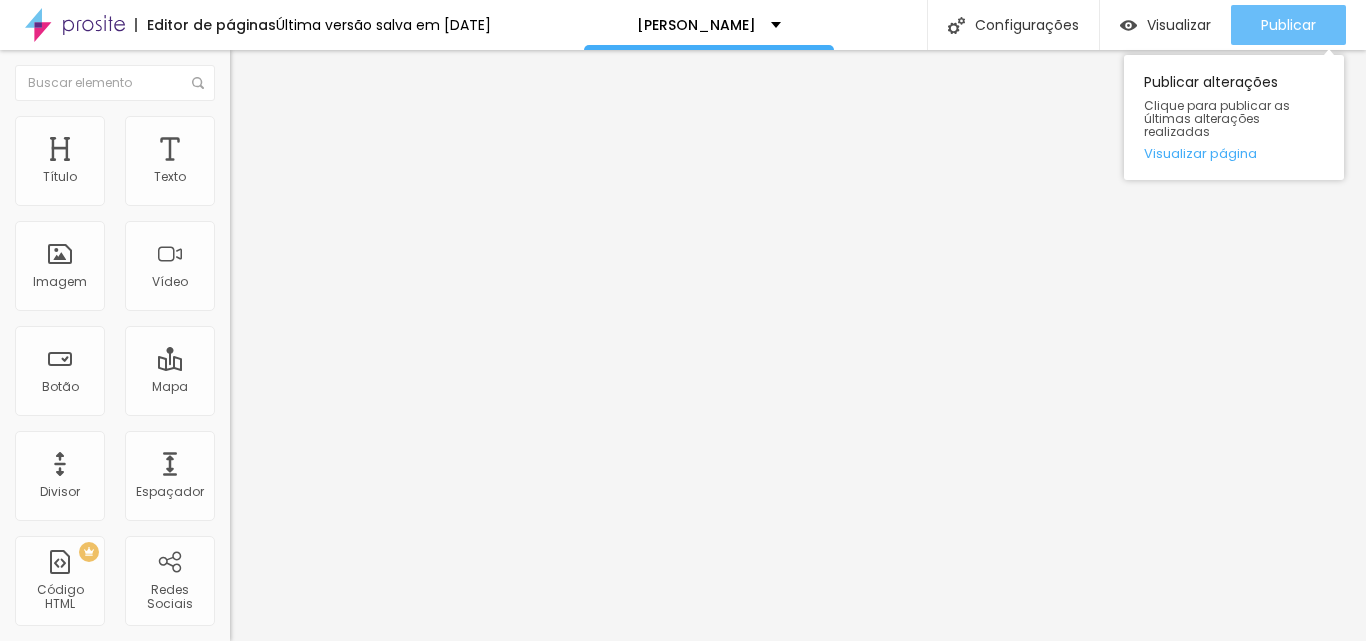 click on "Publicar" at bounding box center [1288, 25] 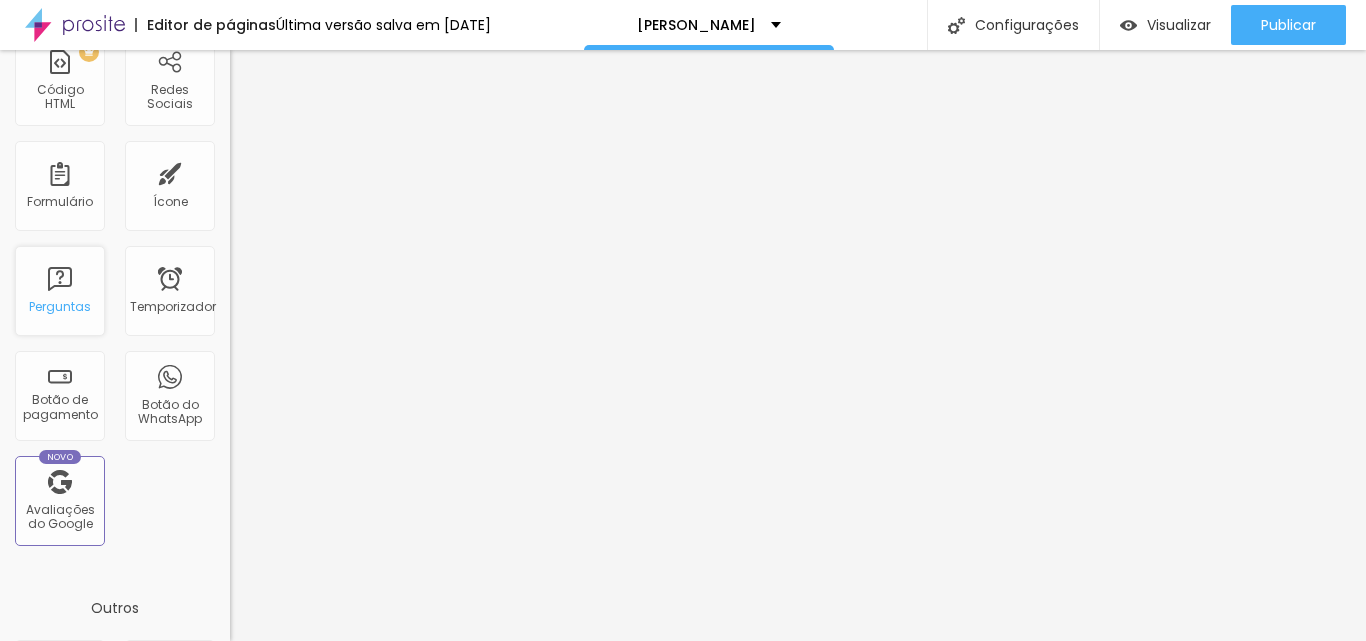 scroll, scrollTop: 400, scrollLeft: 0, axis: vertical 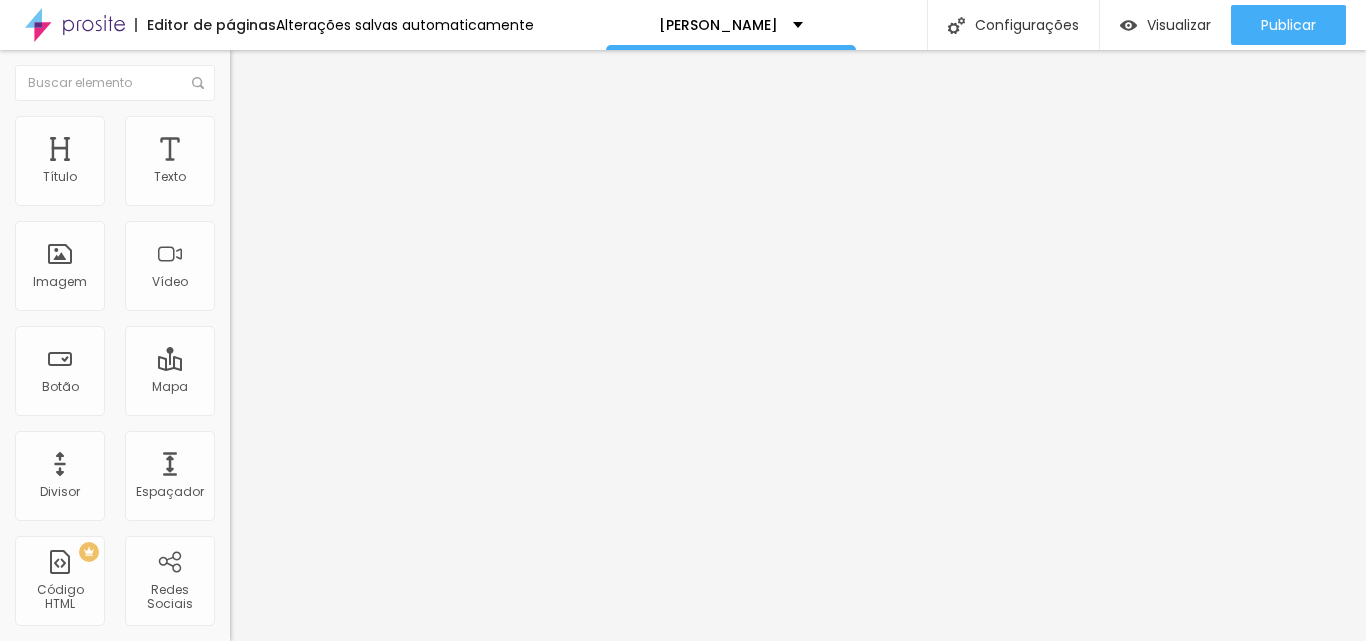 click on "fotos de perfil profissional" at bounding box center [321, 185] 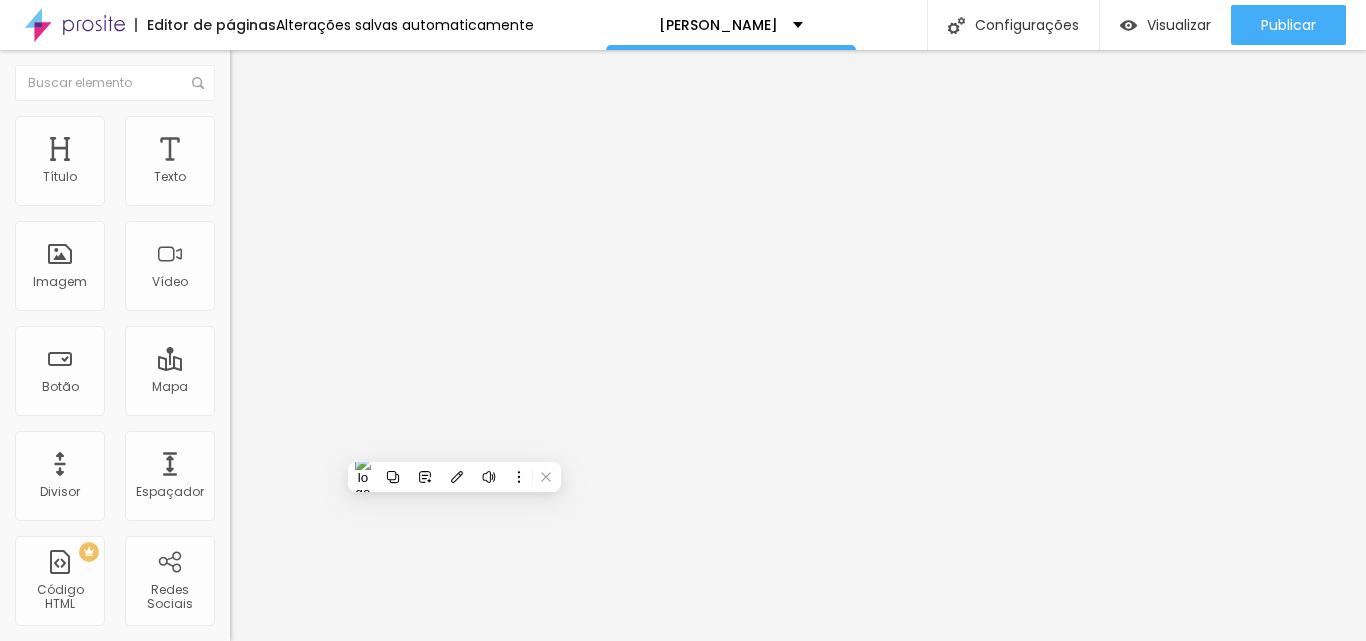 scroll, scrollTop: 416, scrollLeft: 0, axis: vertical 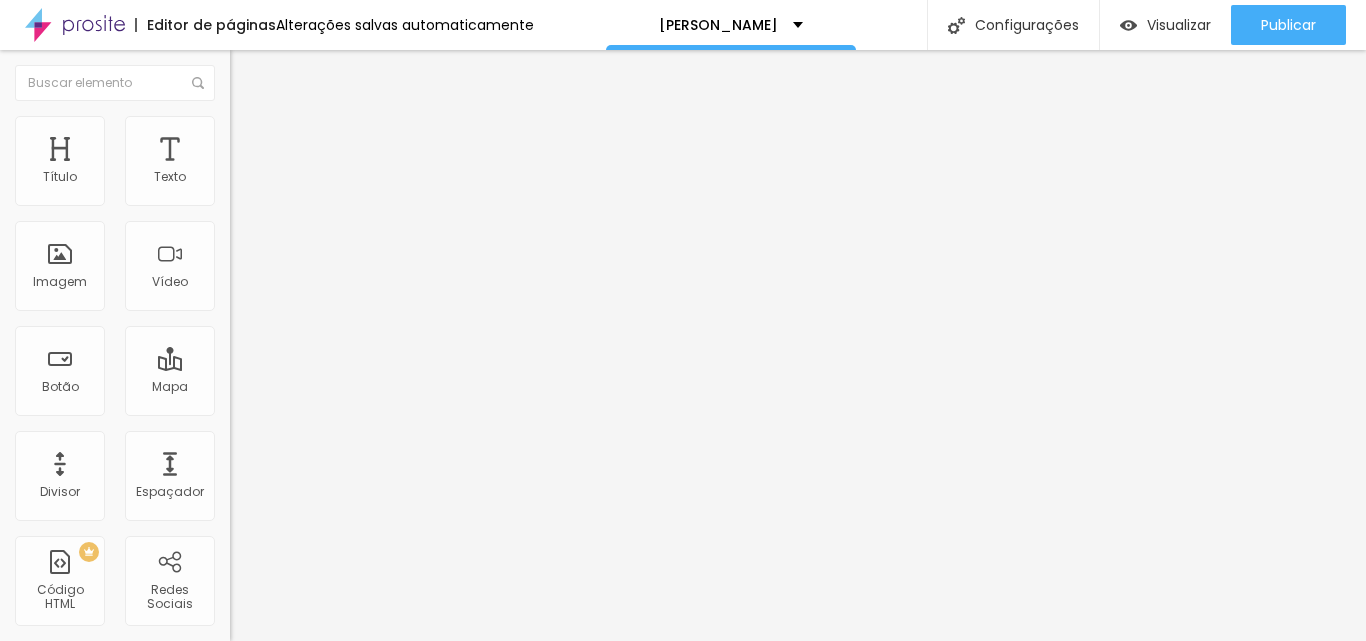 type on "pix para a Aniversariante" 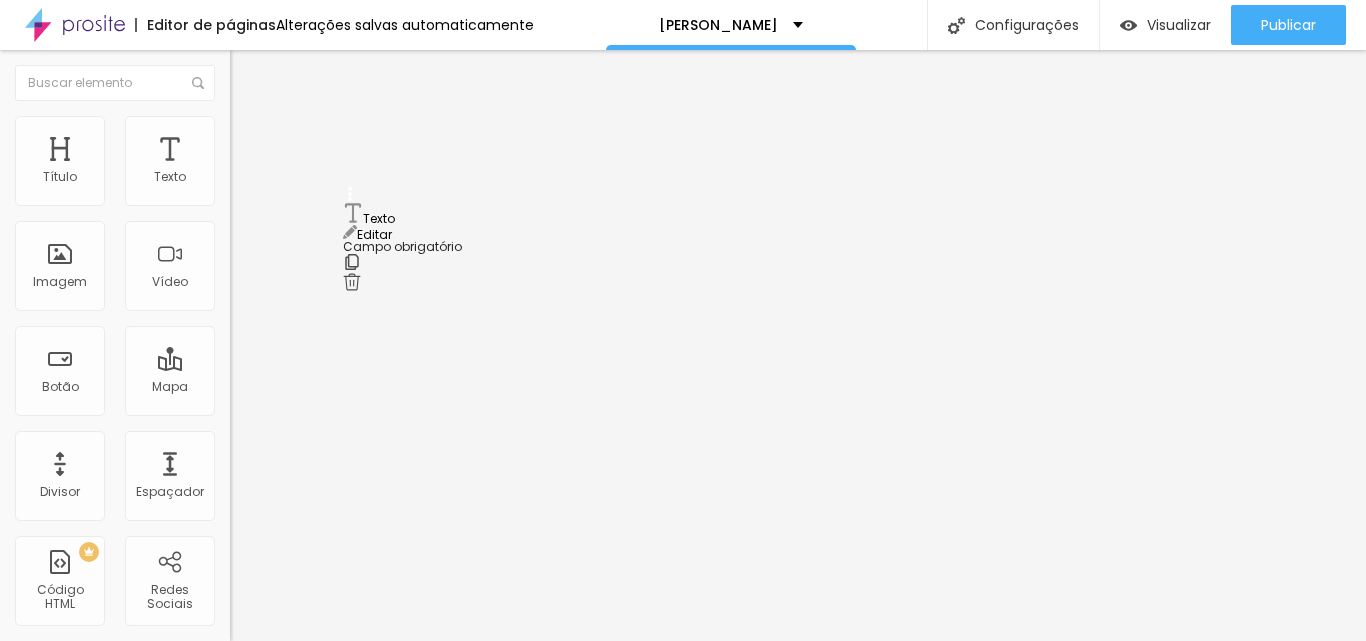 drag, startPoint x: 347, startPoint y: 280, endPoint x: 351, endPoint y: 206, distance: 74.10803 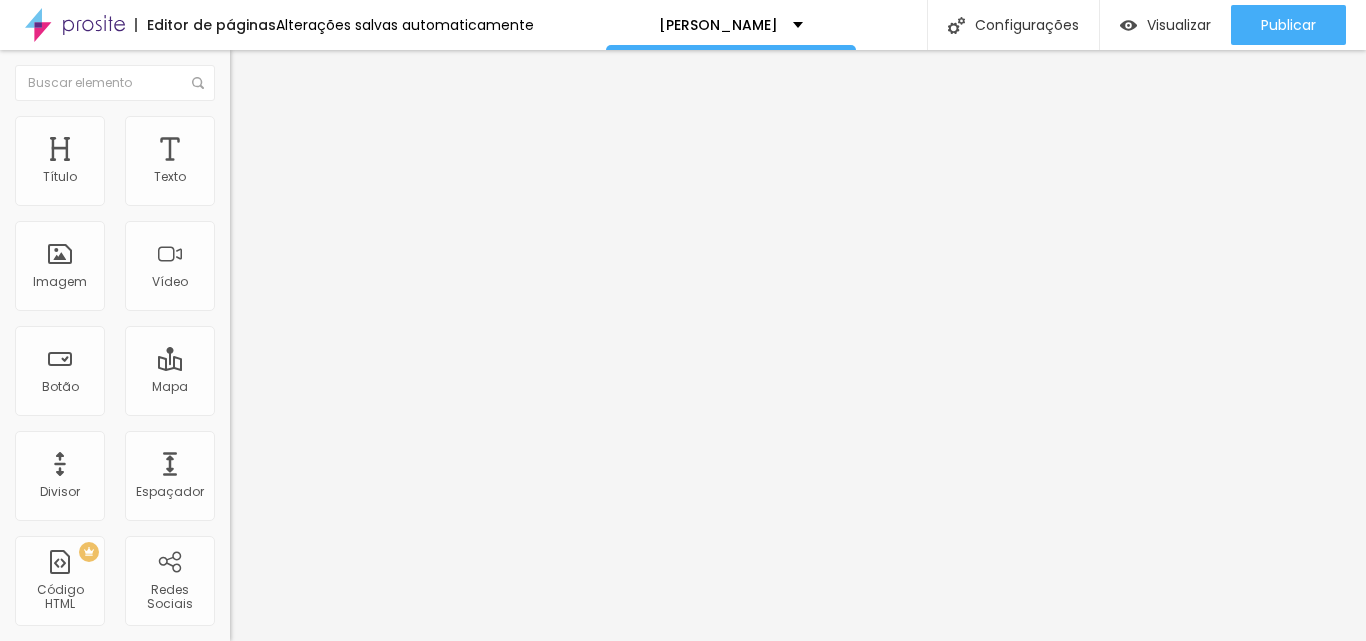 click on "Texto" at bounding box center [36, 1047] 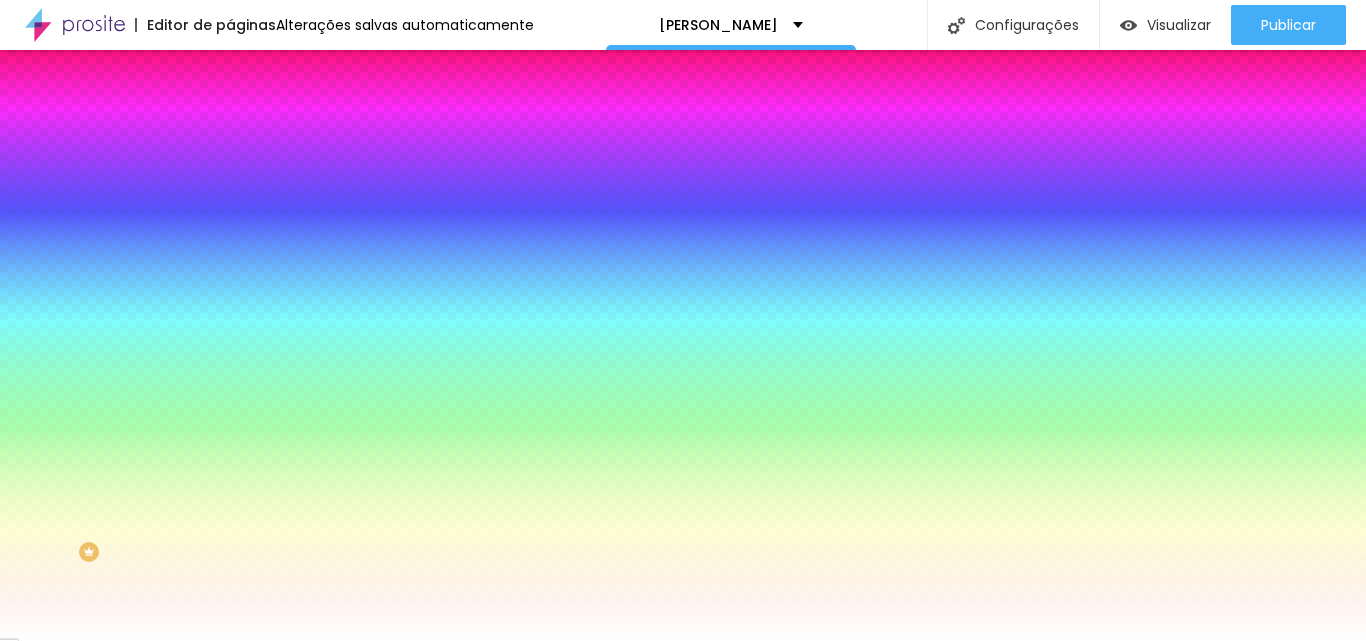 click 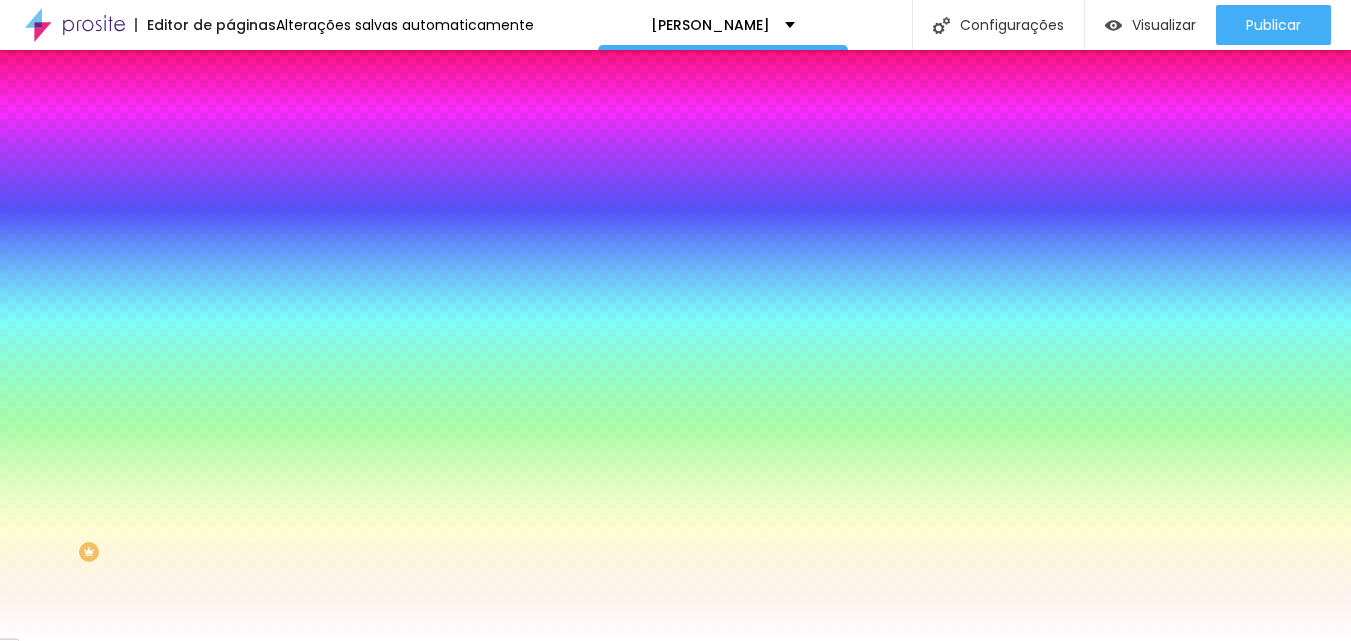 click on "AbrilFatface-Regular Actor-Regular Alegreya AlegreyaBlack [PERSON_NAME] Allan-Regular Amaranth AmaticaSC AmaticSC Amita-Bold Amita-Regular Anaheim AnonymousPro-Bold AnonymousPro-Italic AnonymousPro-Regular Arapey Archivo-Bold Archivo-Italic Archivo-Regular ArefRuqaa Arsenal-Bold Arsenal-Italic Arsenal-Regular Arvo Assistant AssistantLight AveriaLibre AveriaLibreLight AveriaSansLibre-Bold AveriaSansLibre-Italic AveriaSansLibre-Regular Bangers-Regular Bentham-Regular Bevan-Regular BioRhyme BioRhymeExtraBold BioRhymeLight Bitter BreeSerif ButterflyKids-Regular ChangaOne-Italic ChangaOne-Regular Chewy-Regular Chivo CinzelDecorative-Black CinzelDecorative-Bold CinzelDecorative-Regular Comfortaa-Bold Comfortaa-Light Comfortaa-Regular ComingSoon Cookie-Regular Corben-Bold Corben-Regular Cormorant CormorantGeramond-Bold CormorantGeramond-Italic CormorantGeramond-Medium CormorantGeramond-Regular CormorantLight Cousine-Bold Cousine-Italic Cousine-Regular Creepster-Regular CrimsonText CrimsonTextBold Cuprum FjallaOne" at bounding box center (107, 663) 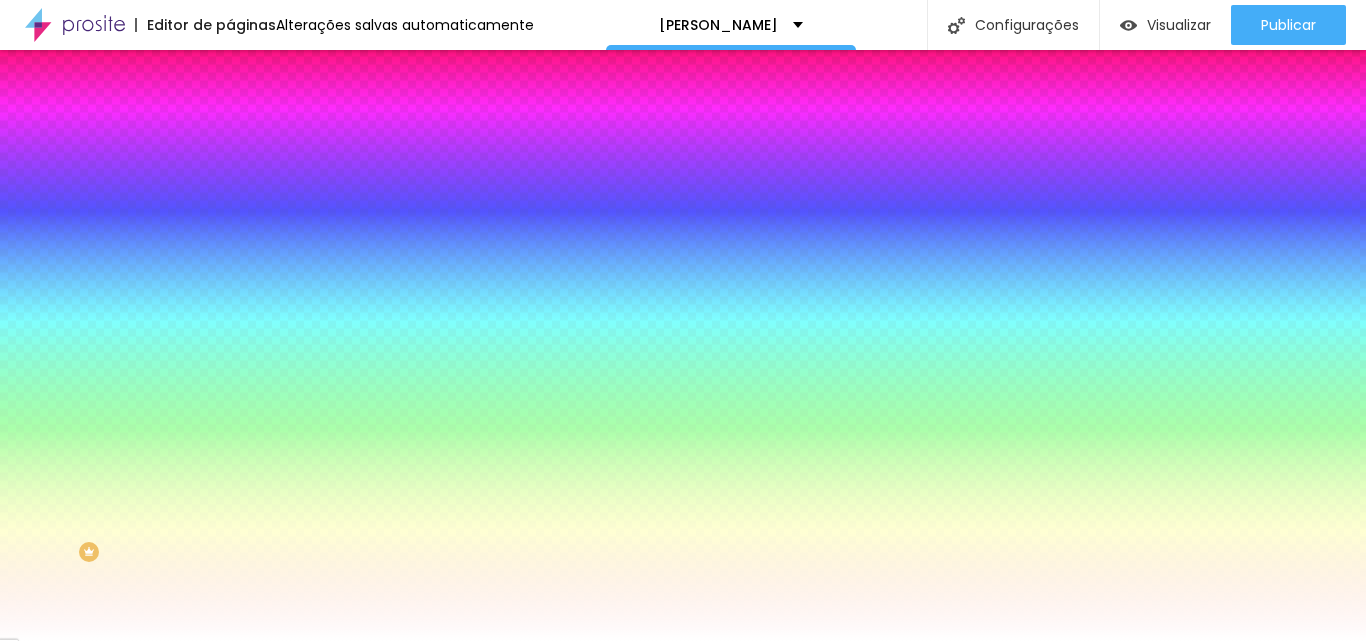 type on "#3413E2" 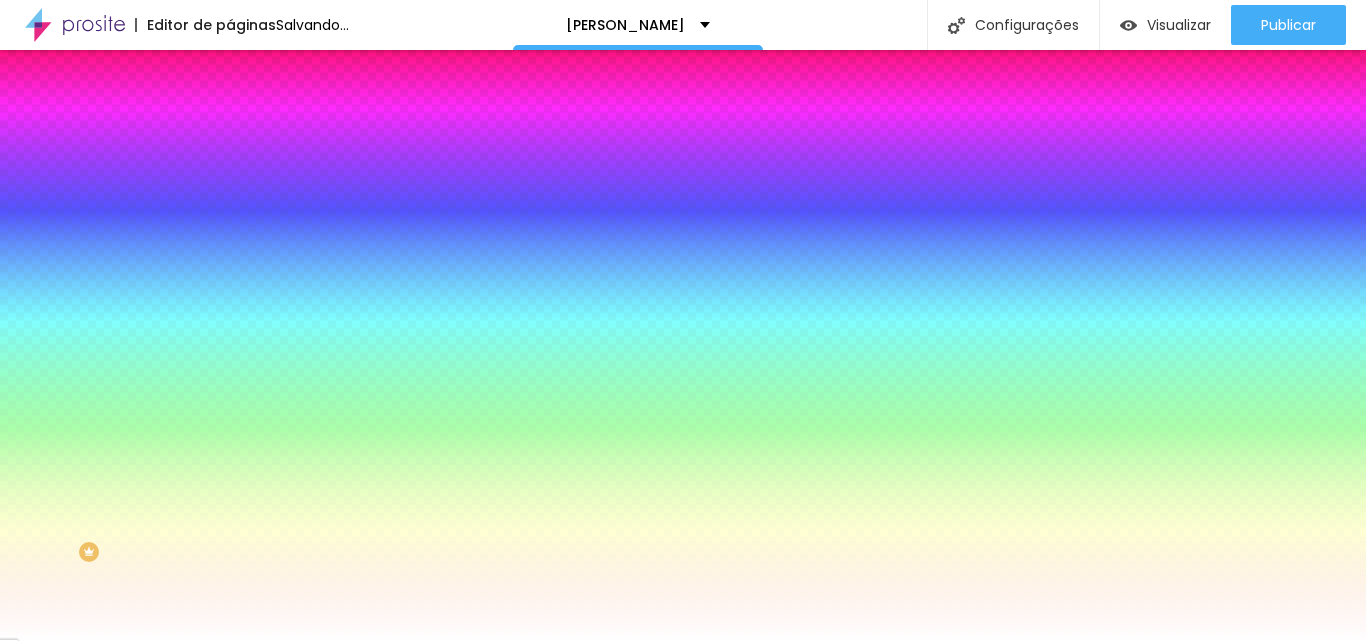 click at bounding box center (683, 641) 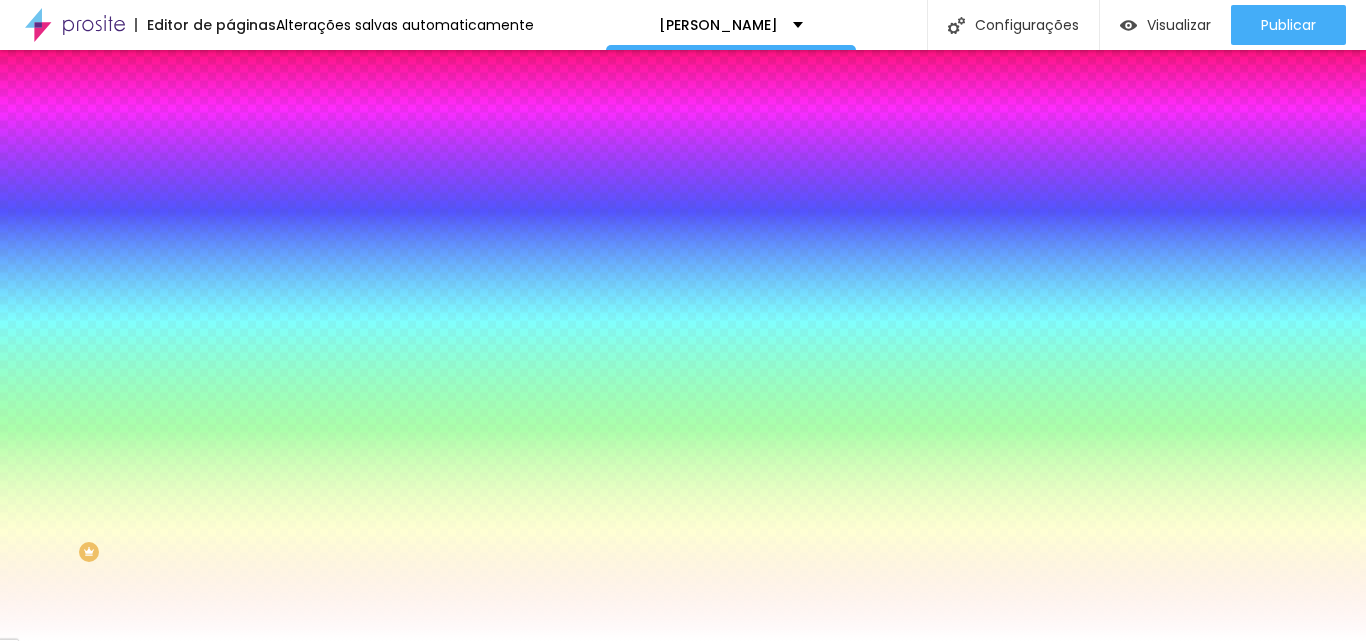 click at bounding box center [244, 213] 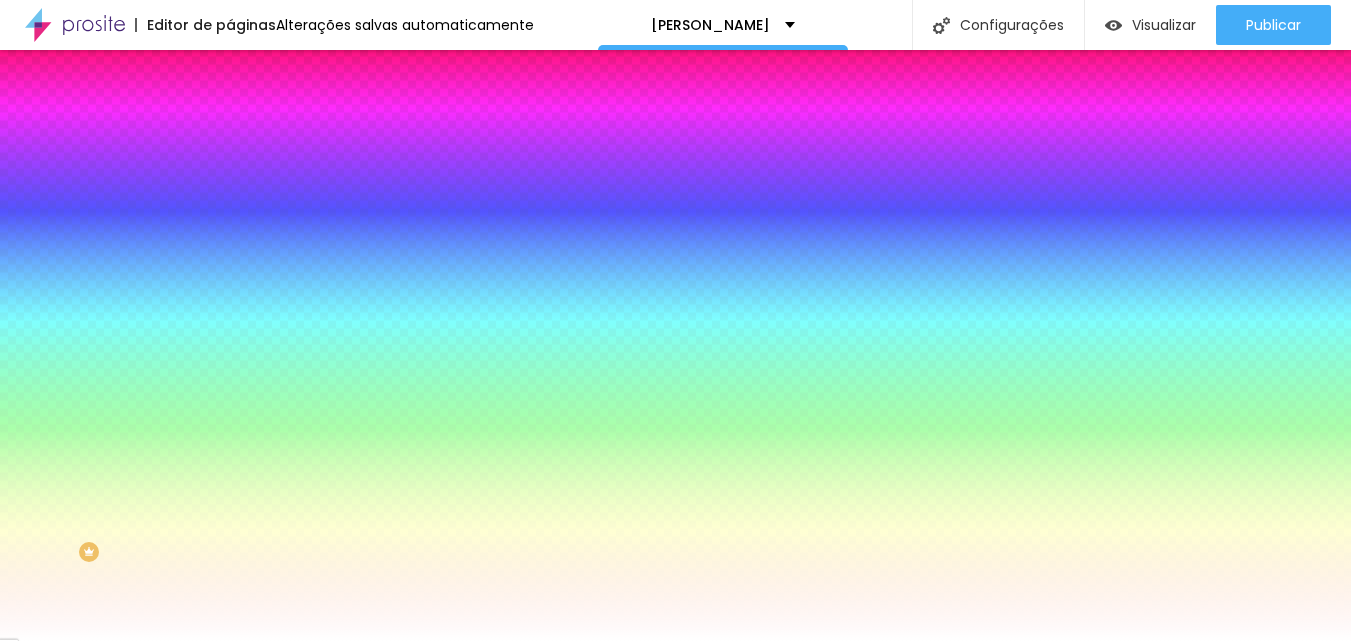 click at bounding box center [675, 3492] 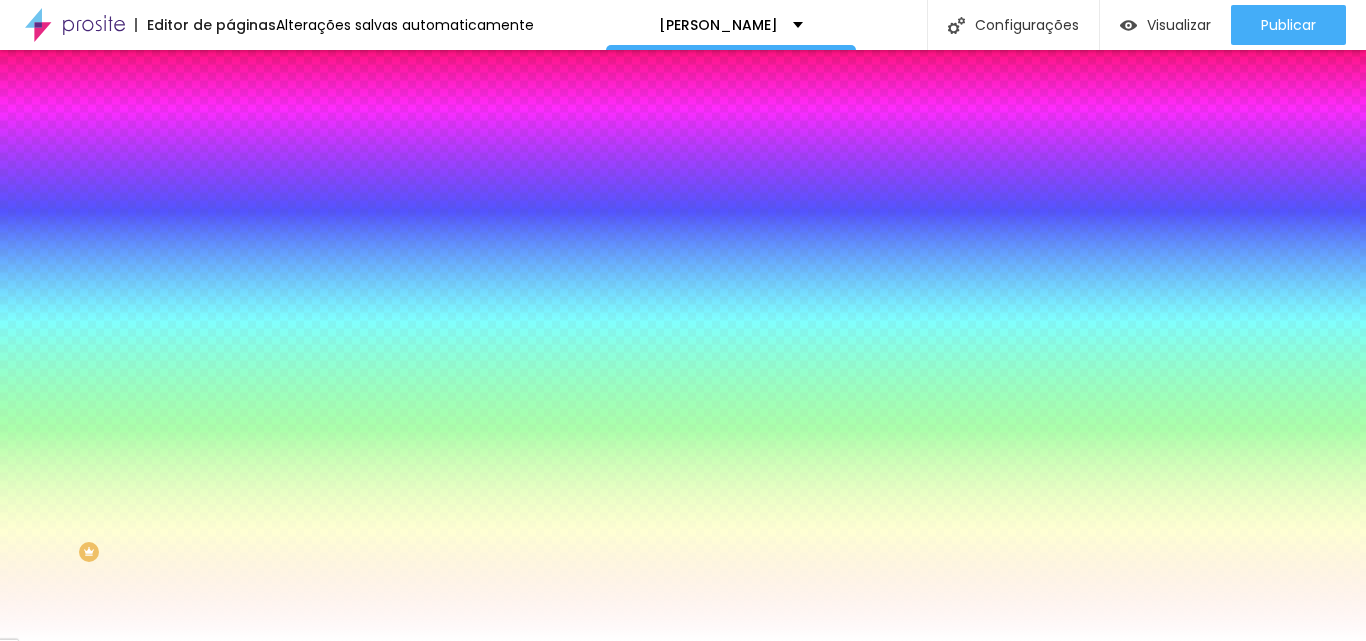 type on "#FFFFFF" 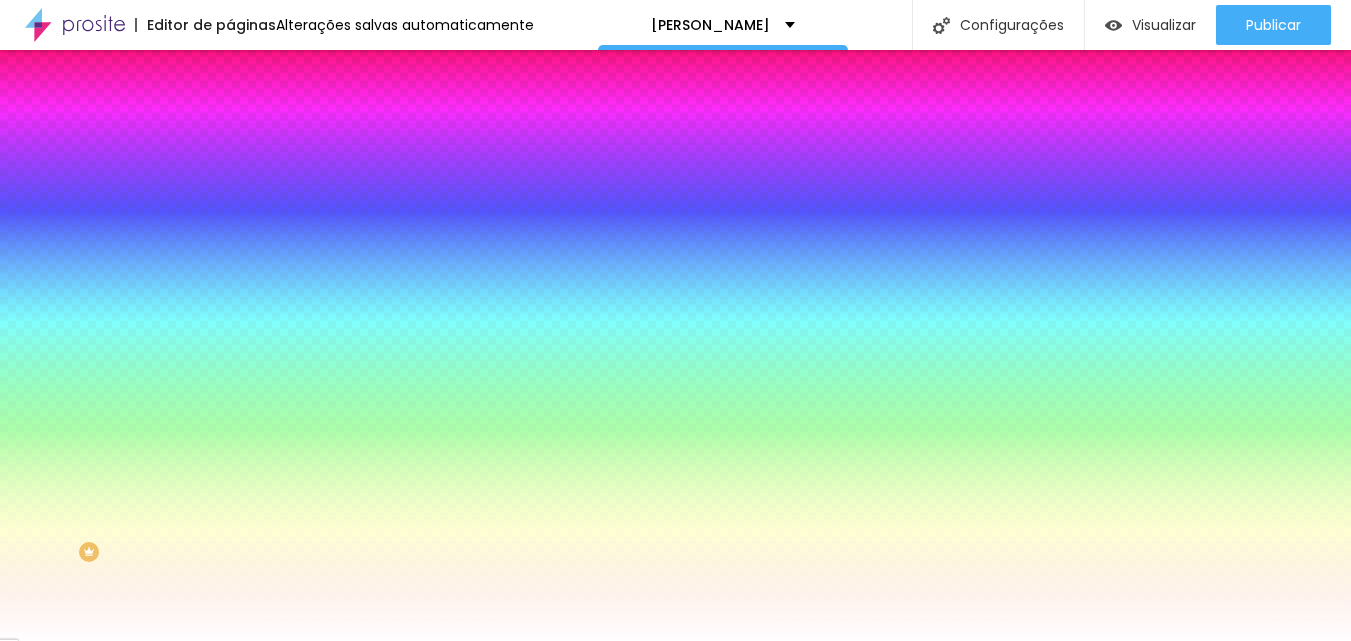 click at bounding box center [675, 641] 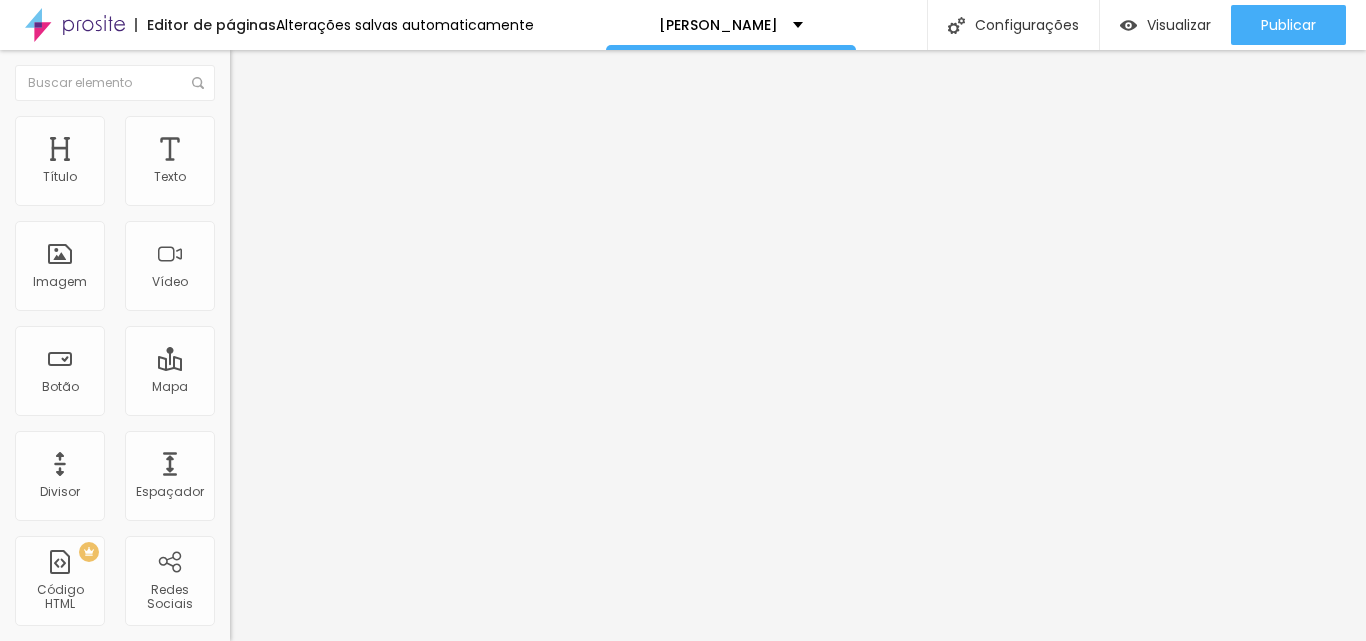 click on "Estilo" at bounding box center (345, 126) 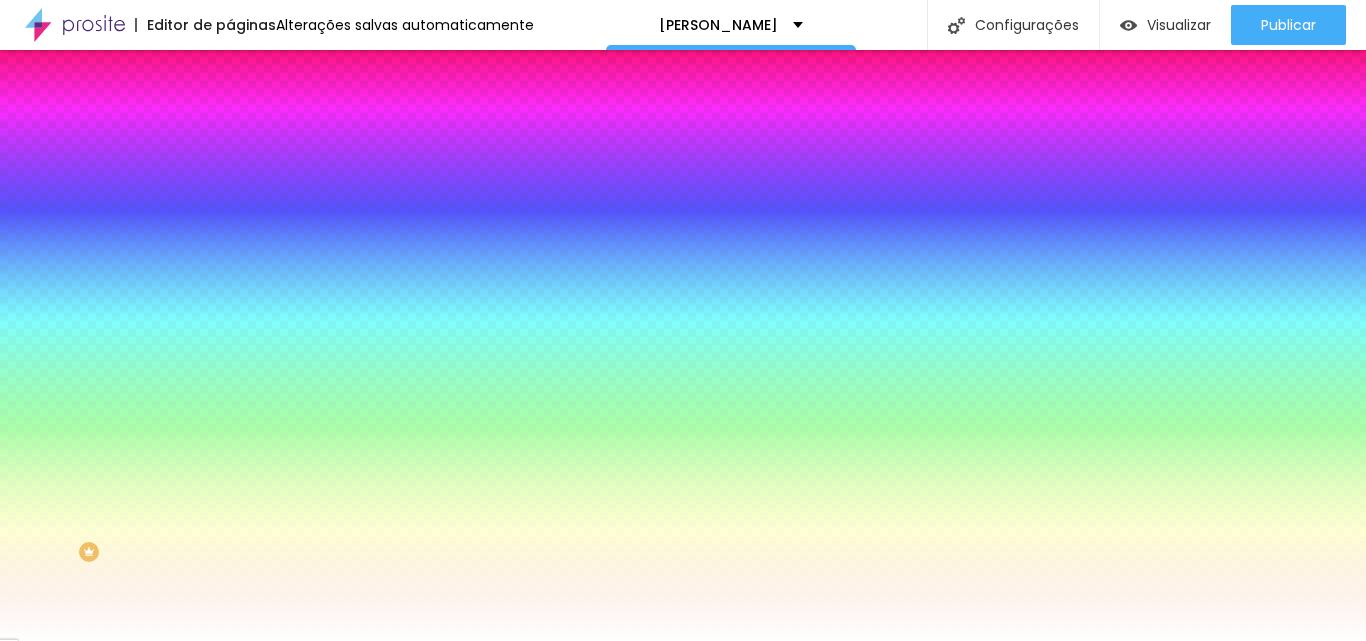 click 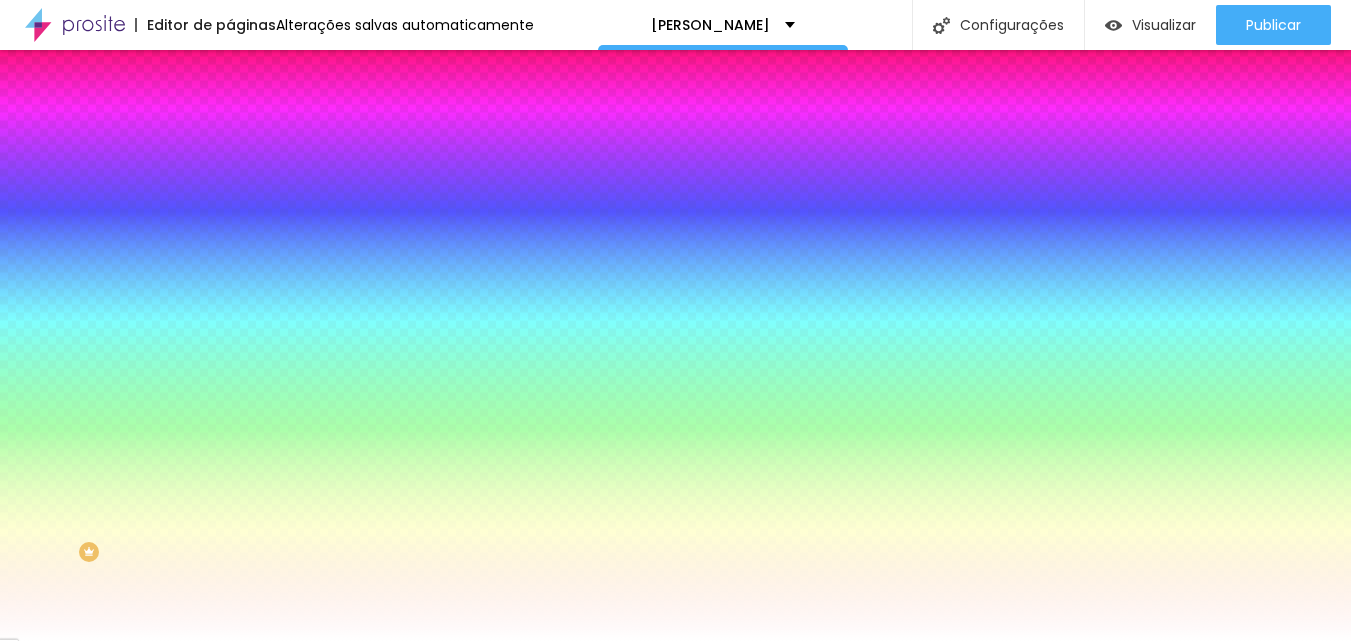 type on "20" 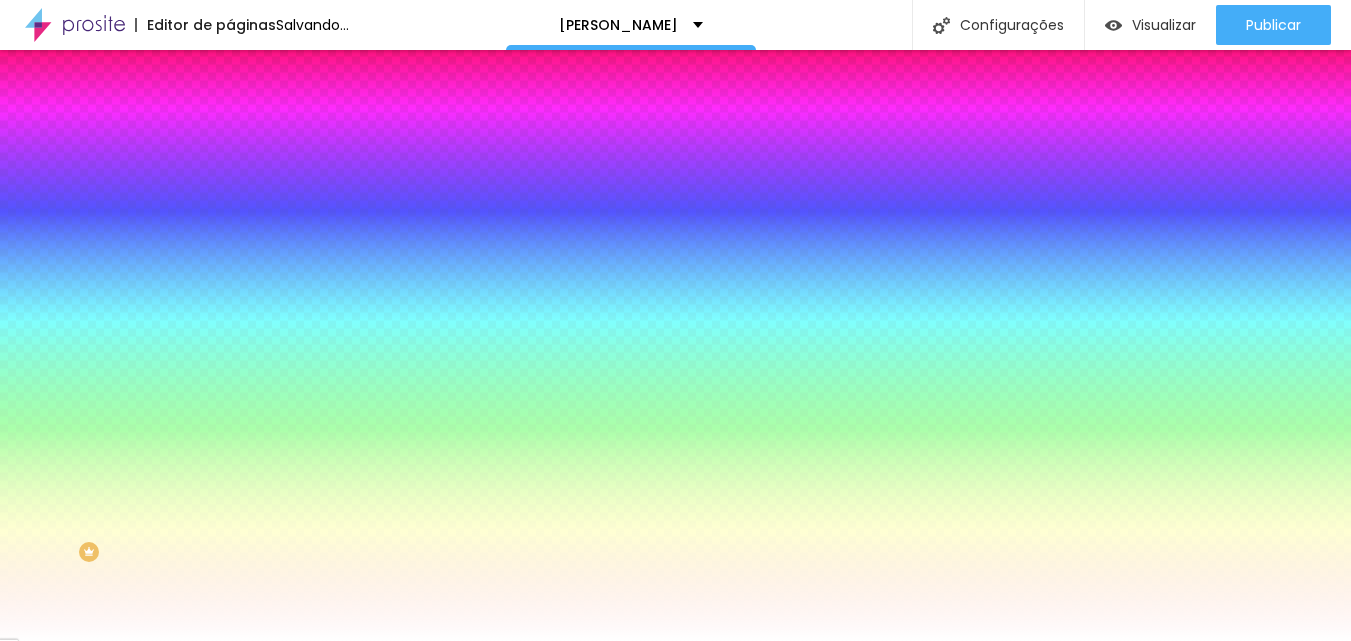type on "21" 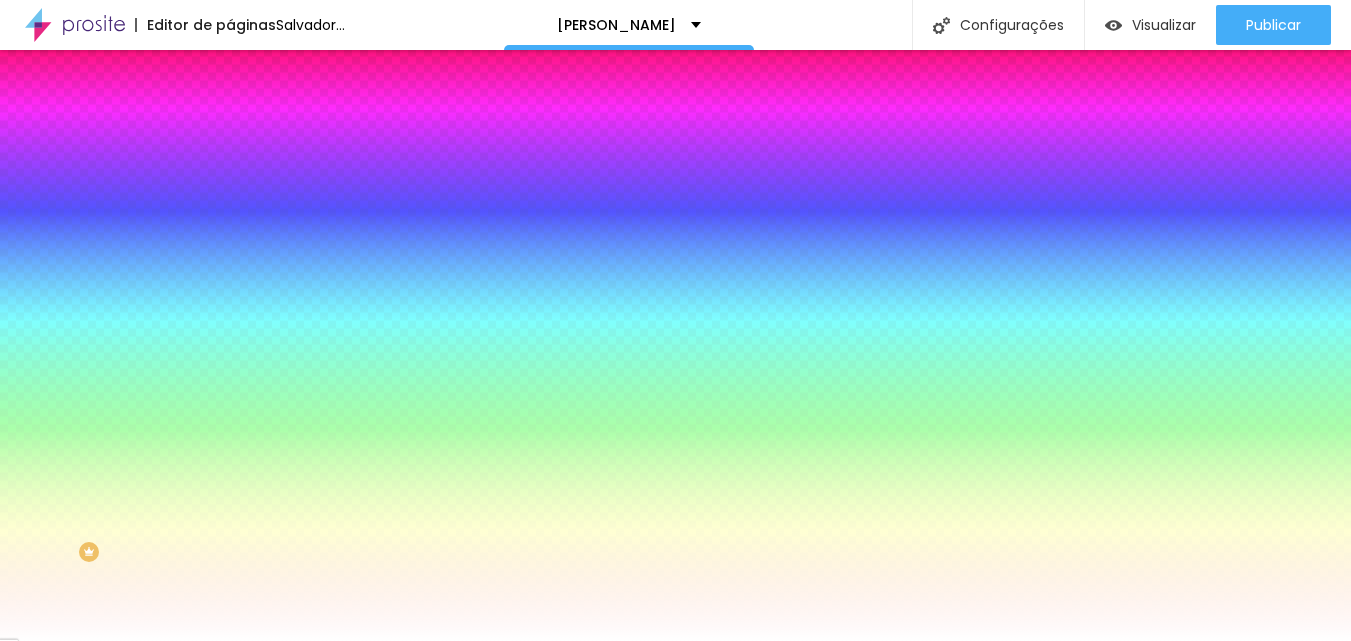 type on "19" 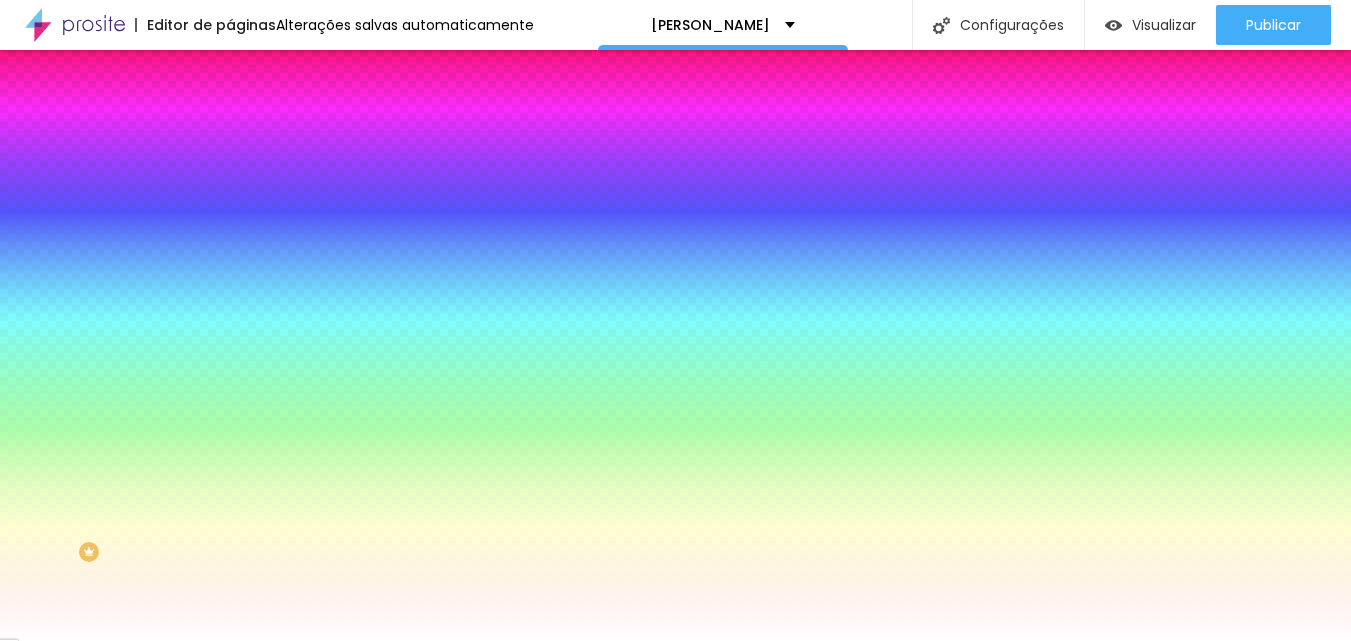 type on "13" 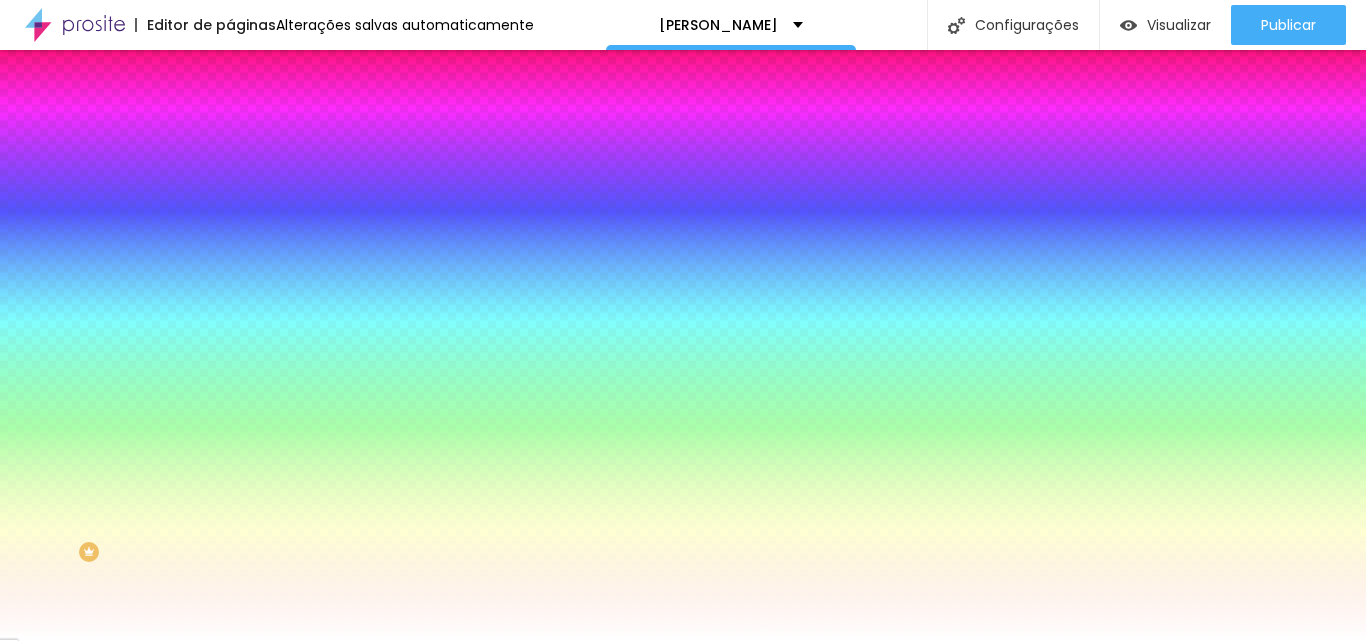 click 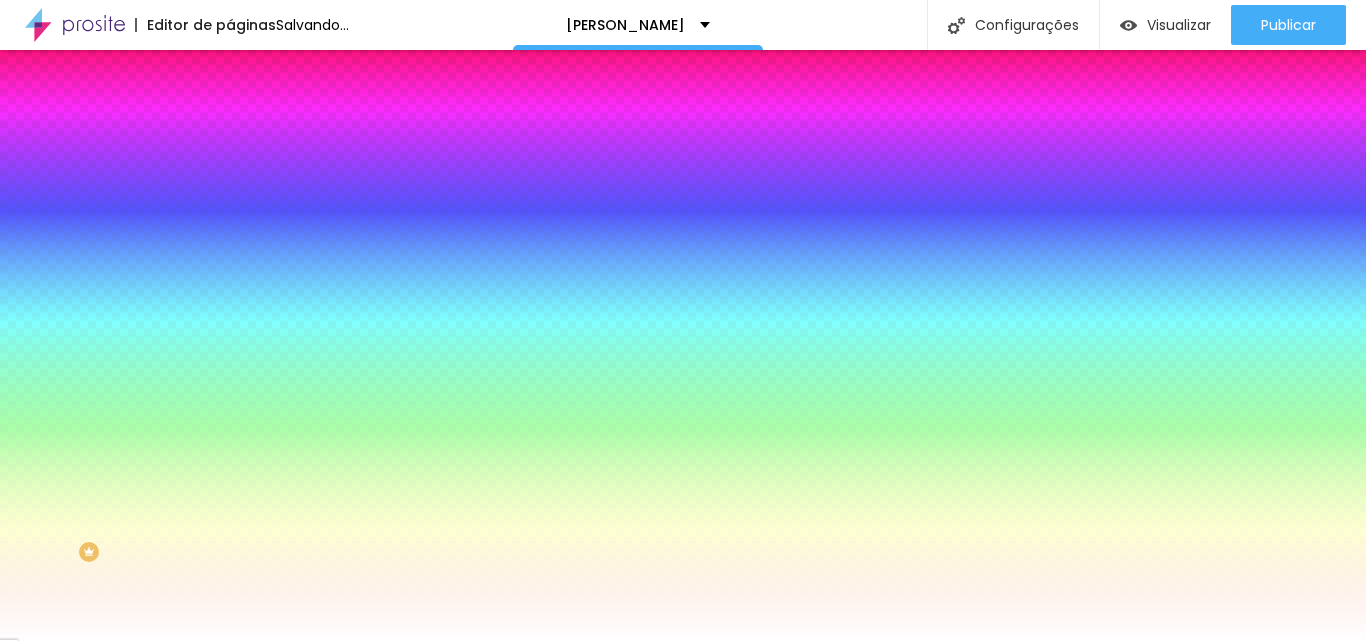 drag, startPoint x: 352, startPoint y: 516, endPoint x: 379, endPoint y: 477, distance: 47.434166 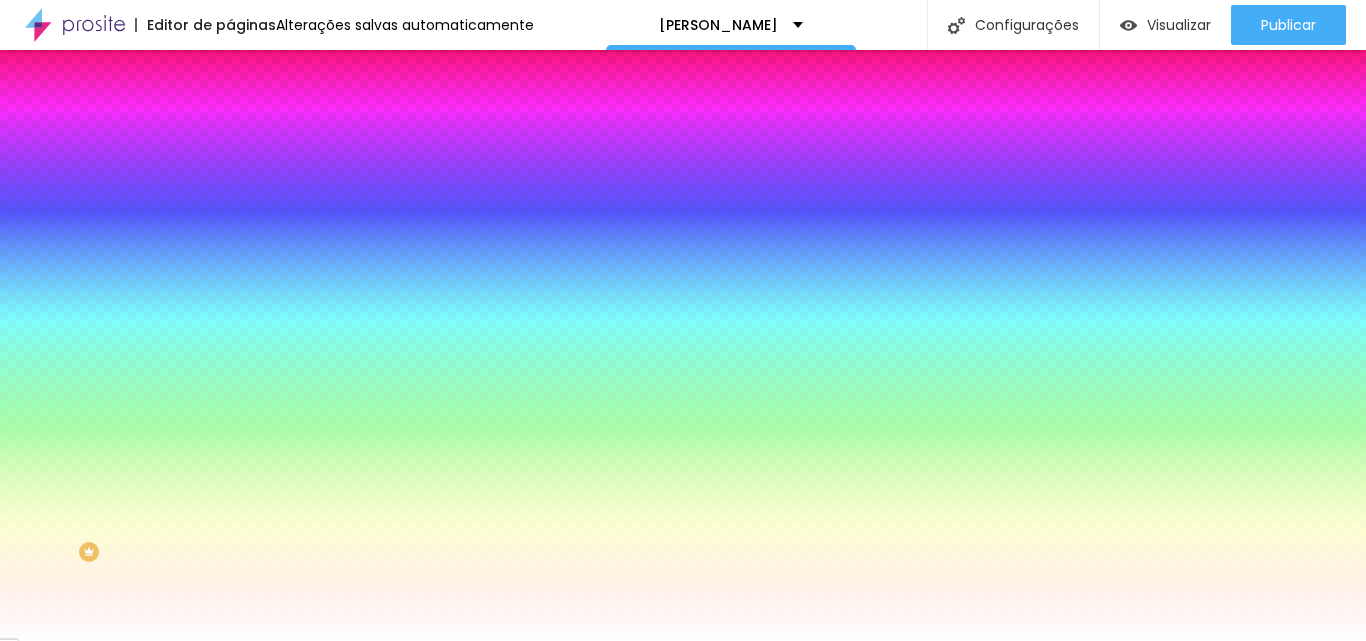 click at bounding box center [683, 641] 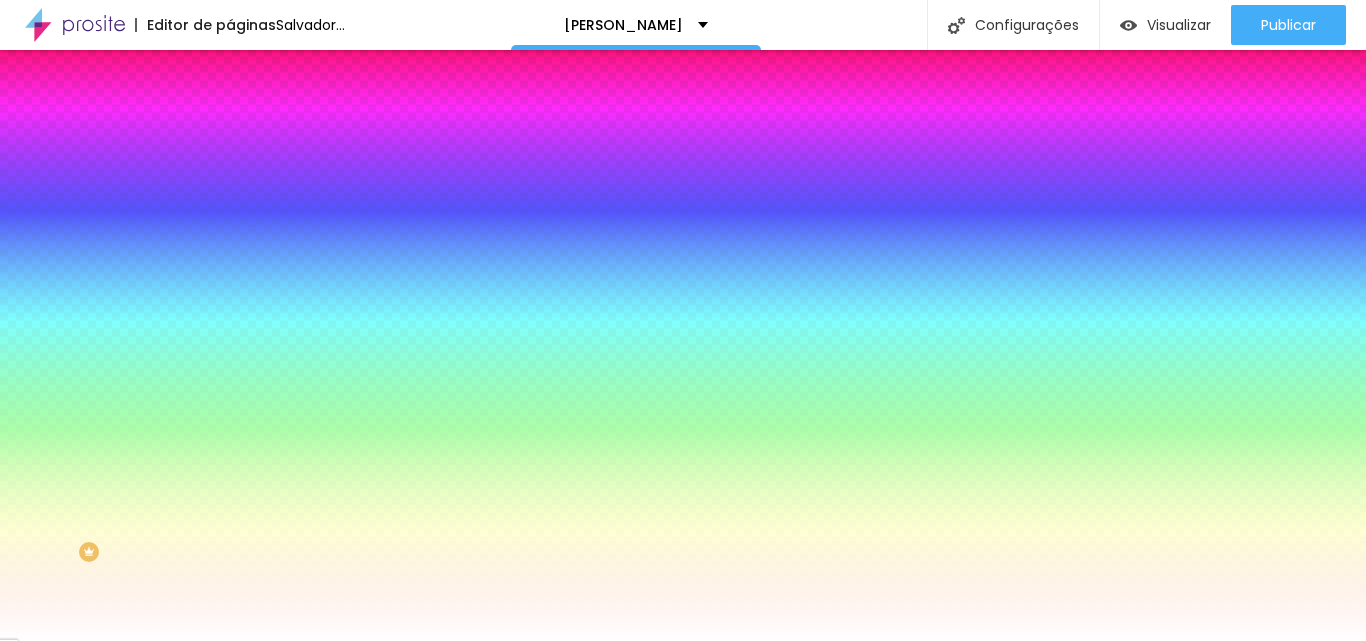 type on "2" 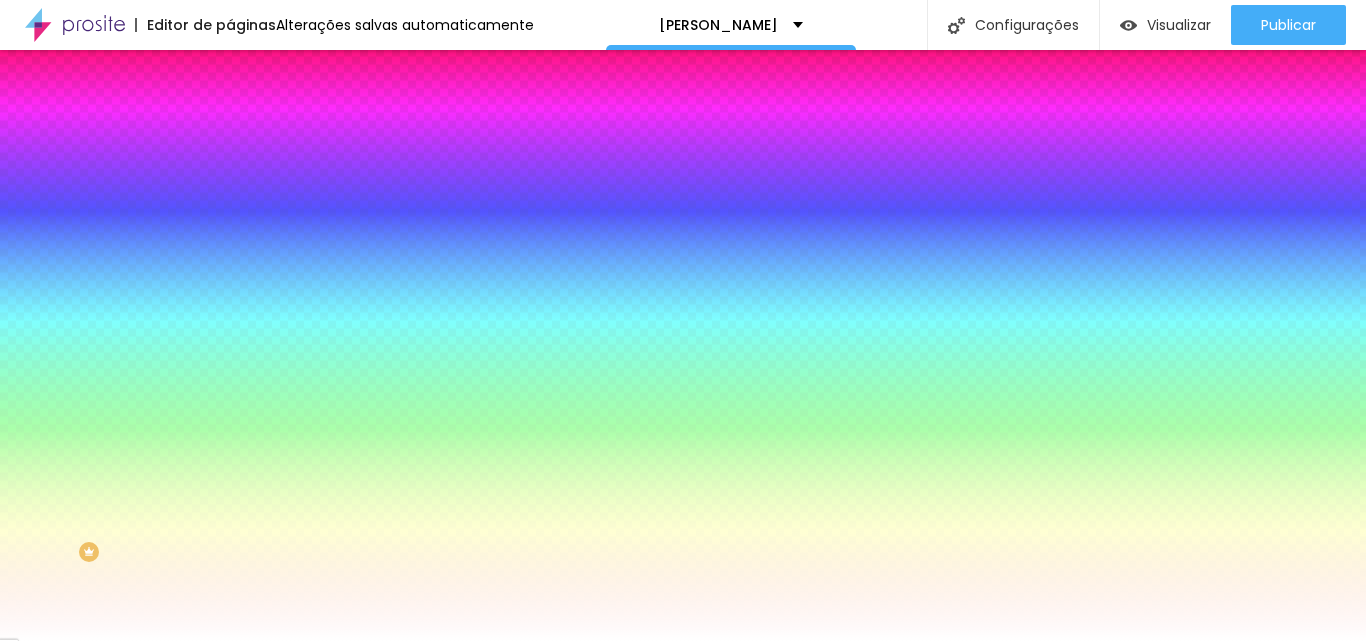 type on "4" 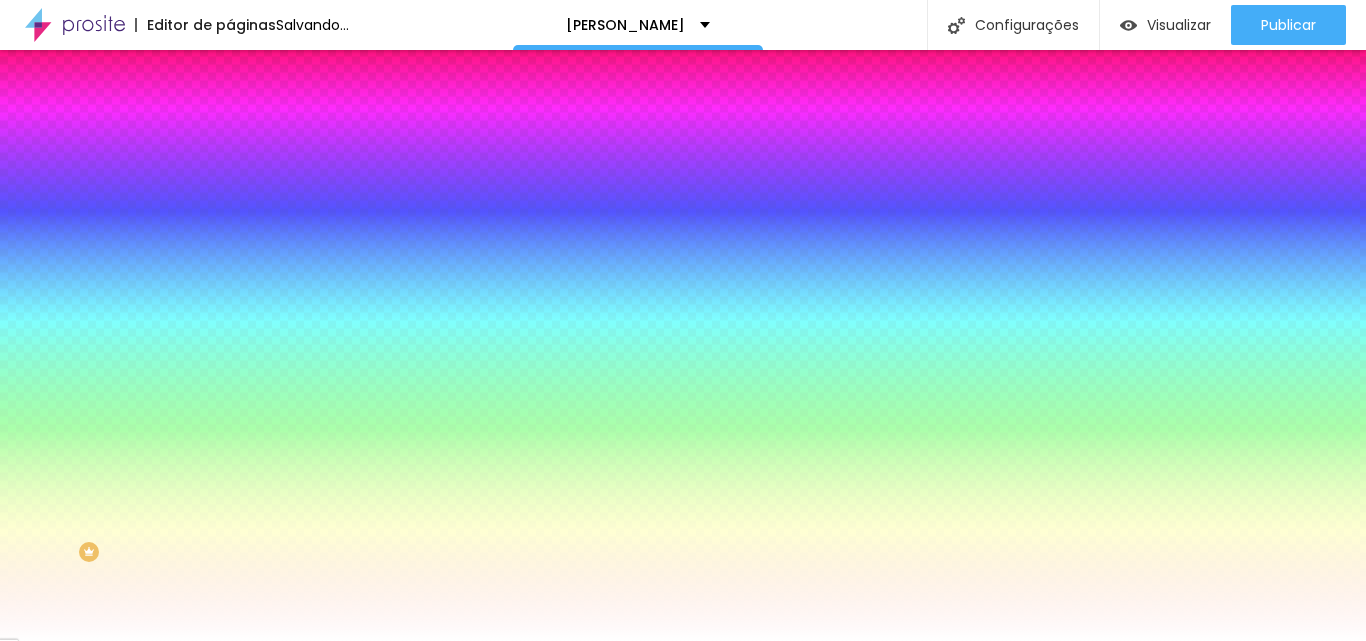 type on "3" 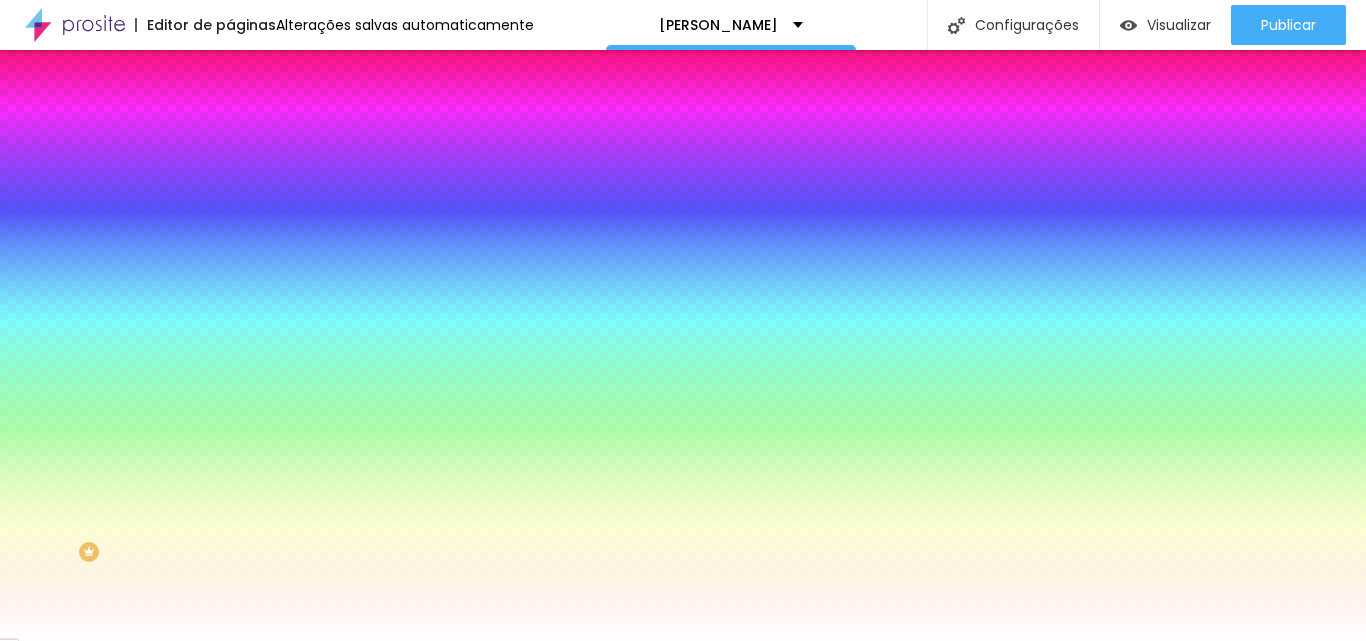 drag, startPoint x: 215, startPoint y: 416, endPoint x: 342, endPoint y: 414, distance: 127.01575 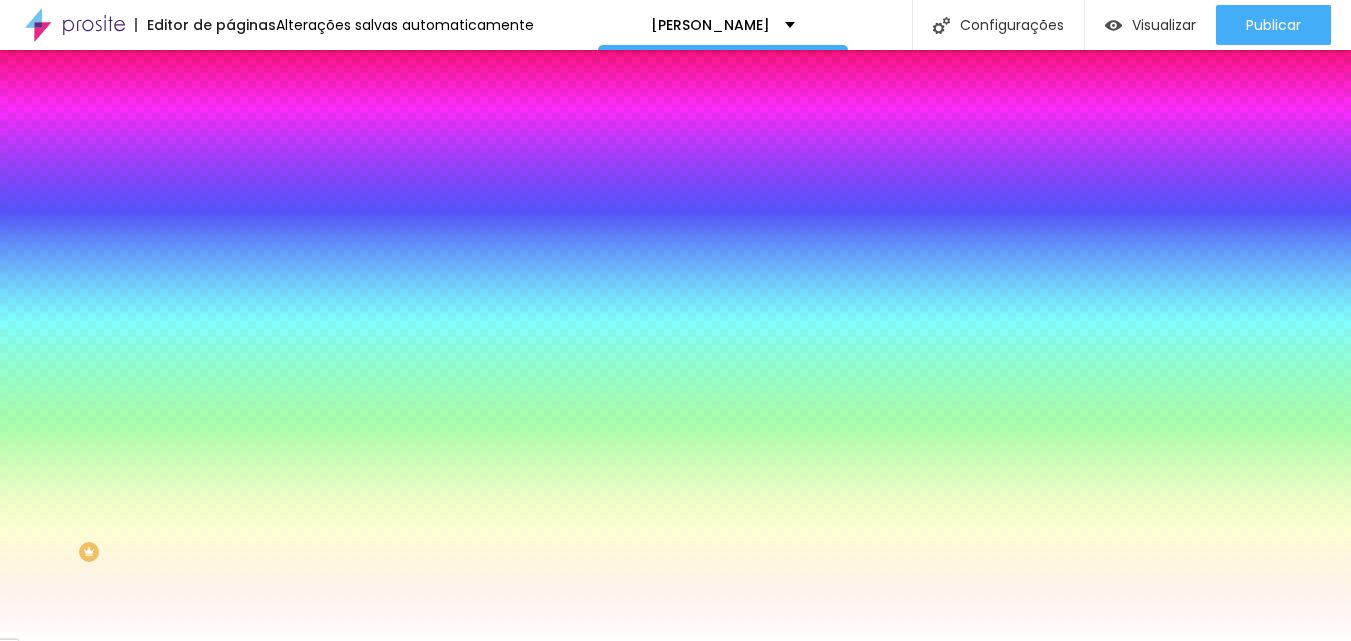 click at bounding box center (675, 697) 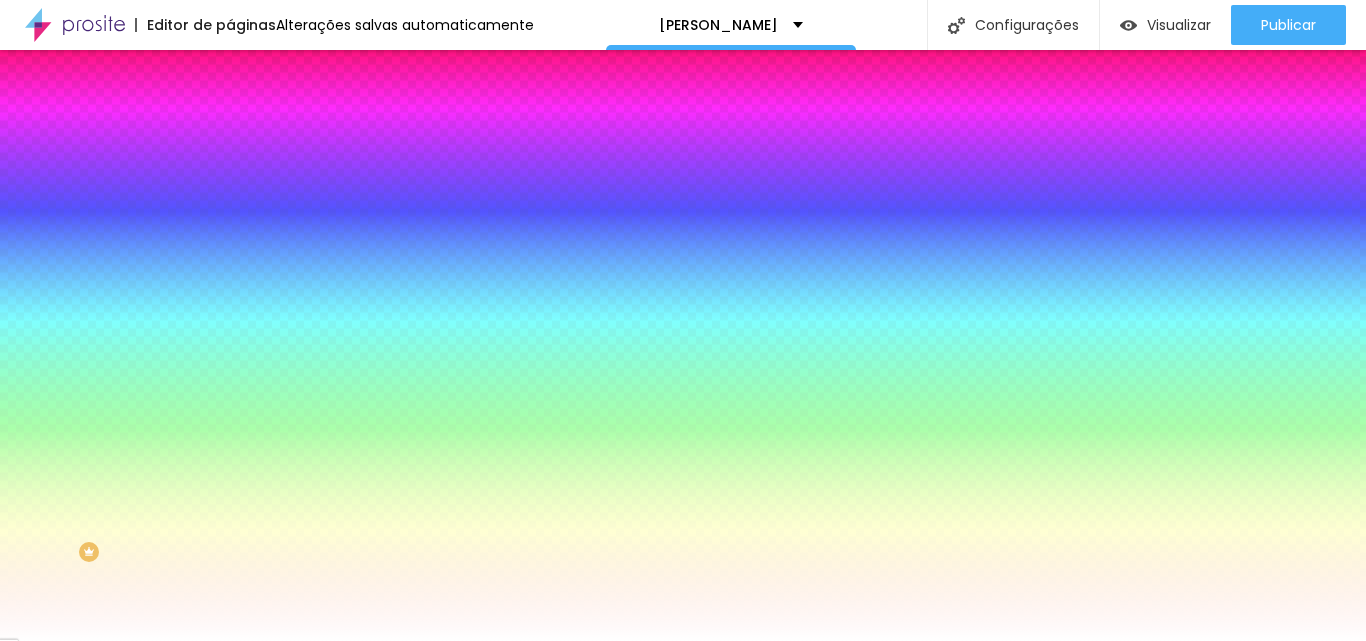 click at bounding box center (683, 320) 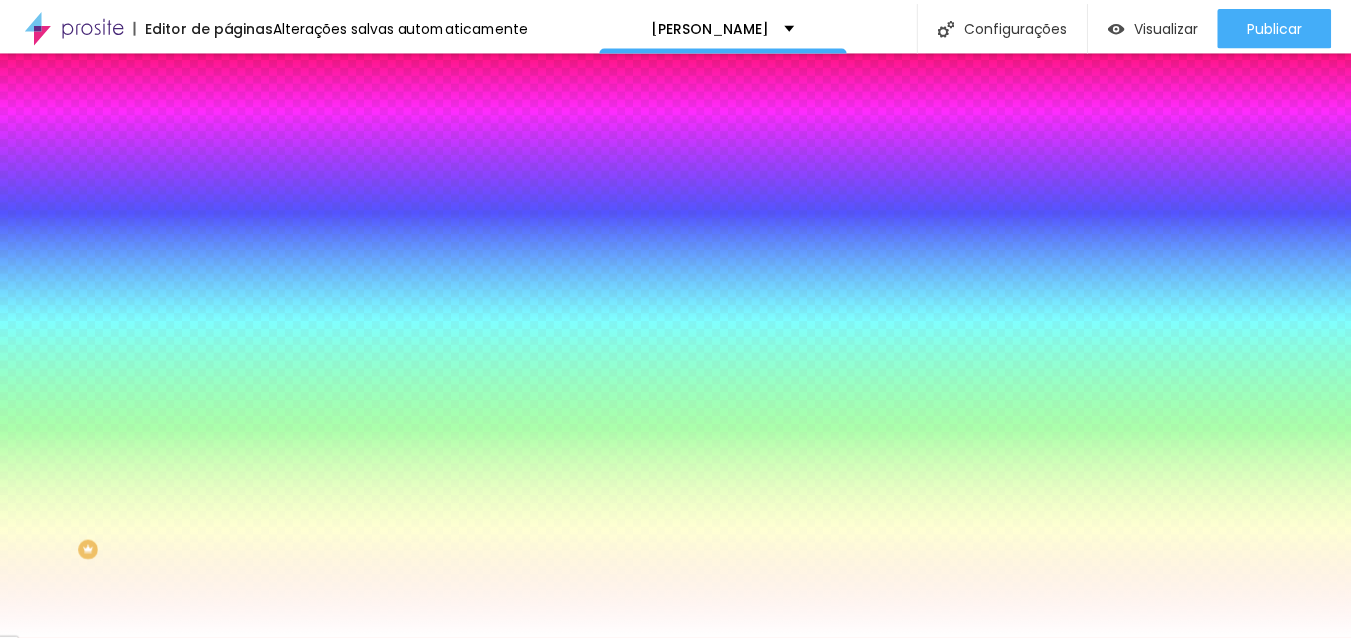 scroll, scrollTop: 85, scrollLeft: 0, axis: vertical 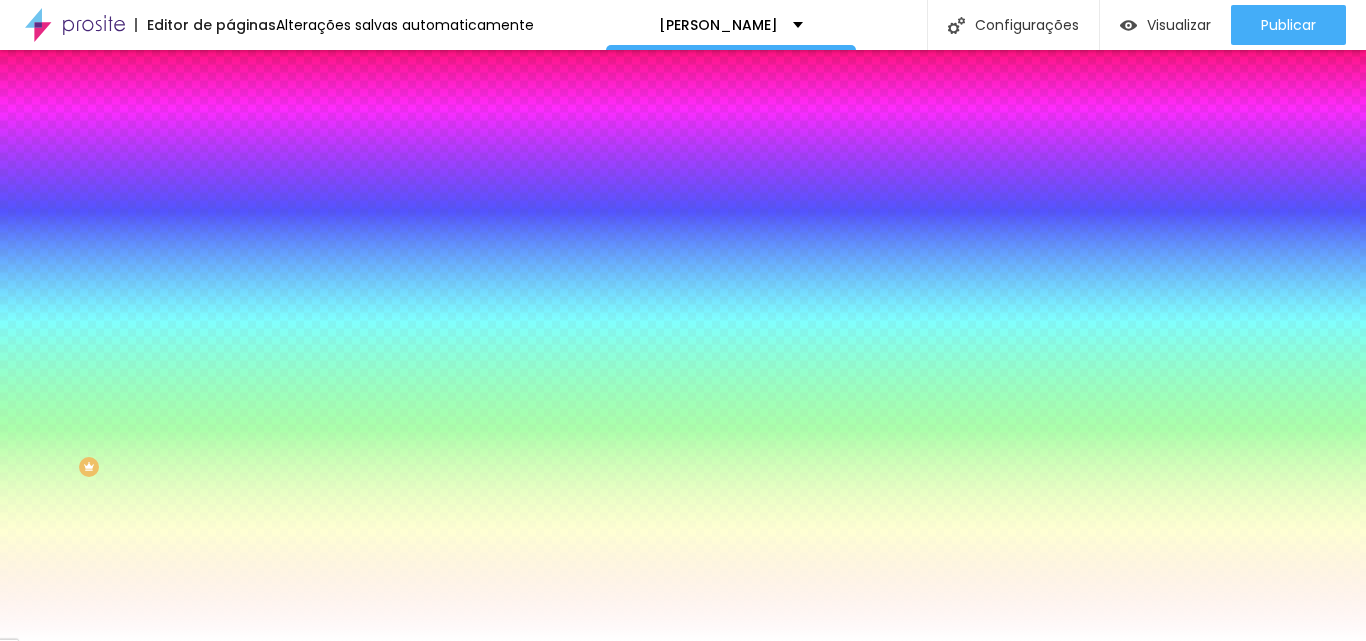 click at bounding box center [345, 309] 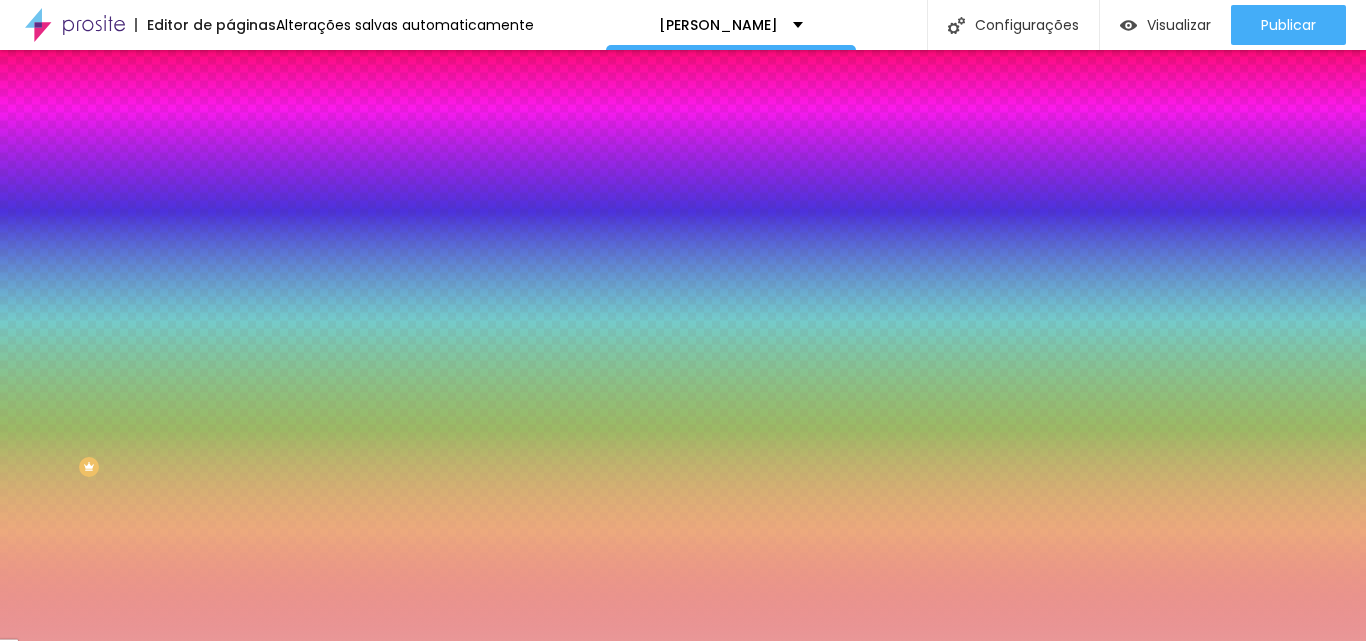click at bounding box center (683, 320) 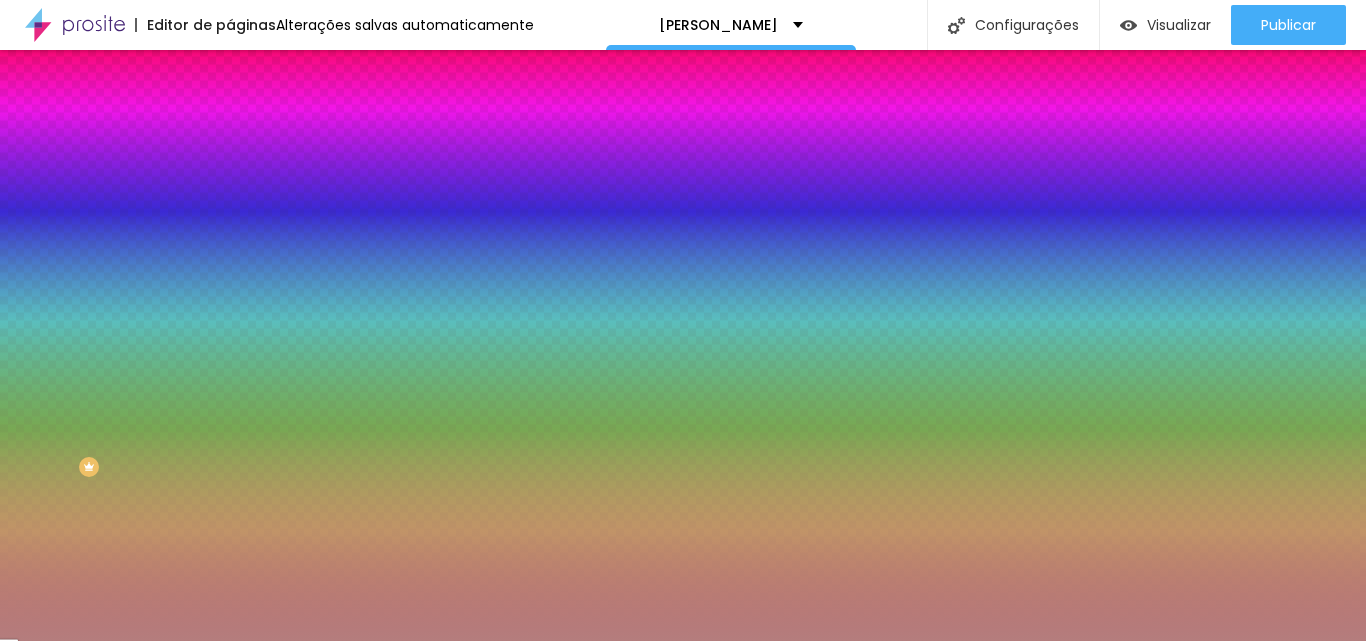 click at bounding box center (683, 320) 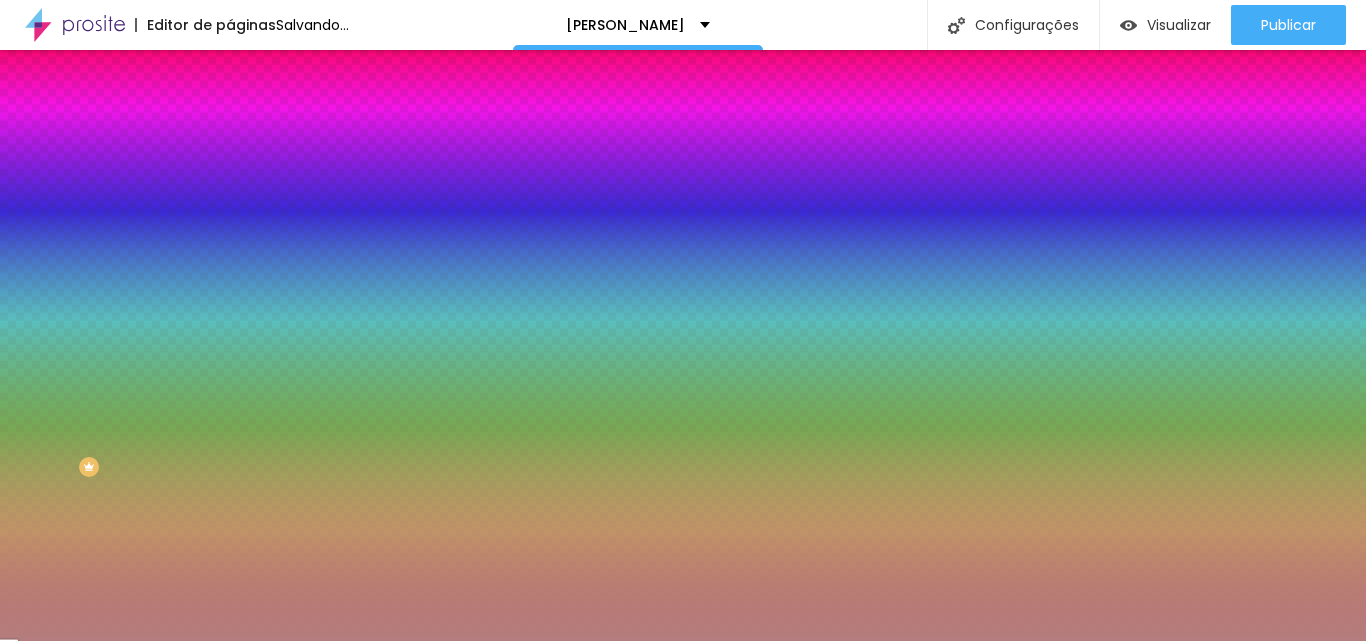 click at bounding box center (683, 320) 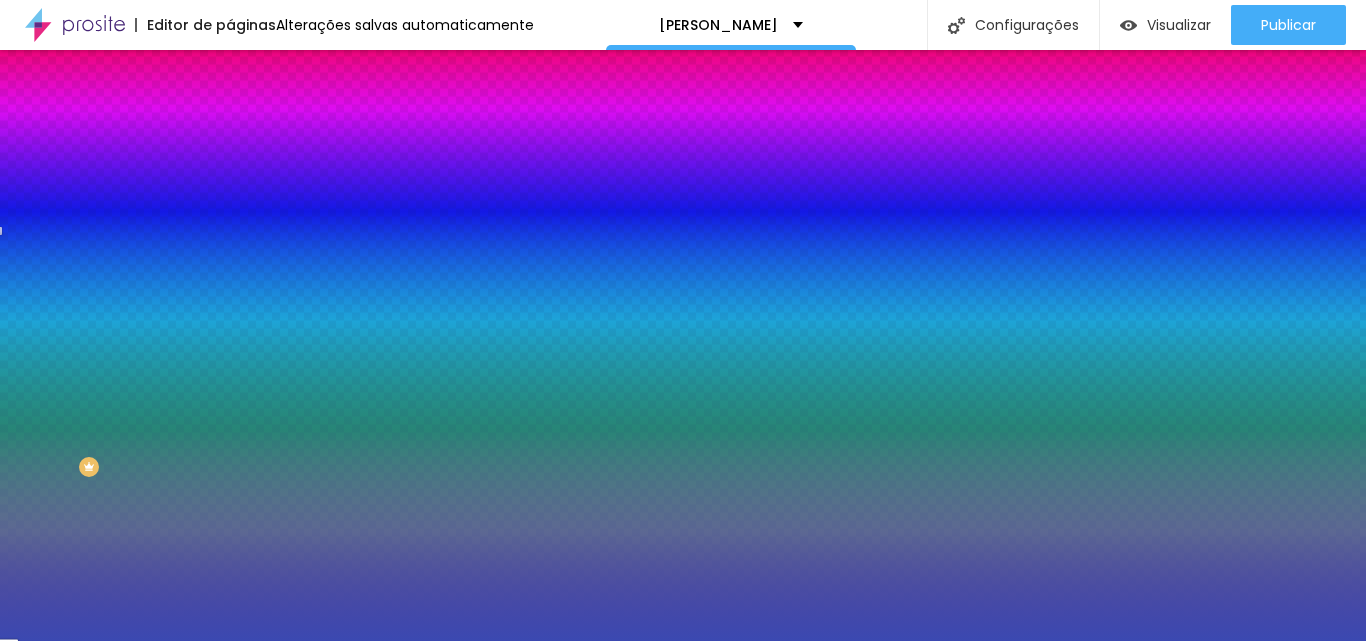 click at bounding box center (683, 320) 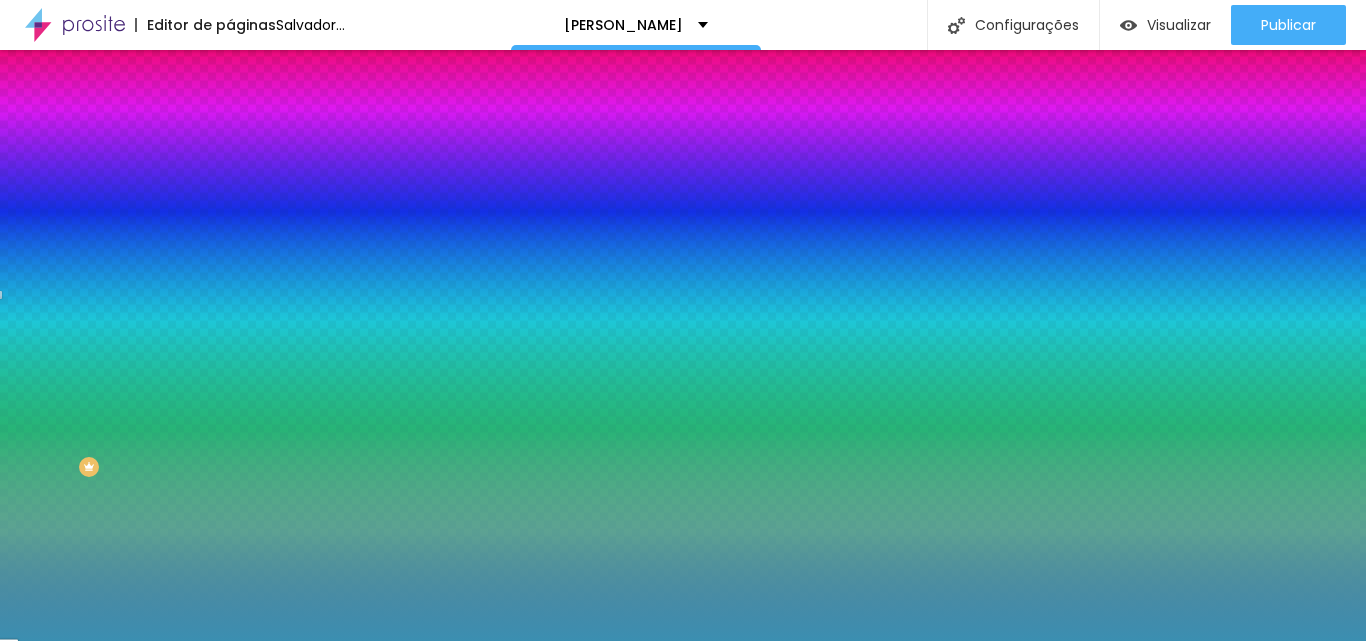 type on "#3B73B1" 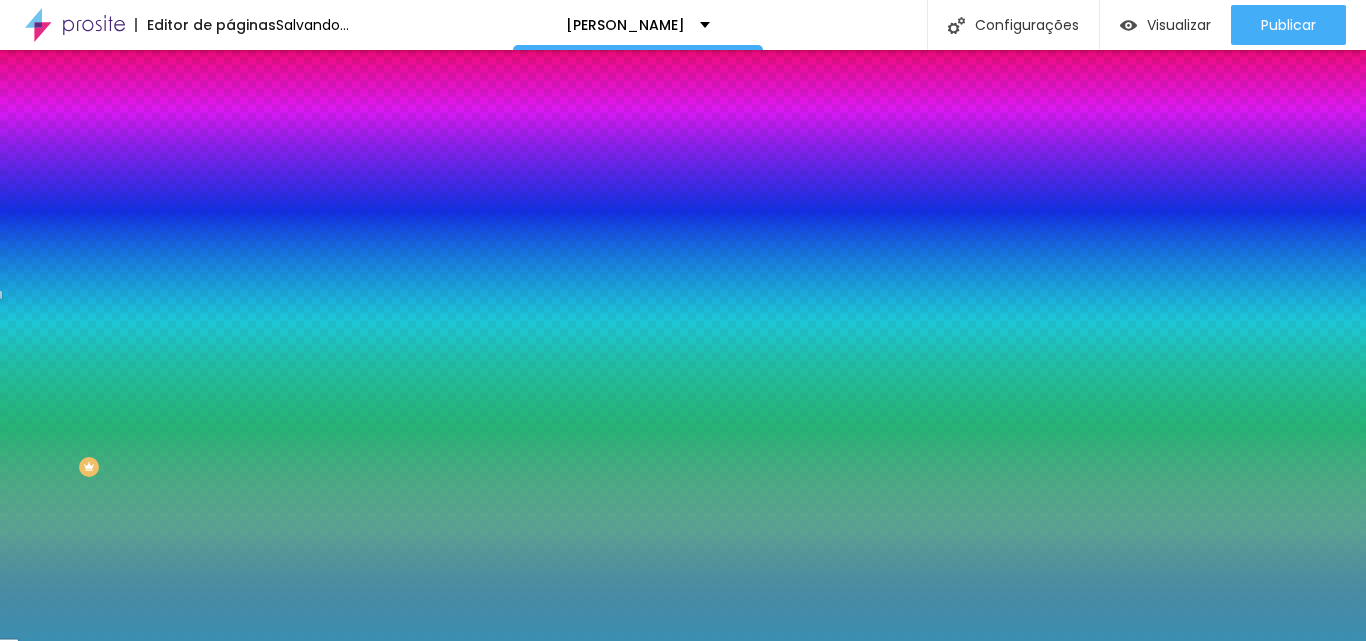 drag, startPoint x: 163, startPoint y: 419, endPoint x: 158, endPoint y: 439, distance: 20.615528 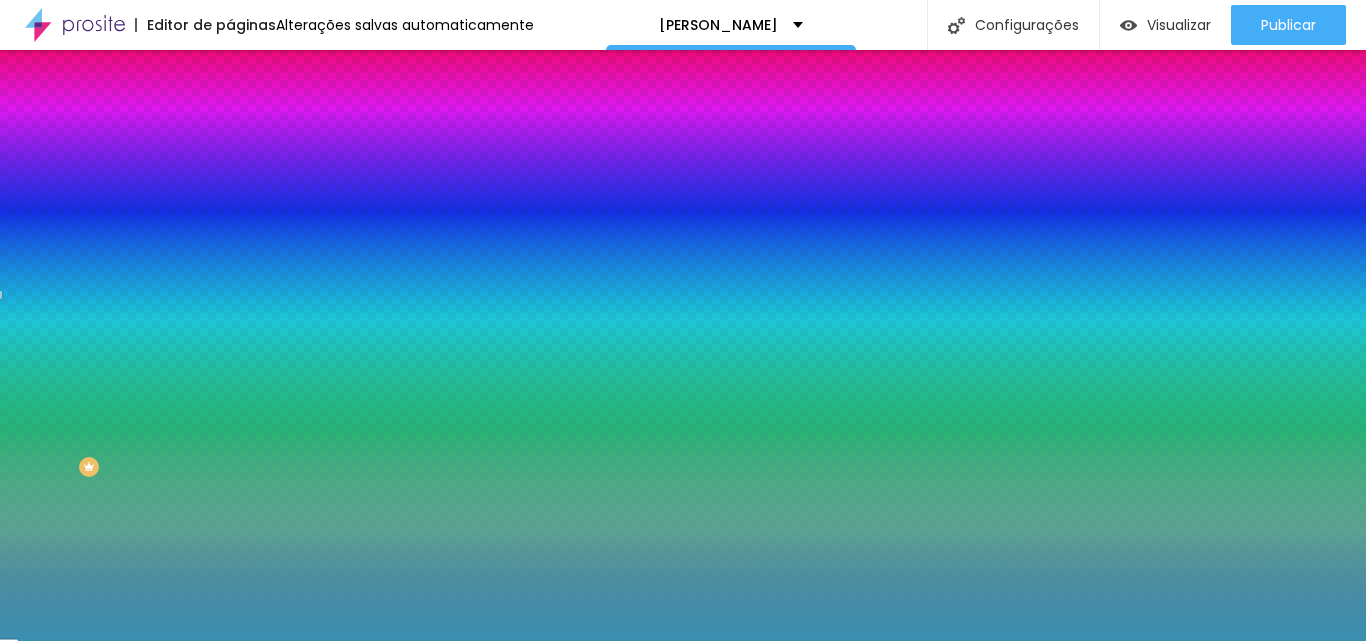 click on "Campos" at bounding box center (345, 268) 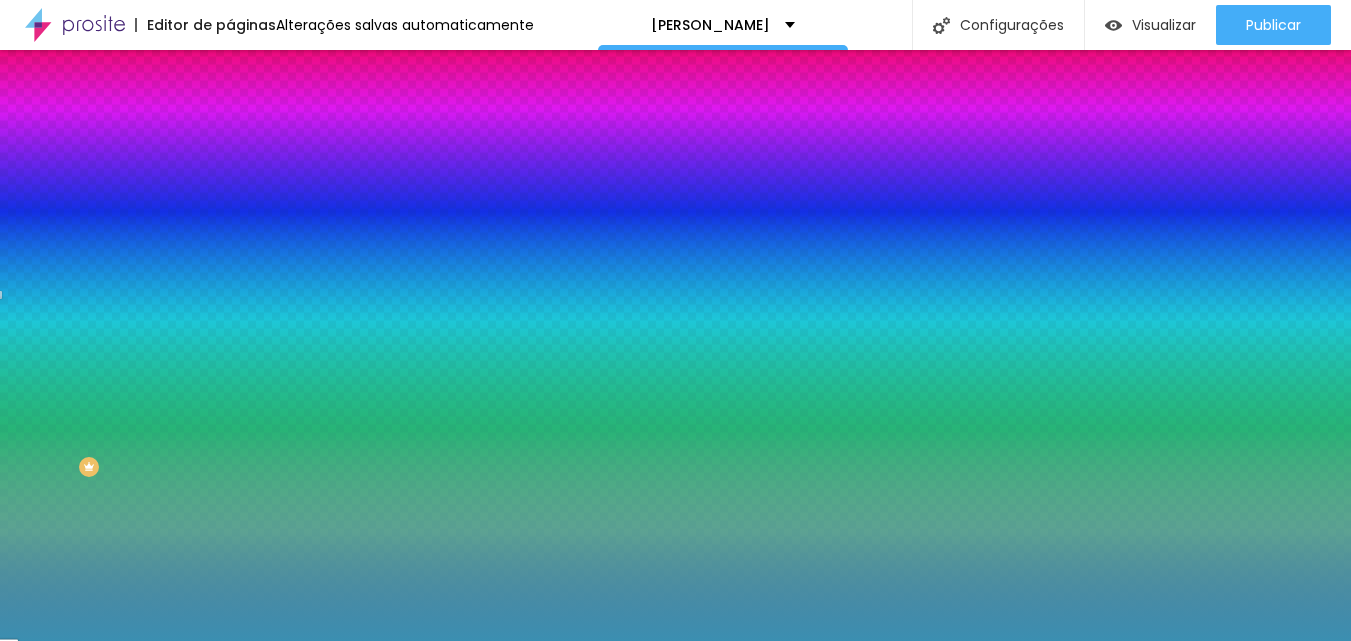 click on "AbrilFatface-Regular Actor-Regular Alegreya AlegreyaBlack [PERSON_NAME] Allan-Regular Amaranth AmaticaSC AmaticSC Amita-Bold Amita-Regular Anaheim AnonymousPro-Bold AnonymousPro-Italic AnonymousPro-Regular Arapey Archivo-Bold Archivo-Italic Archivo-Regular ArefRuqaa Arsenal-Bold Arsenal-Italic Arsenal-Regular Arvo Assistant AssistantLight AveriaLibre AveriaLibreLight AveriaSansLibre-Bold AveriaSansLibre-Italic AveriaSansLibre-Regular Bangers-Regular Bentham-Regular Bevan-Regular BioRhyme BioRhymeExtraBold BioRhymeLight Bitter BreeSerif ButterflyKids-Regular ChangaOne-Italic ChangaOne-Regular Chewy-Regular Chivo CinzelDecorative-Black CinzelDecorative-Bold CinzelDecorative-Regular Comfortaa-Bold Comfortaa-Light Comfortaa-Regular ComingSoon Cookie-Regular Corben-Bold Corben-Regular Cormorant CormorantGeramond-Bold CormorantGeramond-Italic CormorantGeramond-Medium CormorantGeramond-Regular CormorantLight Cousine-Bold Cousine-Italic Cousine-Regular Creepster-Regular CrimsonText CrimsonTextBold Cuprum FjallaOne" at bounding box center [107, 663] 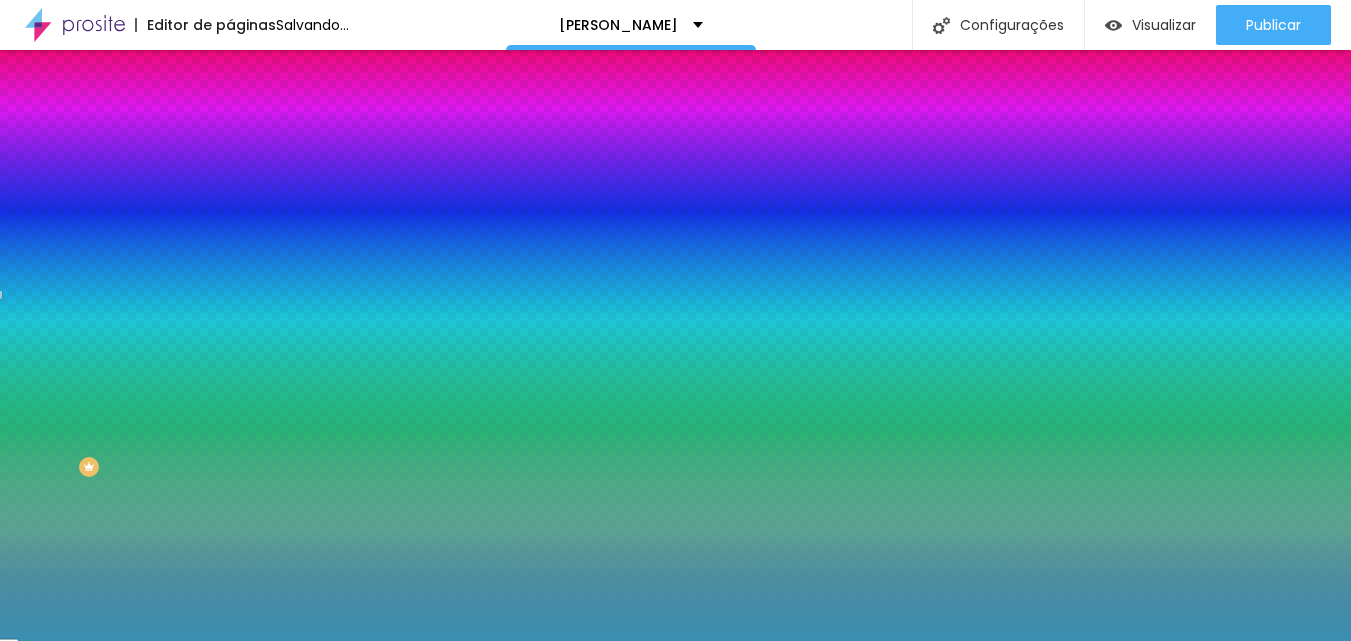 type on "12" 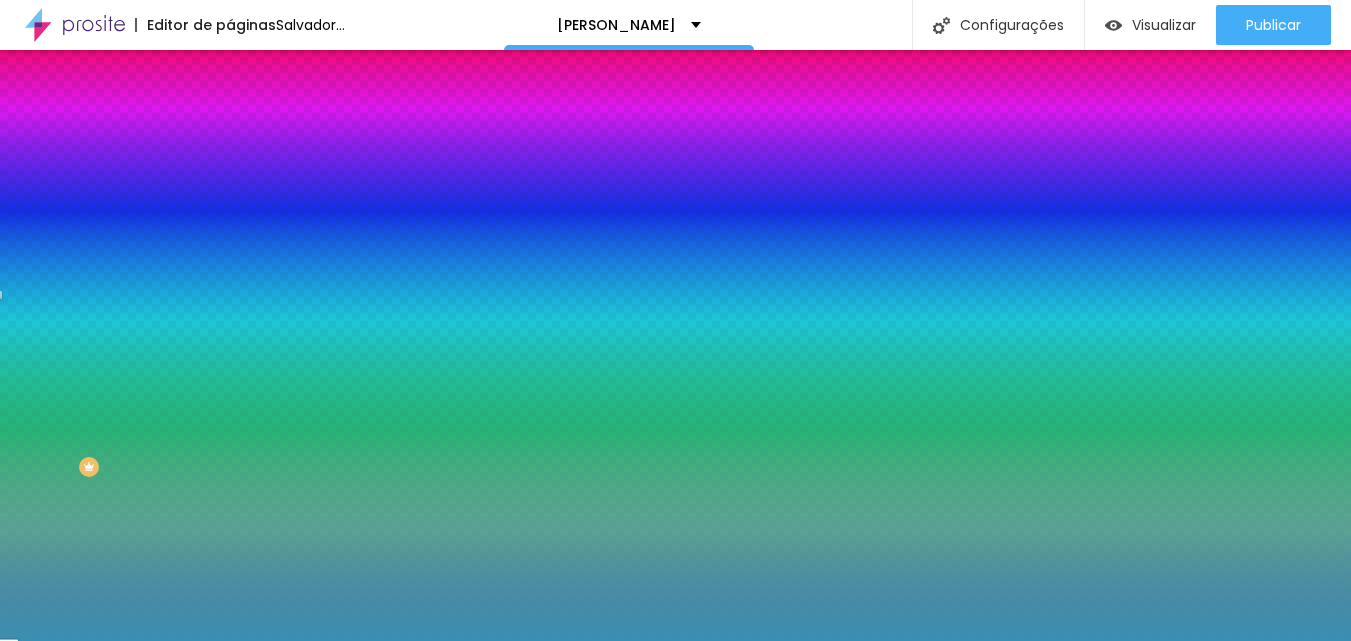 type on "13" 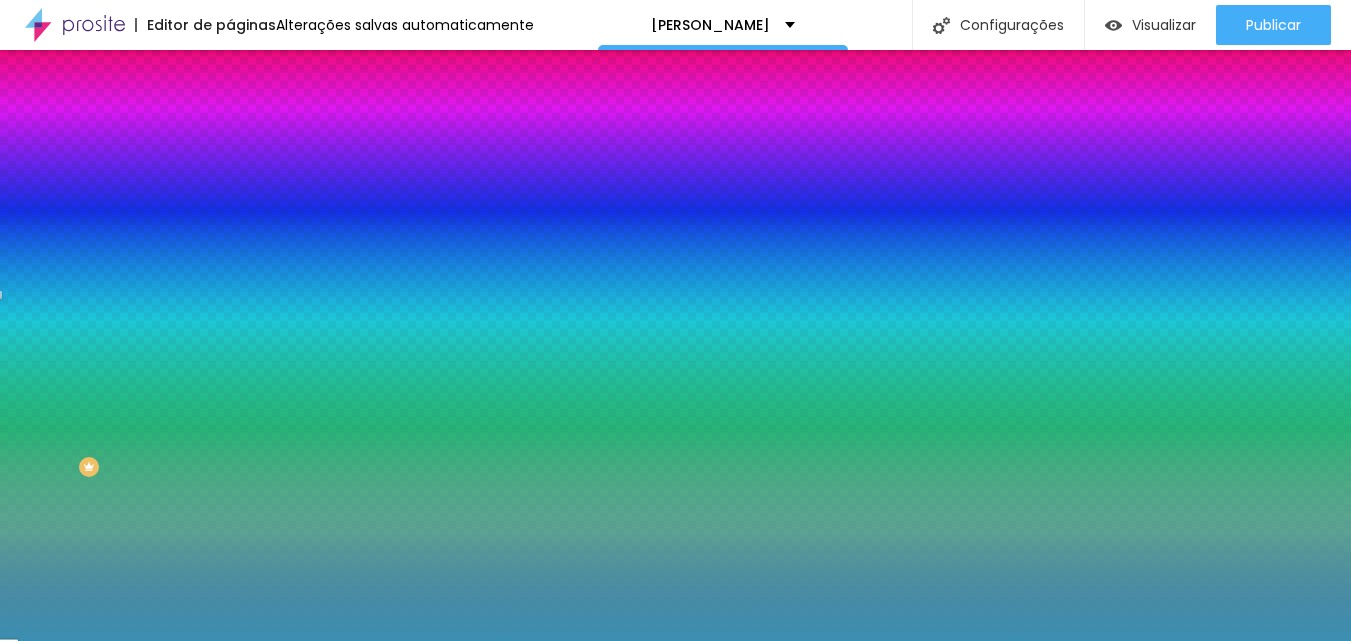 type on "18" 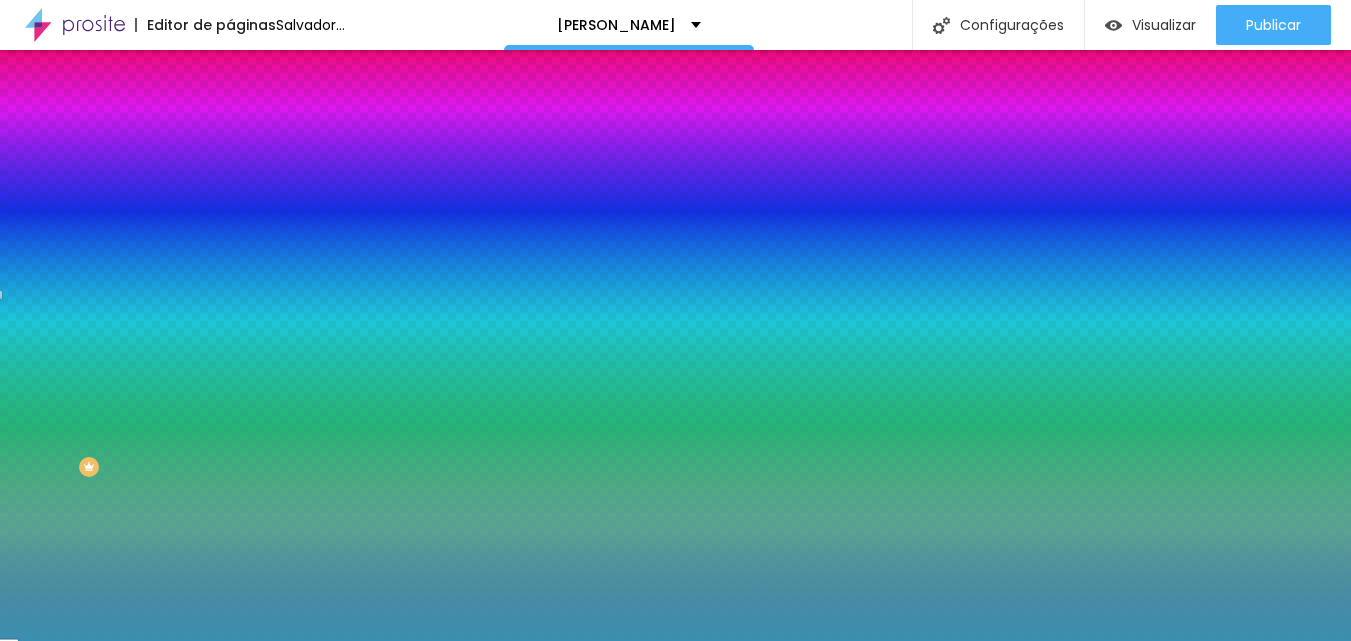 type on "1.9" 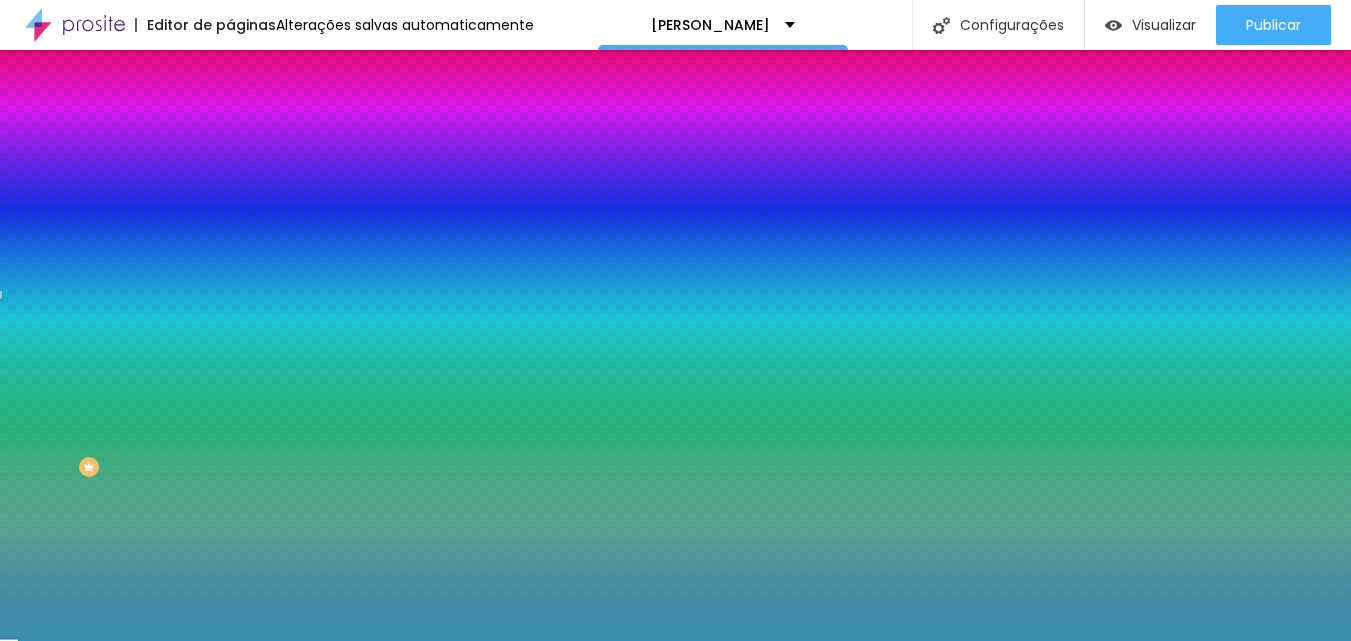 type on "2.3" 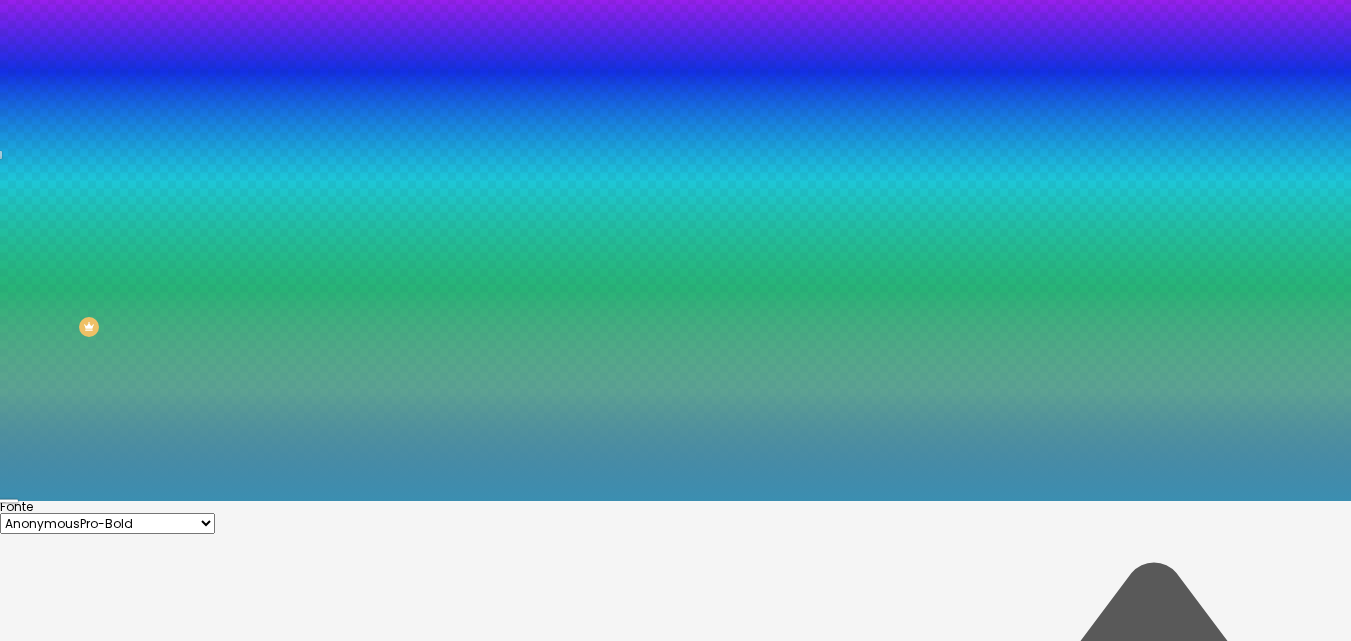 scroll, scrollTop: 162, scrollLeft: 0, axis: vertical 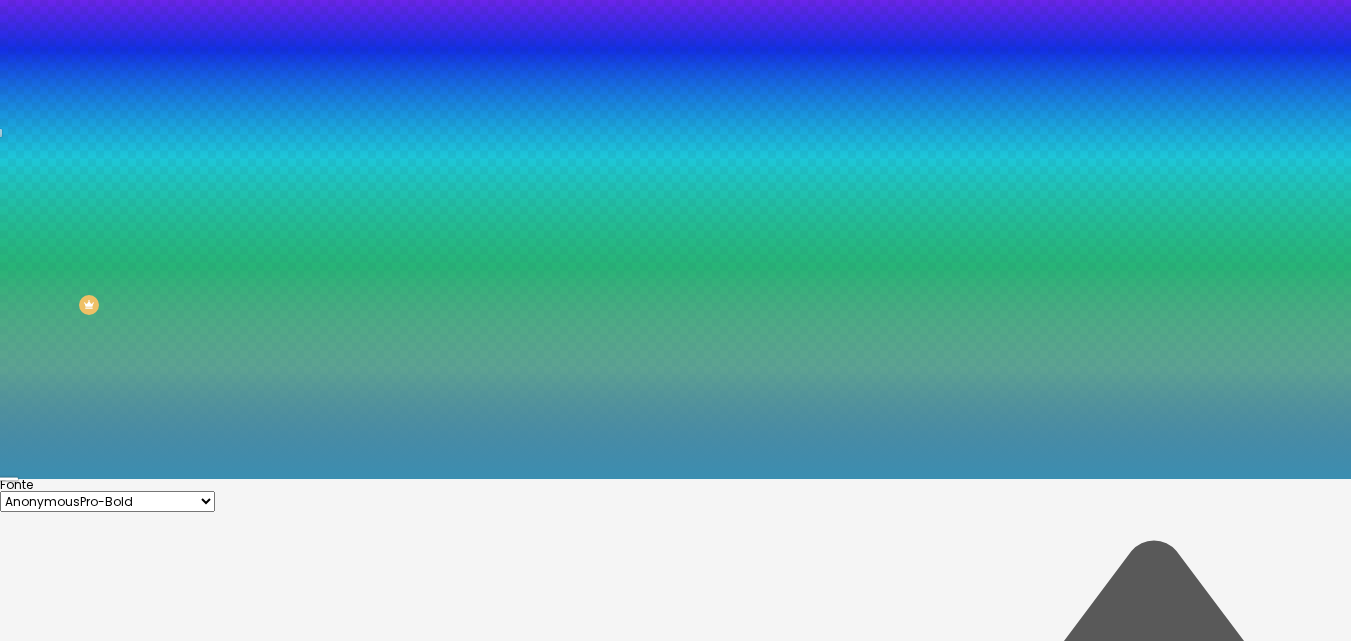 click at bounding box center (675, 479) 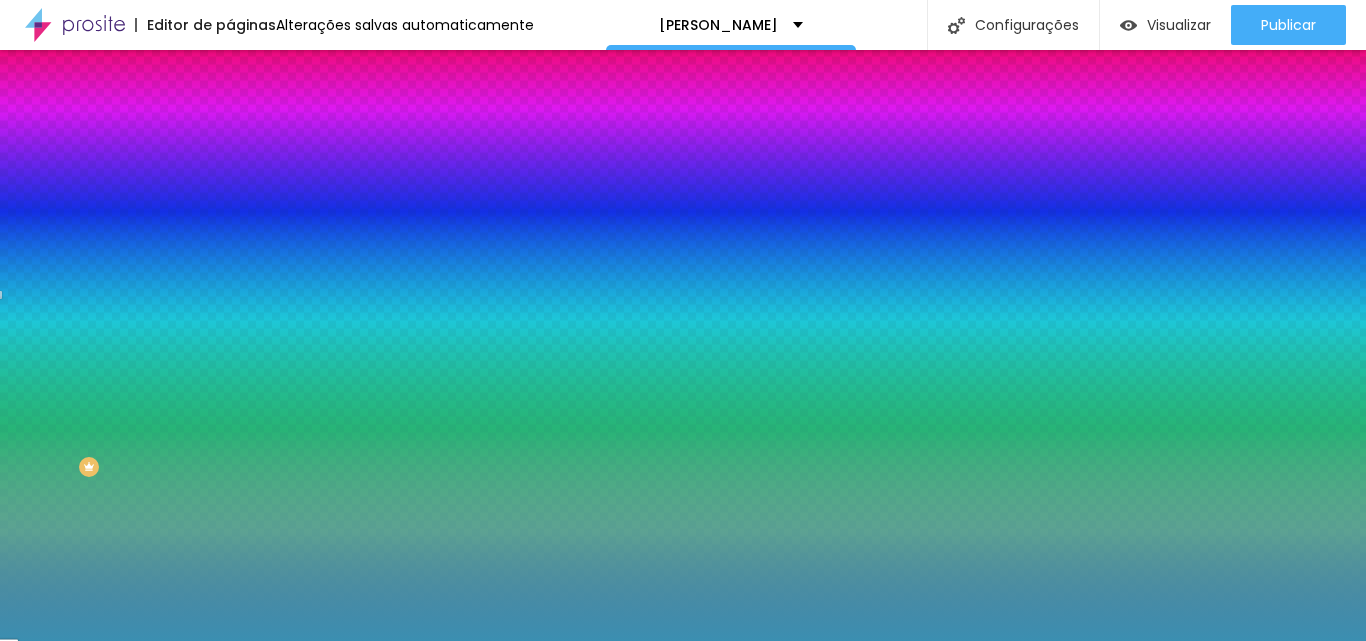 click 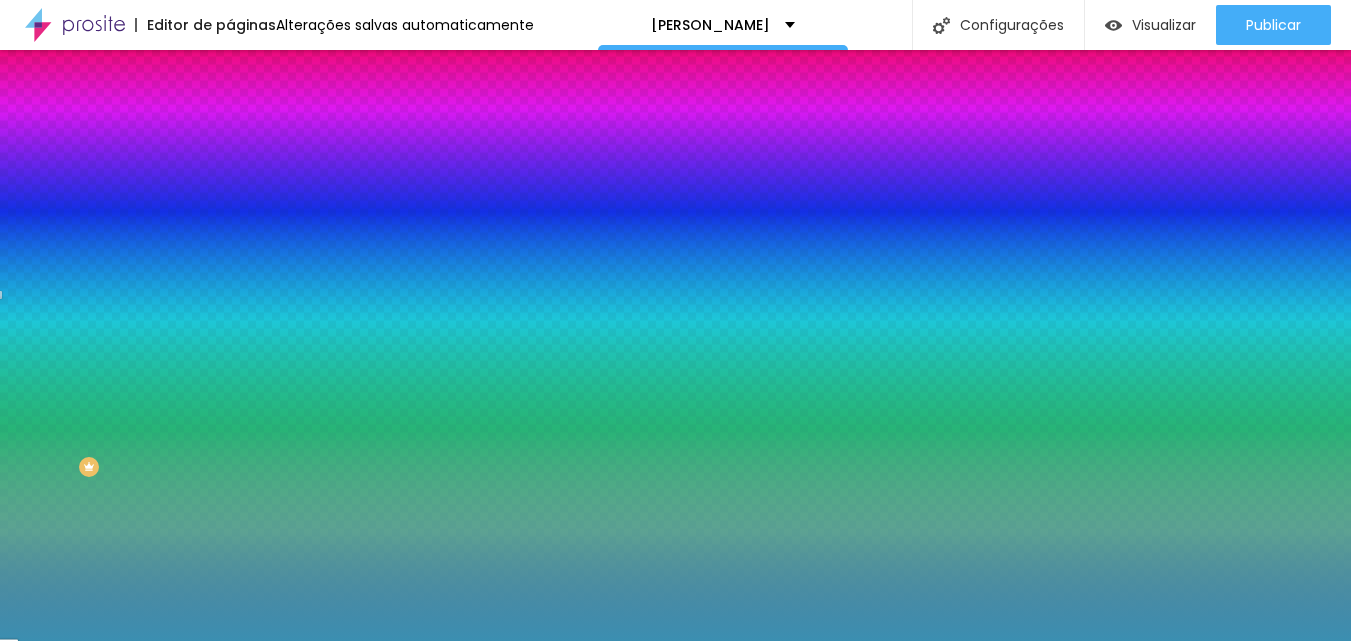 click at bounding box center [675, 764] 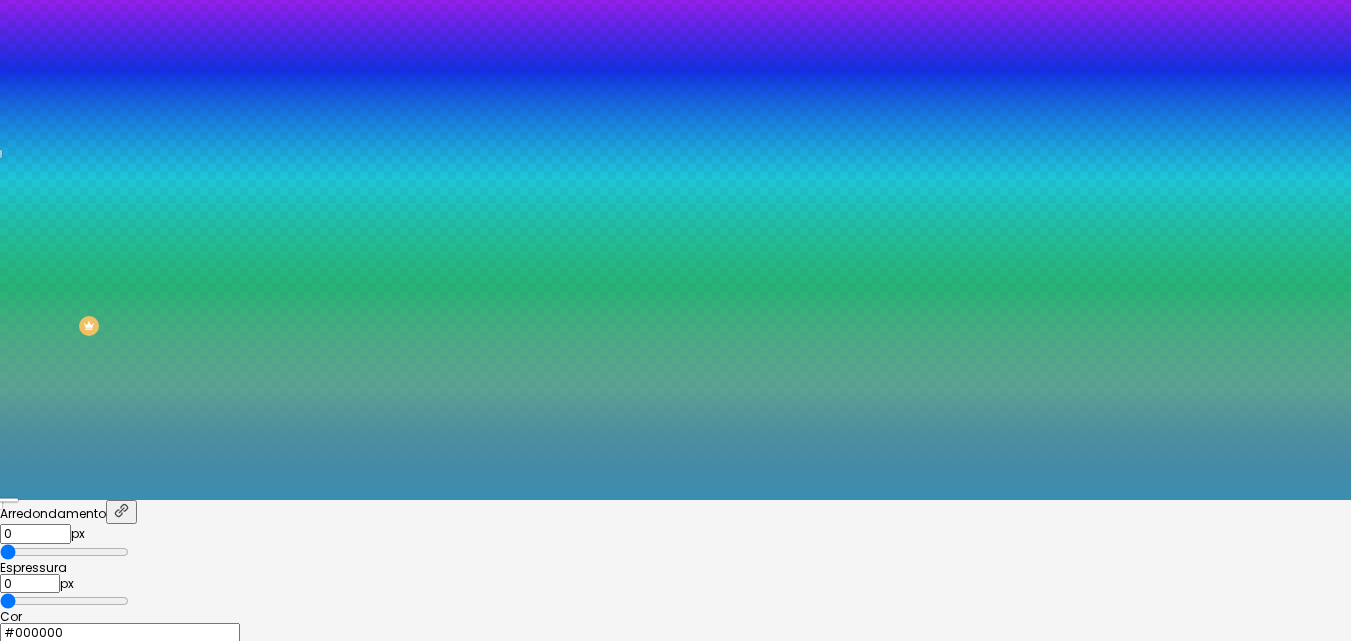 scroll, scrollTop: 148, scrollLeft: 0, axis: vertical 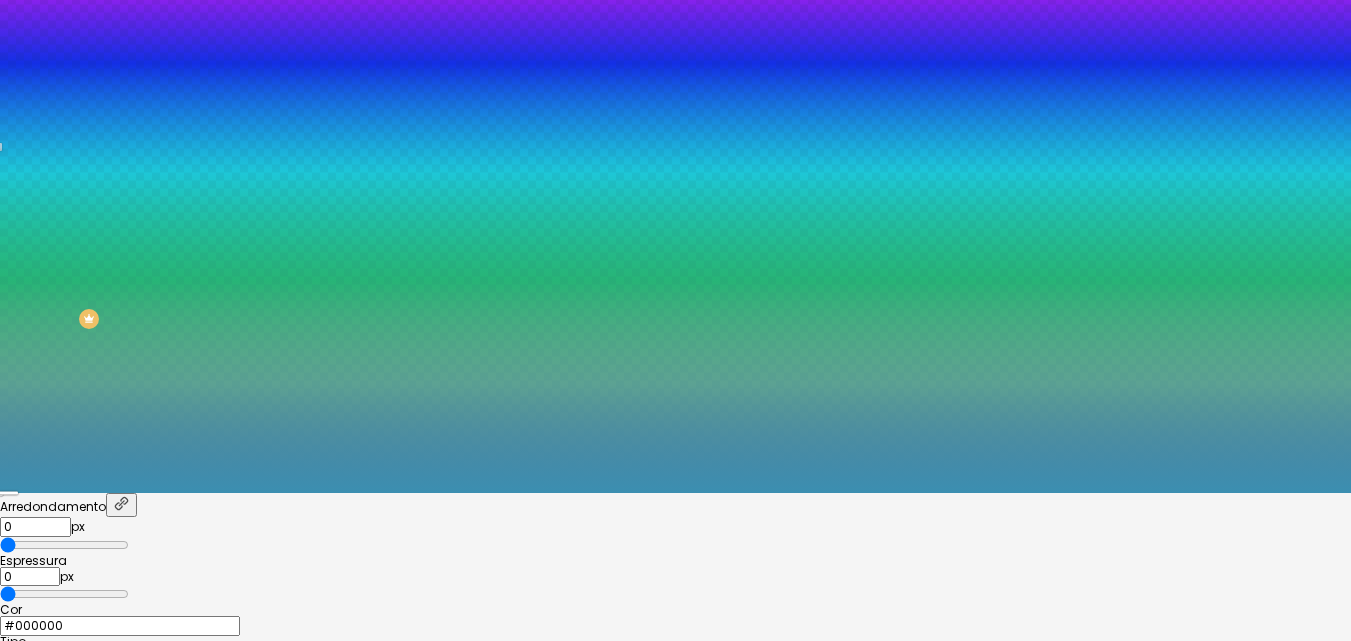 click at bounding box center [675, 172] 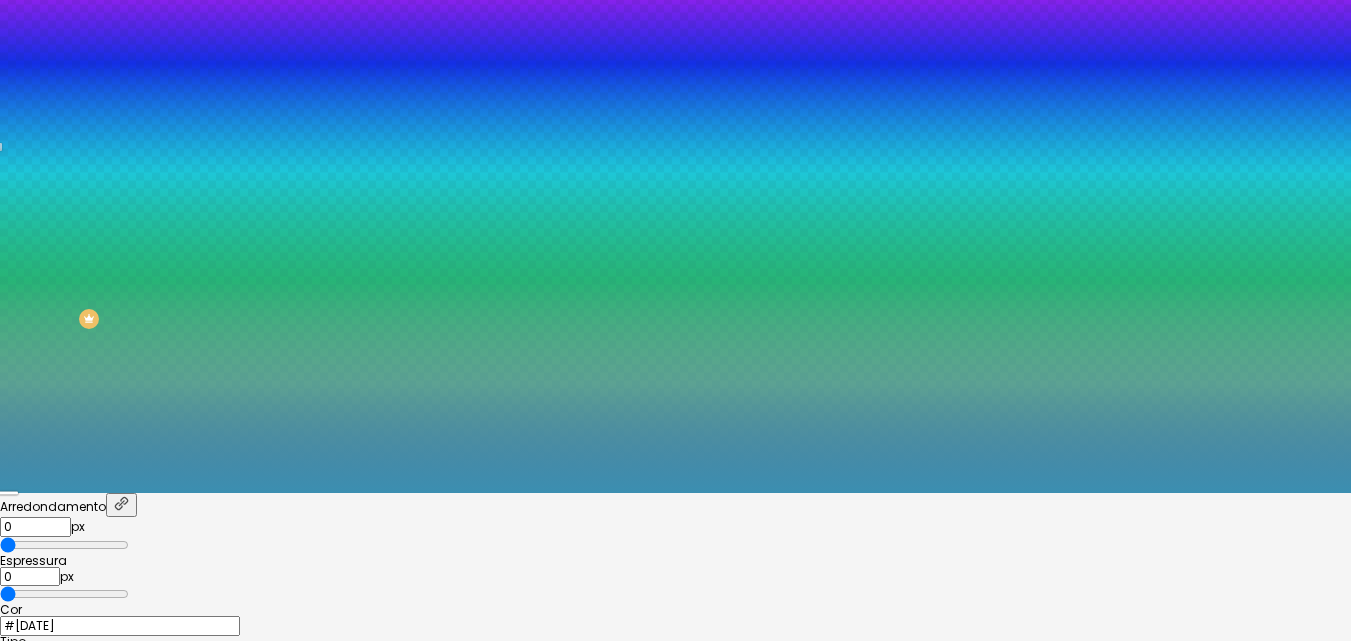 type on "#072EEA" 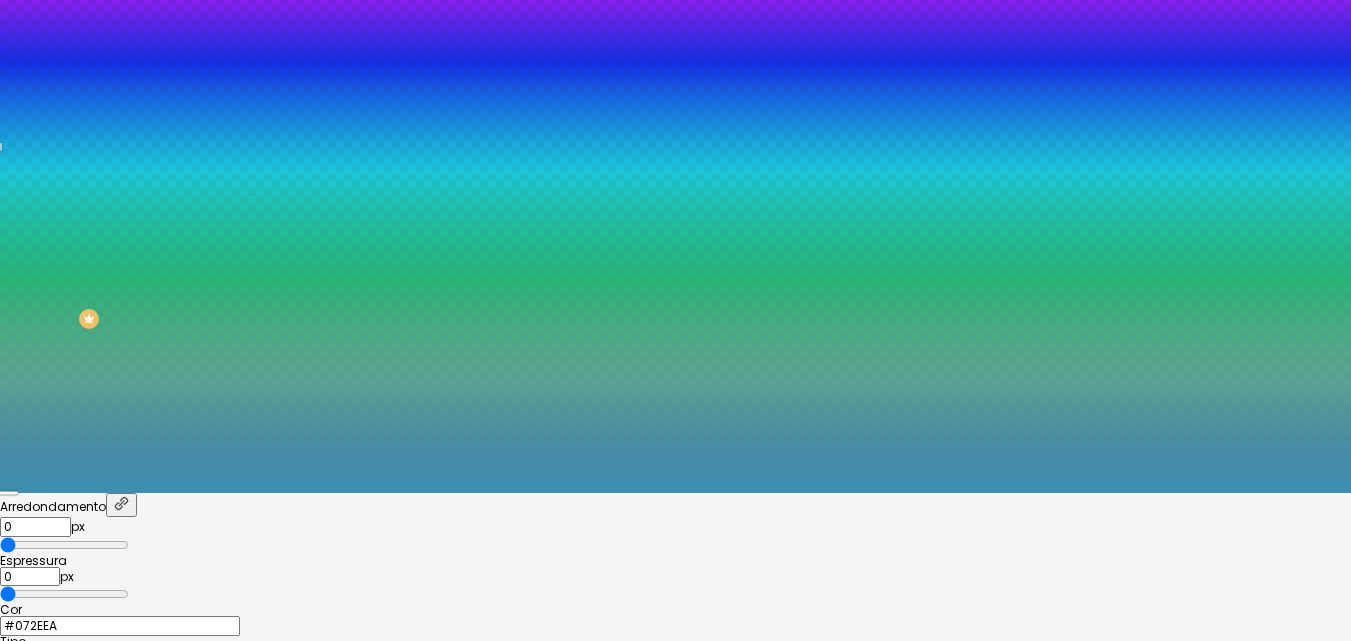 drag, startPoint x: 365, startPoint y: 525, endPoint x: 378, endPoint y: 498, distance: 29.966648 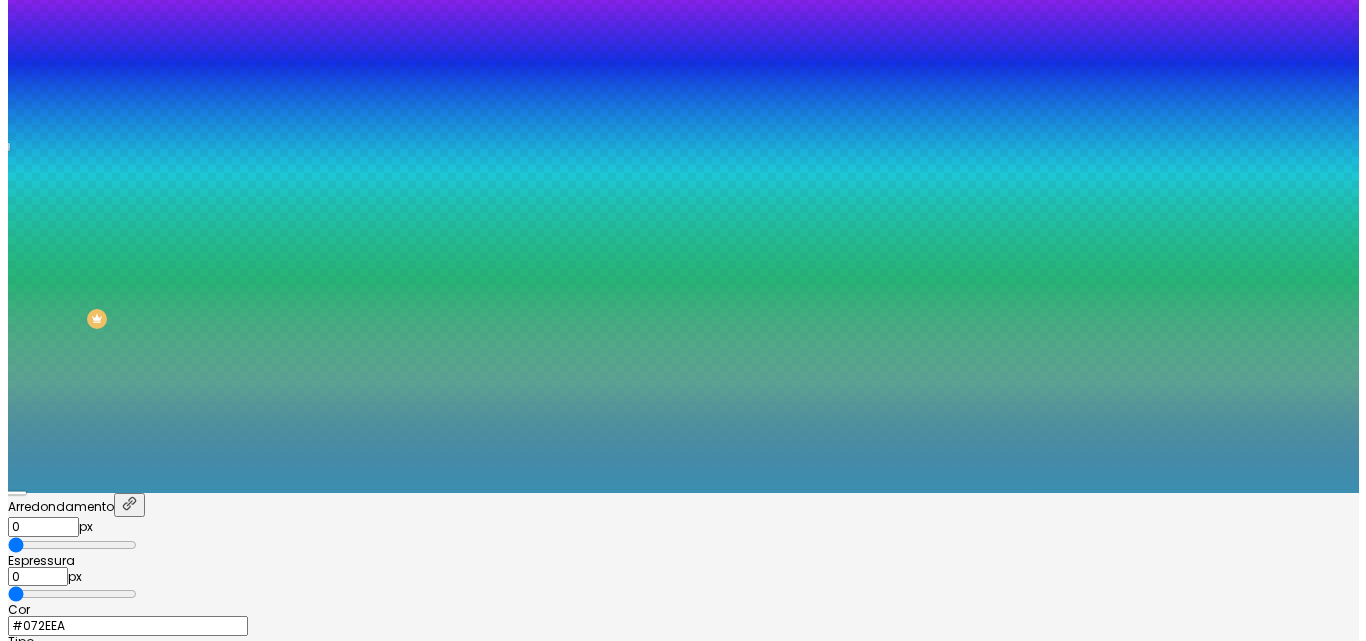 scroll, scrollTop: 0, scrollLeft: 0, axis: both 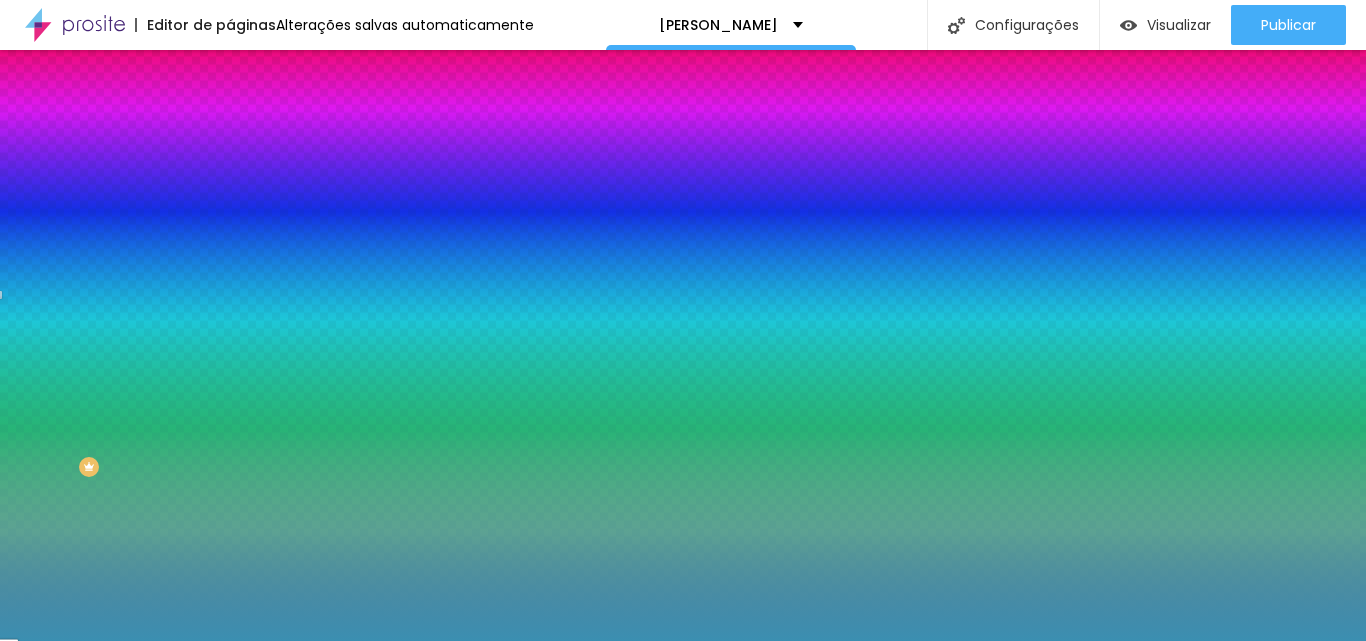 click at bounding box center [244, 564] 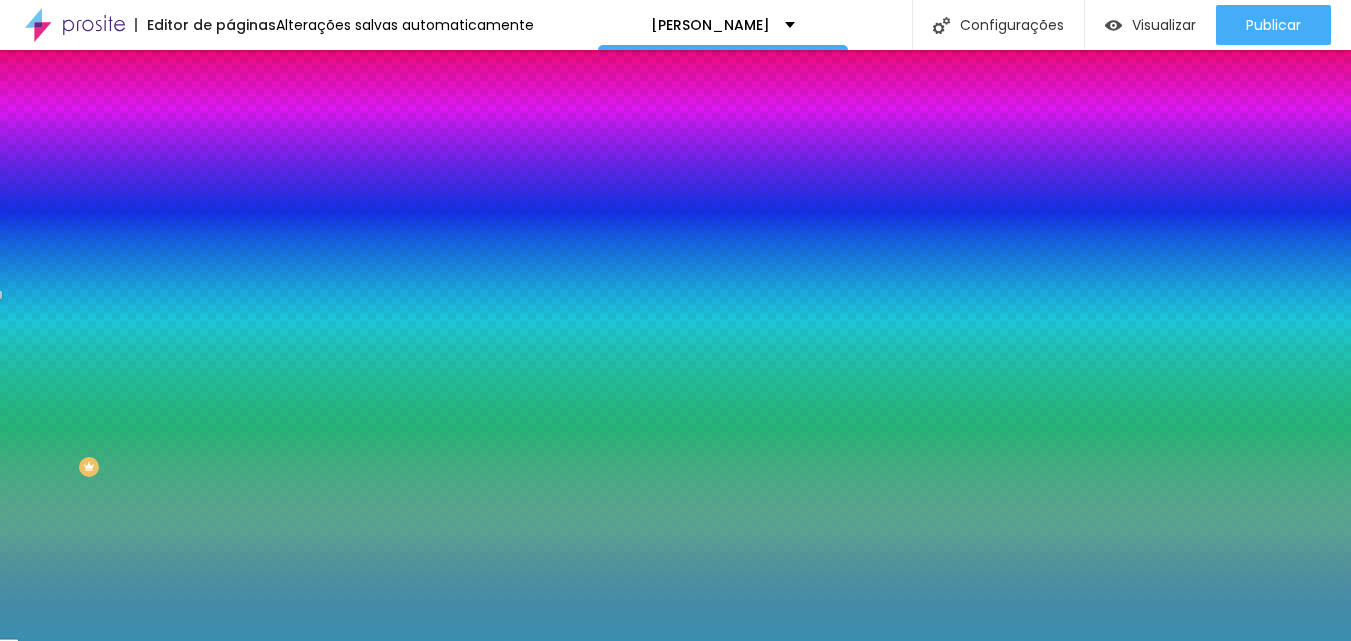 click on "AbrilFatface-Regular Actor-Regular Alegreya AlegreyaBlack [PERSON_NAME] Allan-Regular Amaranth AmaticaSC AmaticSC Amita-Bold Amita-Regular Anaheim AnonymousPro-Bold AnonymousPro-Italic AnonymousPro-Regular Arapey Archivo-Bold Archivo-Italic Archivo-Regular ArefRuqaa Arsenal-Bold Arsenal-Italic Arsenal-Regular Arvo Assistant AssistantLight AveriaLibre AveriaLibreLight AveriaSansLibre-Bold AveriaSansLibre-Italic AveriaSansLibre-Regular Bangers-Regular Bentham-Regular Bevan-Regular BioRhyme BioRhymeExtraBold BioRhymeLight Bitter BreeSerif ButterflyKids-Regular ChangaOne-Italic ChangaOne-Regular Chewy-Regular Chivo CinzelDecorative-Black CinzelDecorative-Bold CinzelDecorative-Regular Comfortaa-Bold Comfortaa-Light Comfortaa-Regular ComingSoon Cookie-Regular Corben-Bold Corben-Regular Cormorant CormorantGeramond-Bold CormorantGeramond-Italic CormorantGeramond-Medium CormorantGeramond-Regular CormorantLight Cousine-Bold Cousine-Italic Cousine-Regular Creepster-Regular CrimsonText CrimsonTextBold Cuprum FjallaOne" at bounding box center [107, -2276] 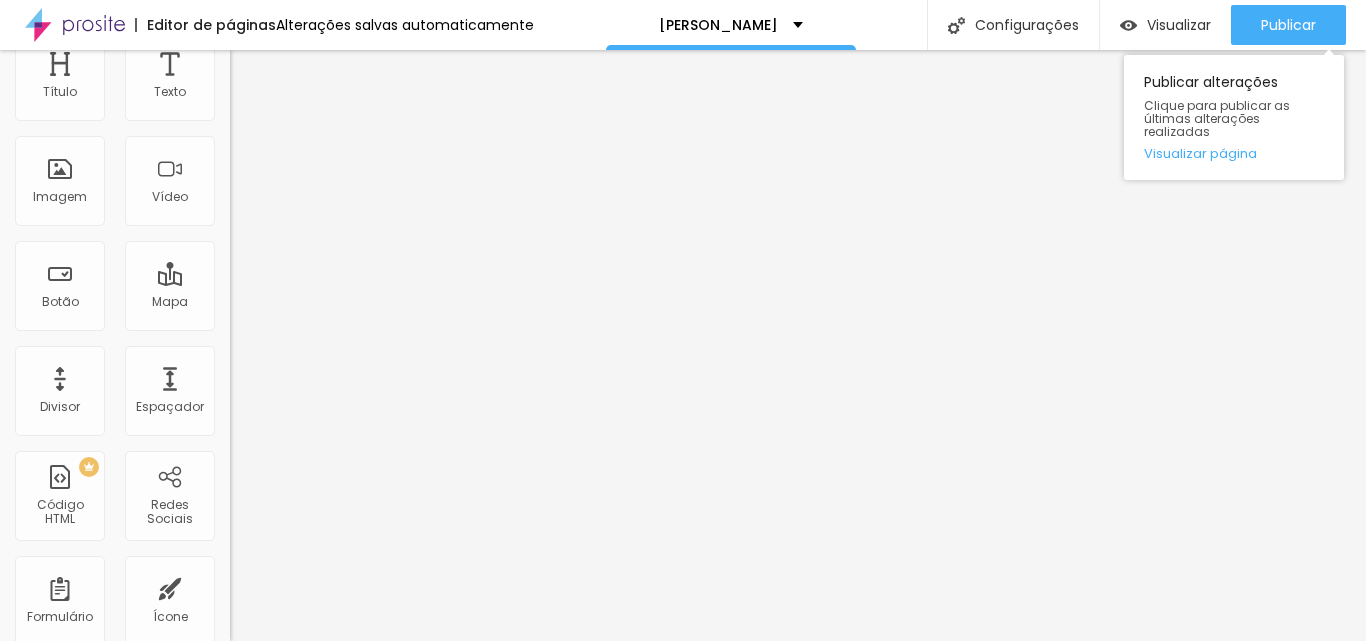 scroll, scrollTop: 0, scrollLeft: 0, axis: both 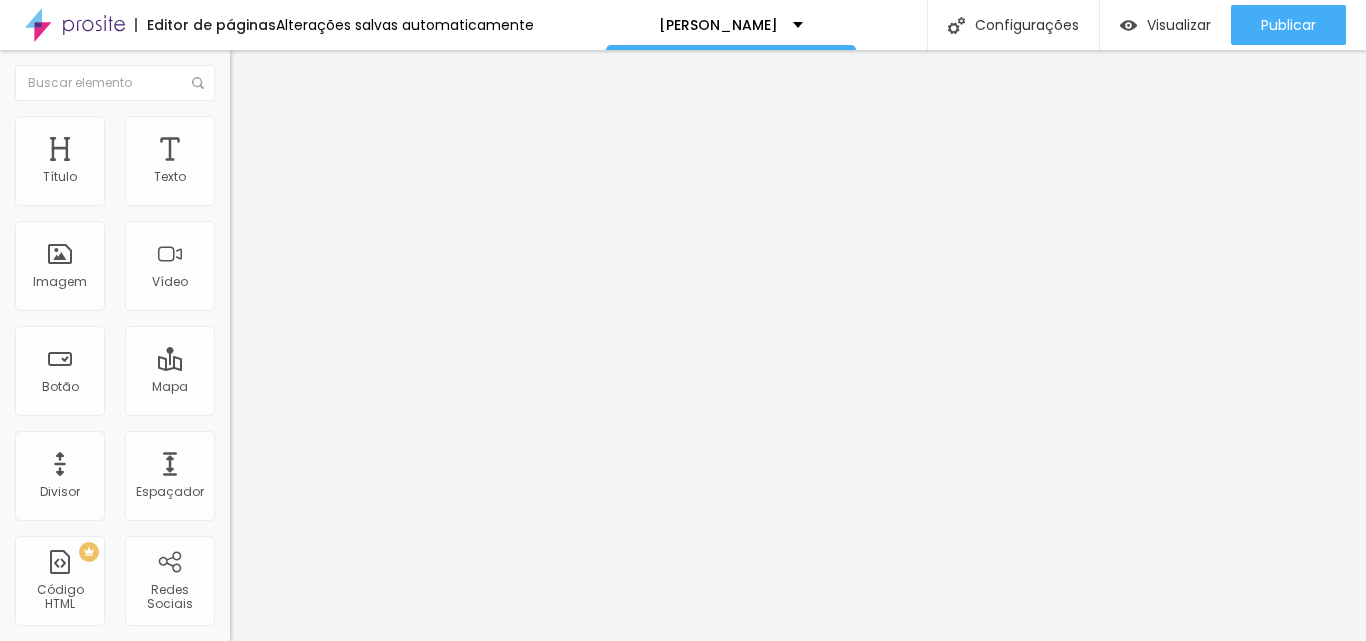 click at bounding box center [253, 73] 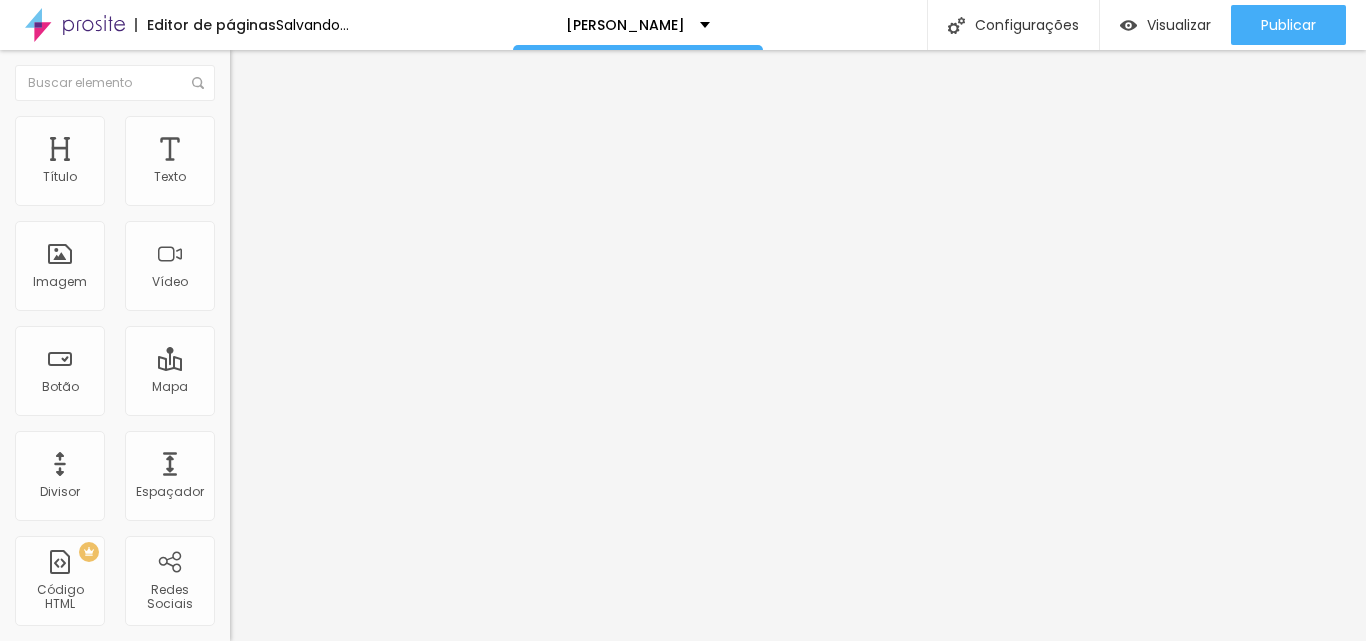 click on "Adicionar imagem" at bounding box center [300, 163] 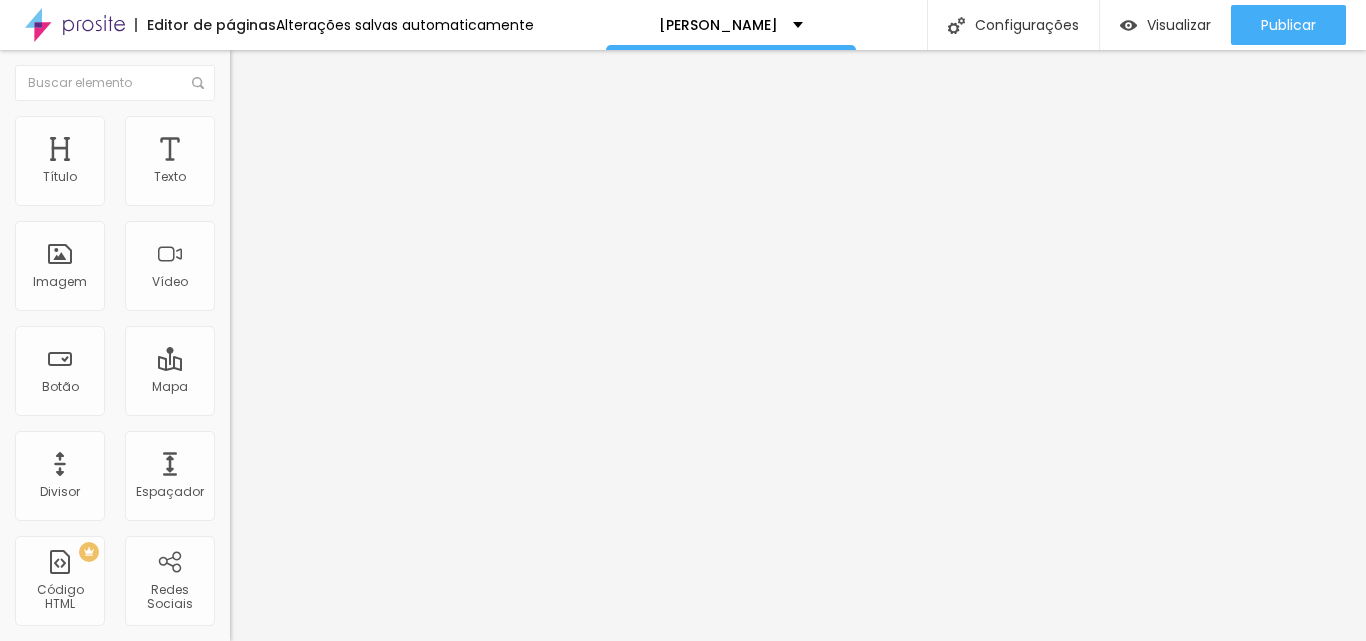 scroll, scrollTop: 400, scrollLeft: 0, axis: vertical 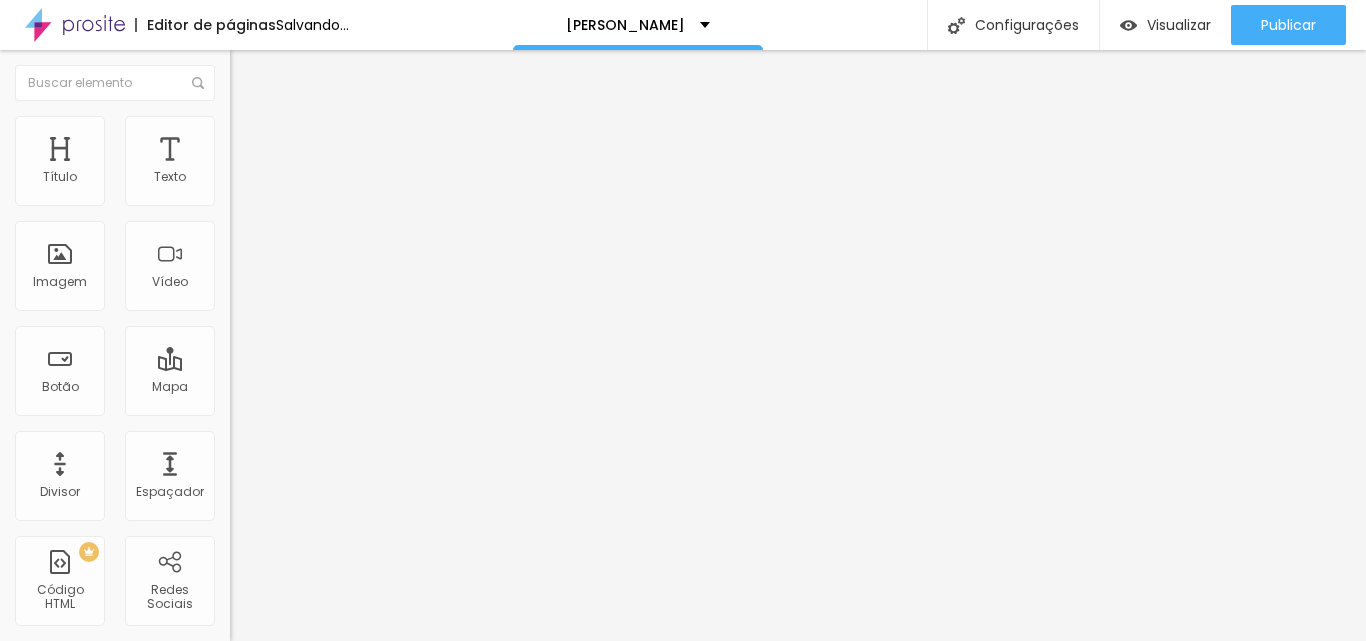 click on "Adicionar imagem" at bounding box center [300, 163] 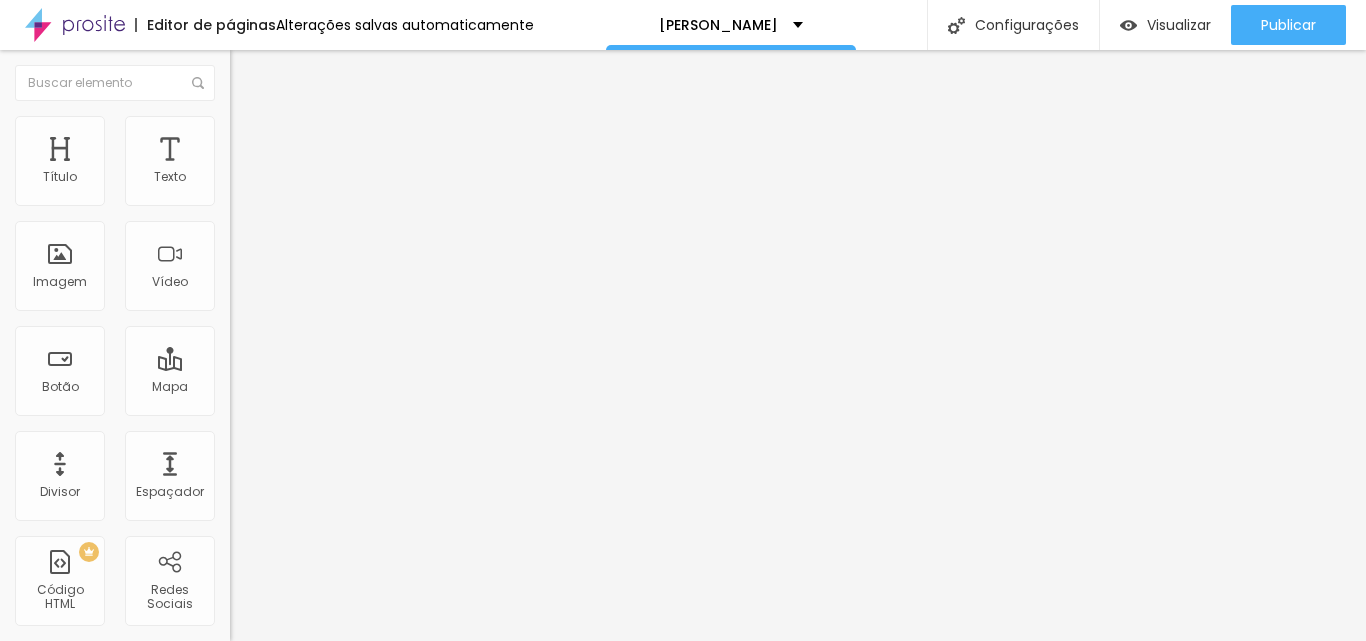 scroll, scrollTop: 400, scrollLeft: 0, axis: vertical 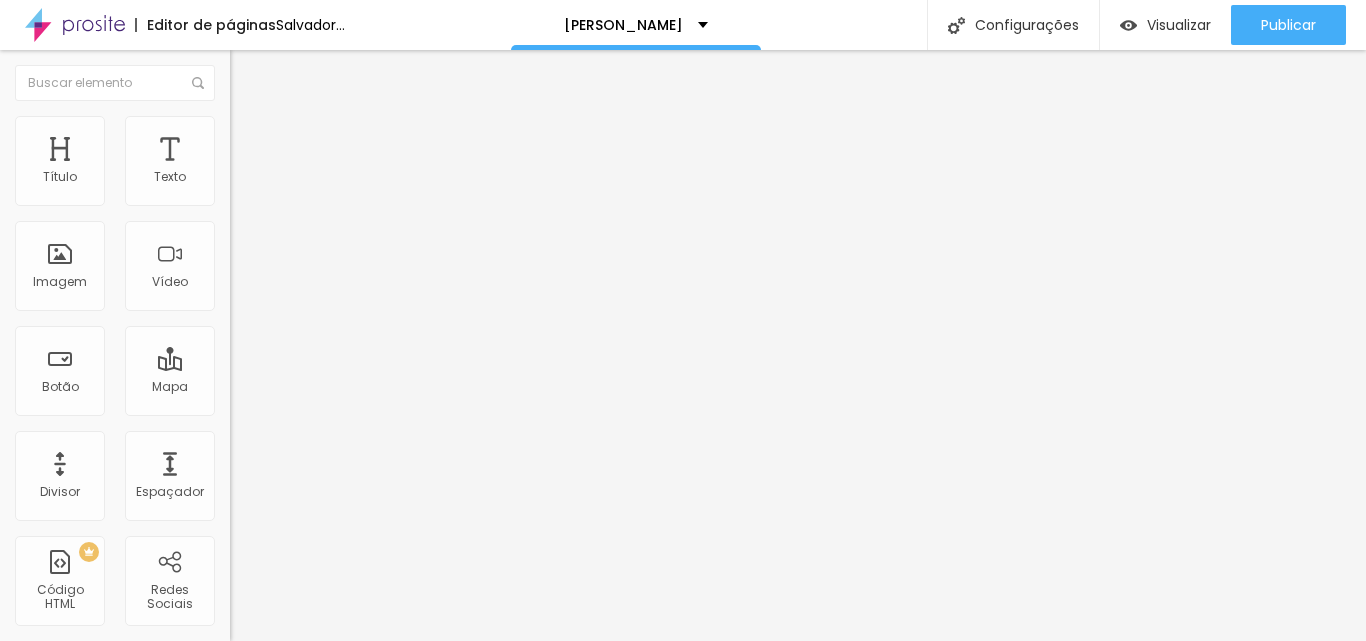 click at bounding box center [239, 125] 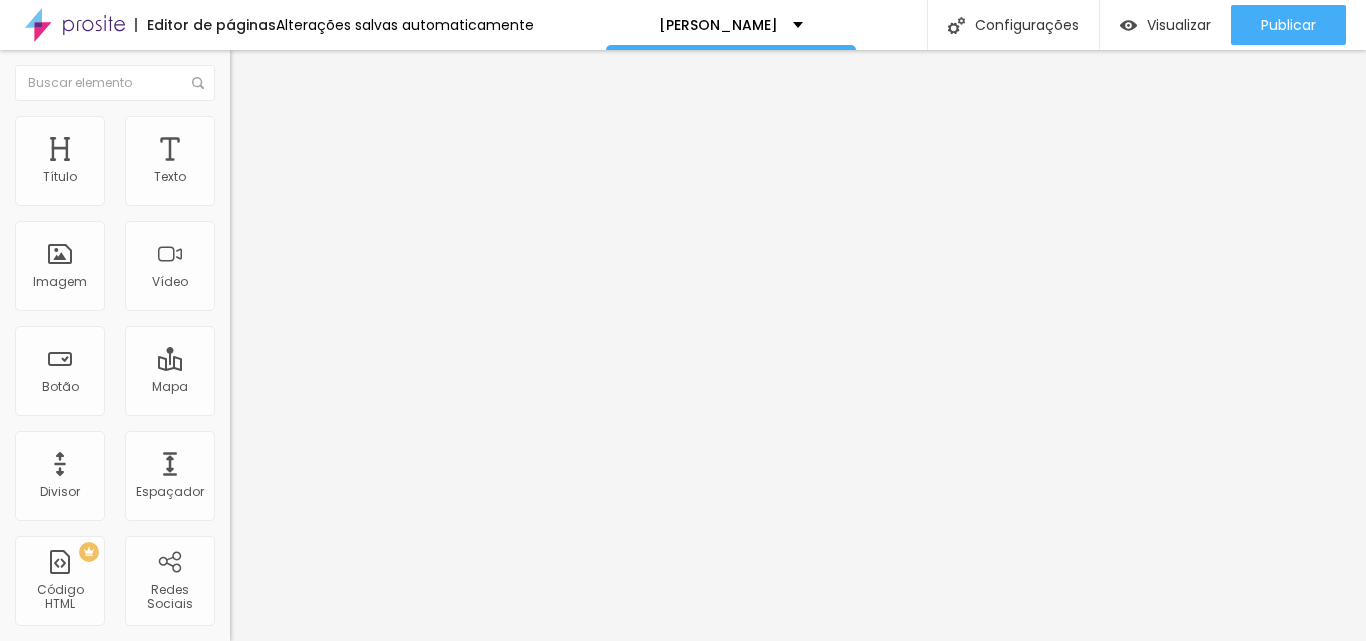 type on "60" 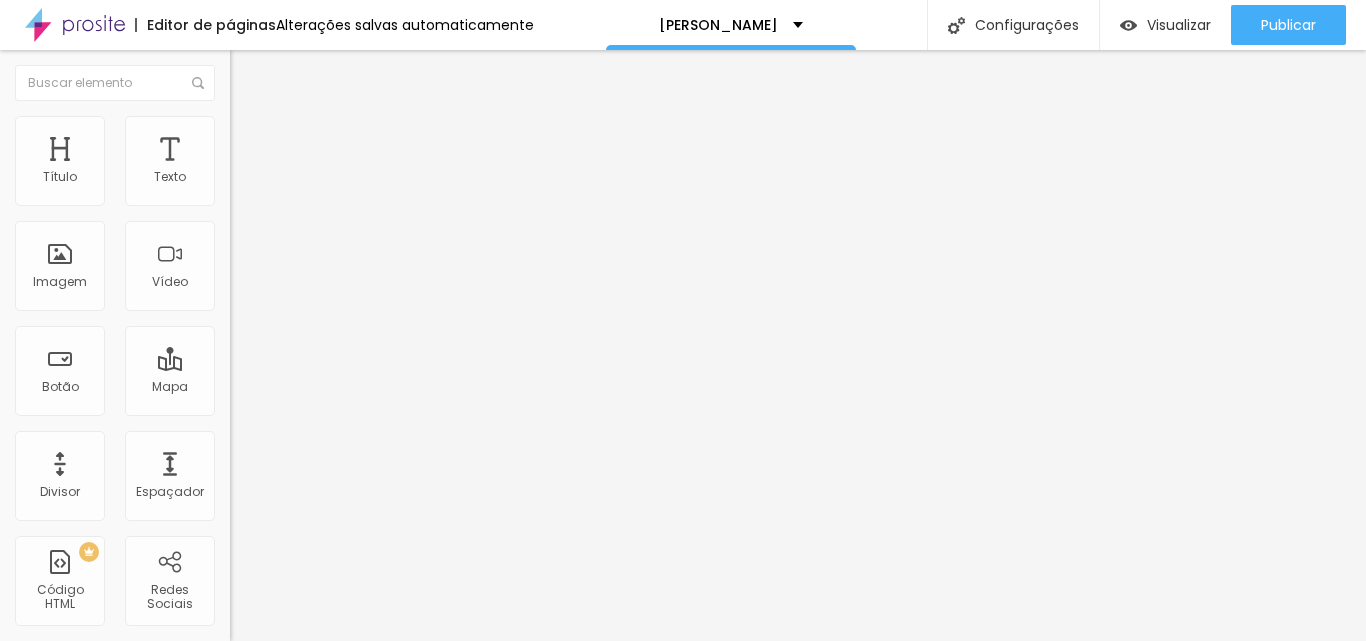 type on "55" 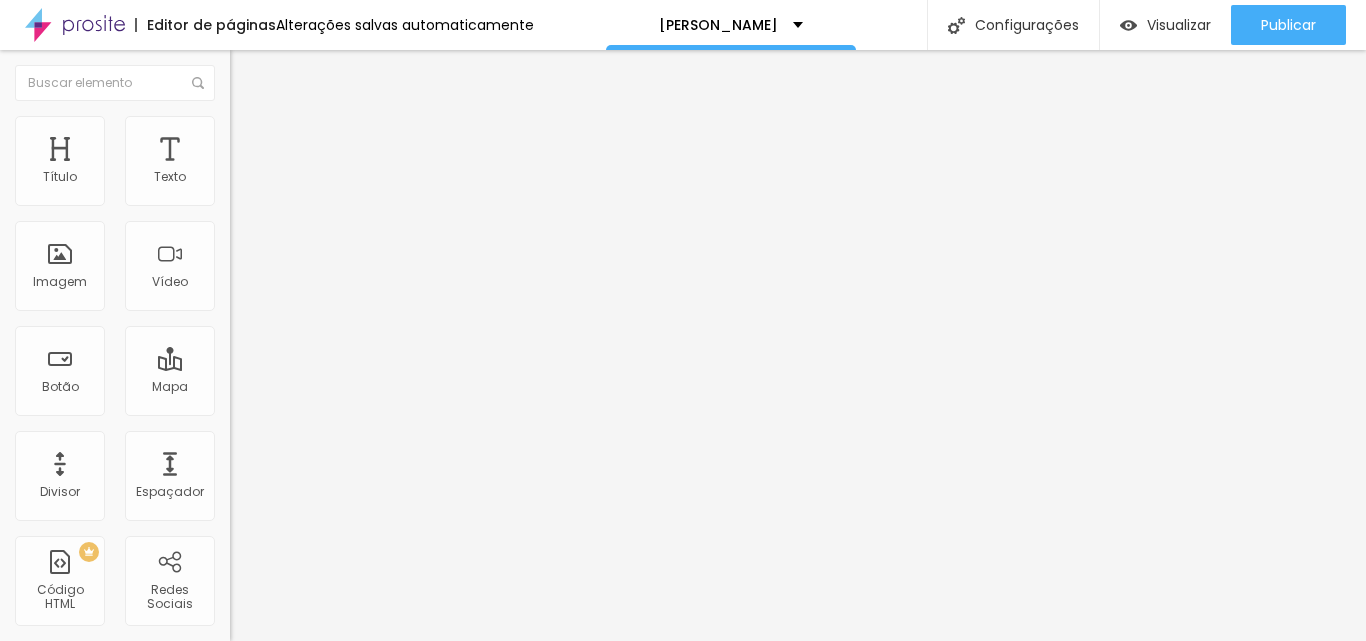 type on "100" 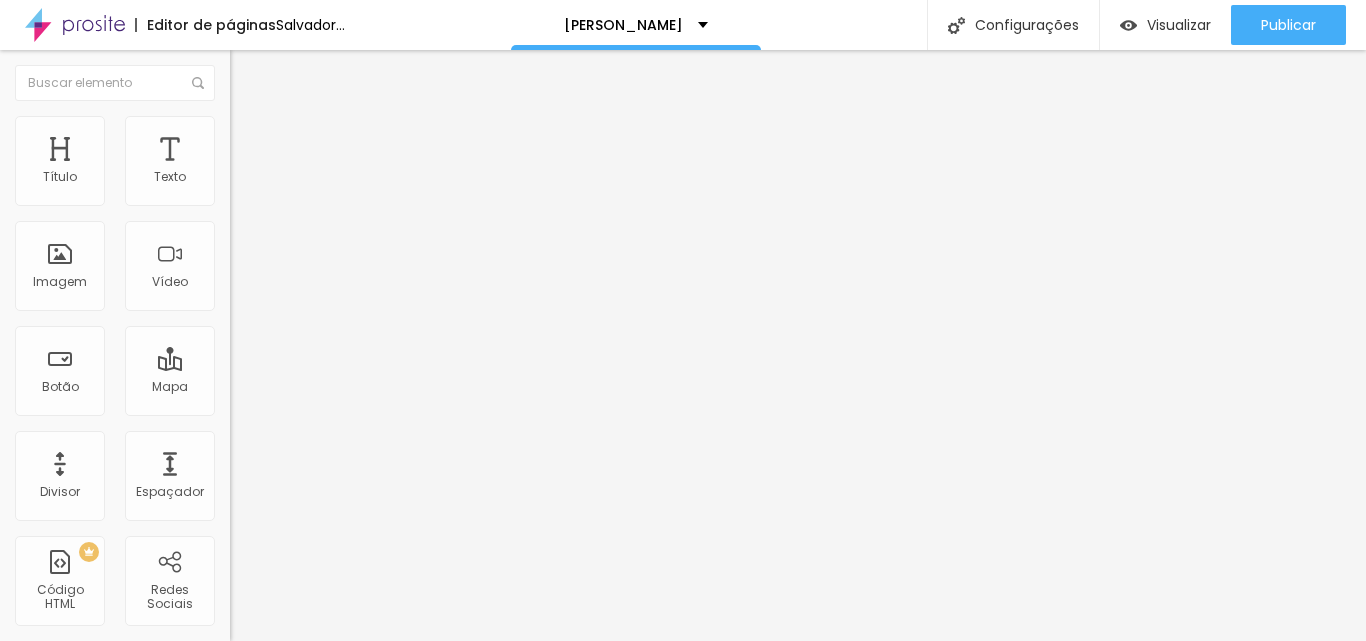 drag, startPoint x: 139, startPoint y: 214, endPoint x: 223, endPoint y: 214, distance: 84 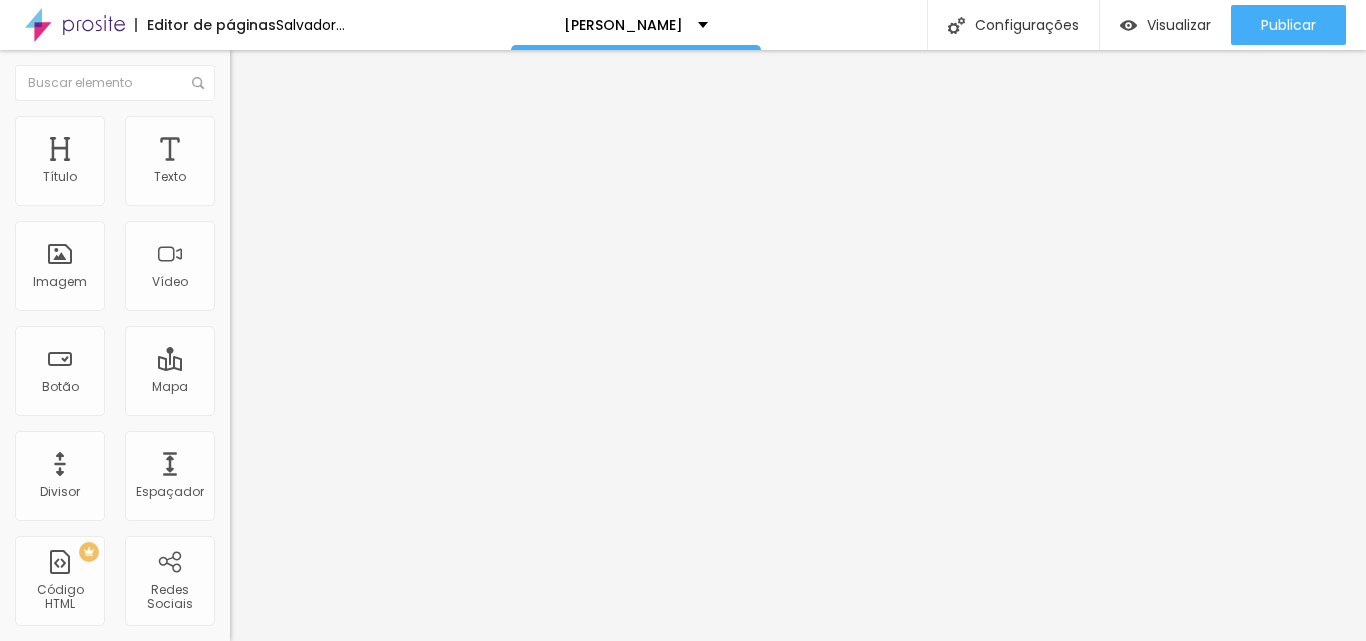 type on "100" 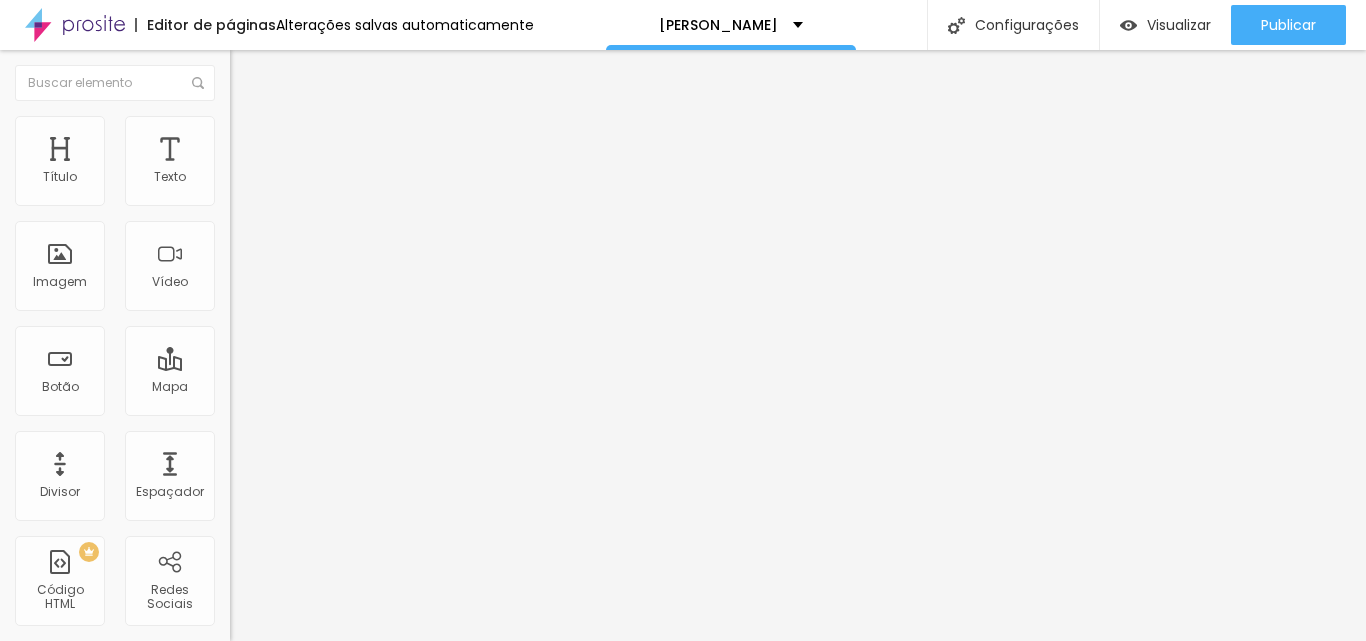 click on "Estilo" at bounding box center [263, 129] 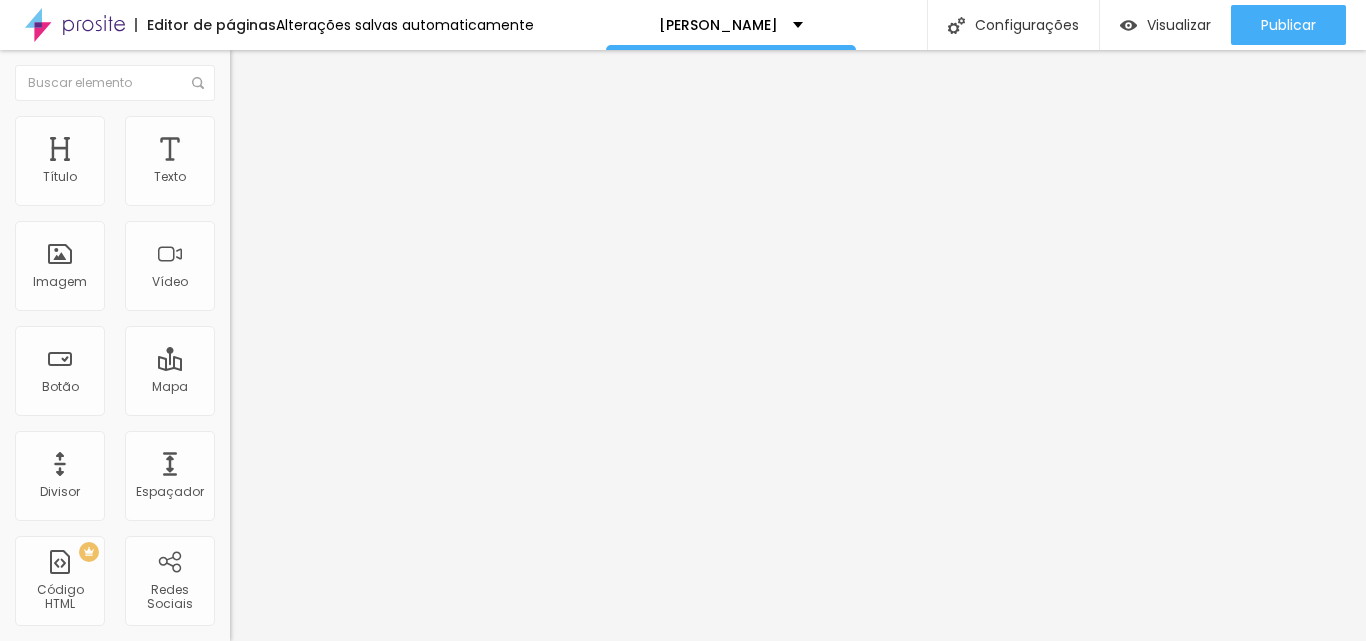 type on "65" 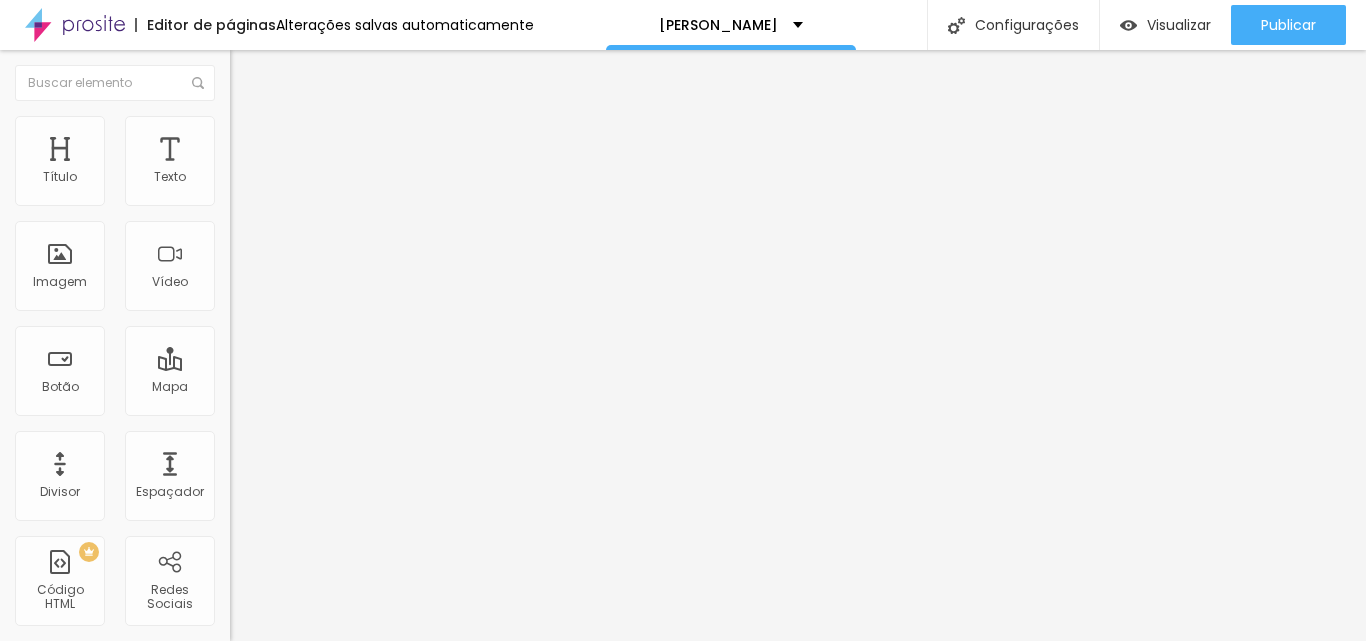 click on "Estilo" at bounding box center (345, 126) 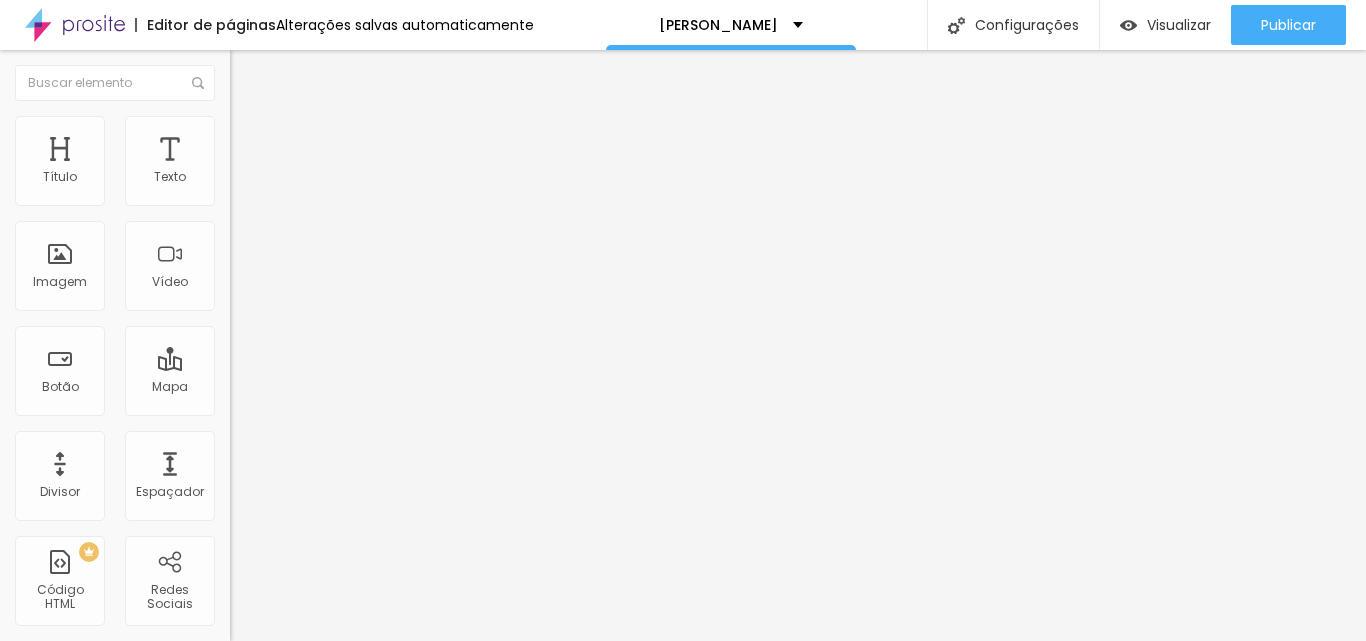 type on "200" 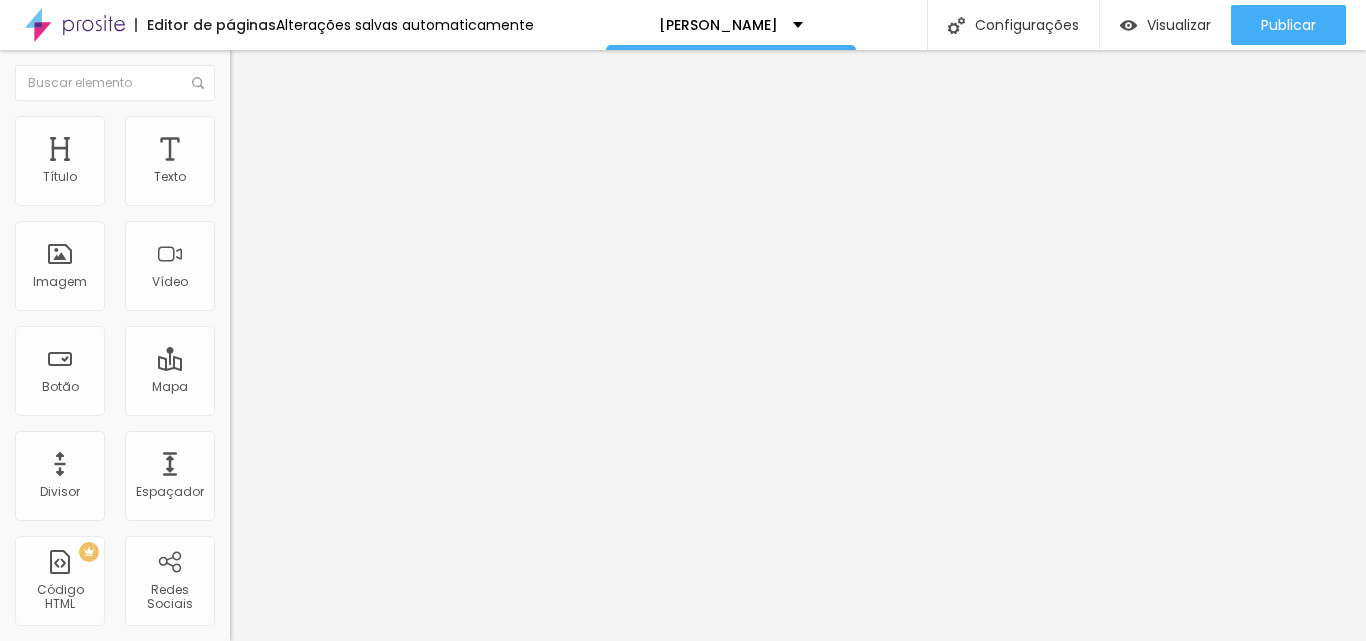 click on "Estilo" at bounding box center [263, 129] 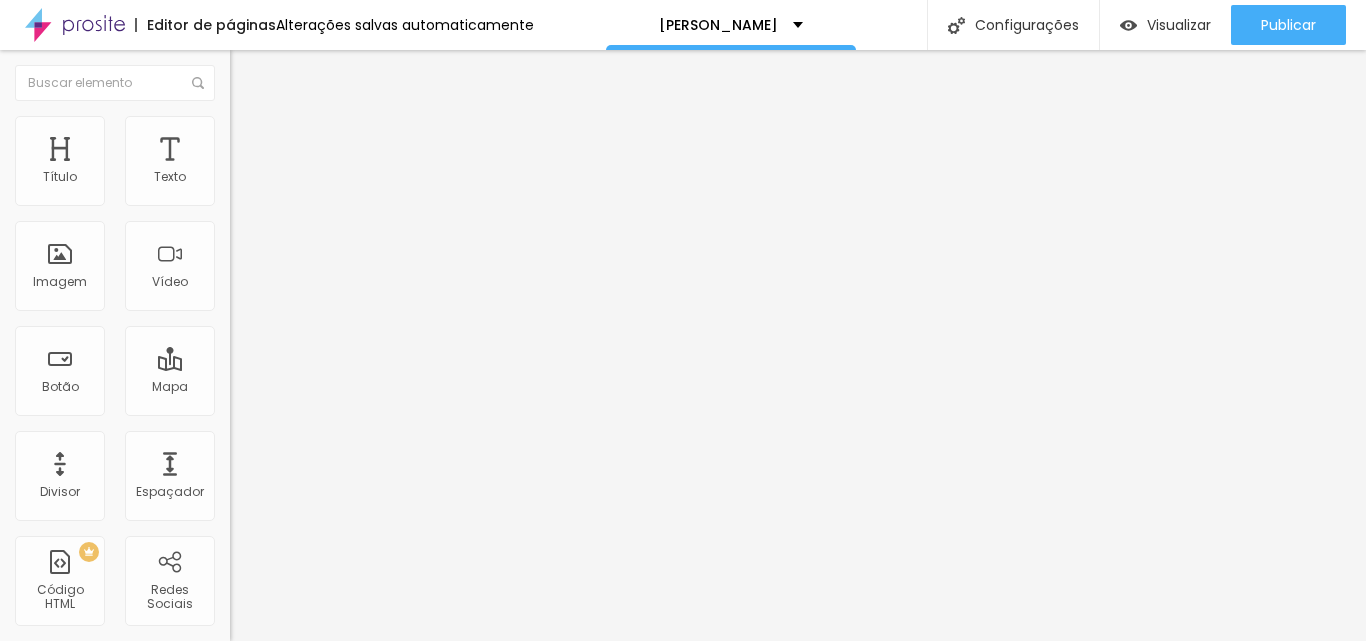 type on "95" 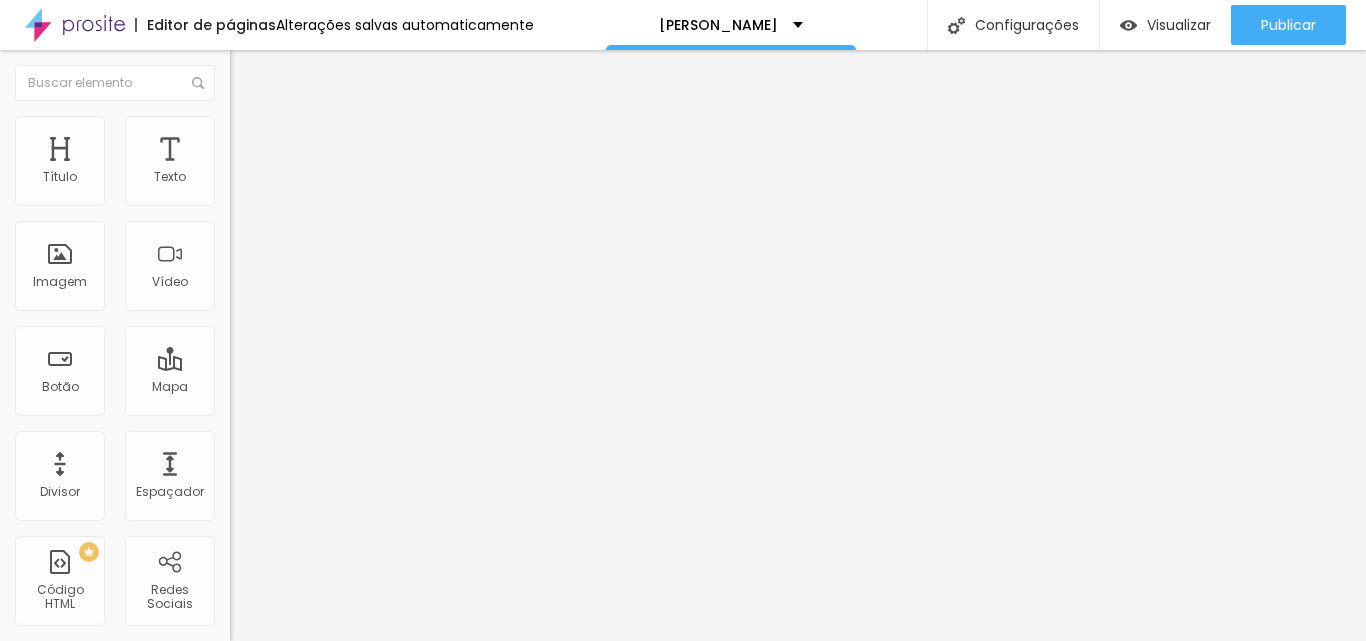 type on "80" 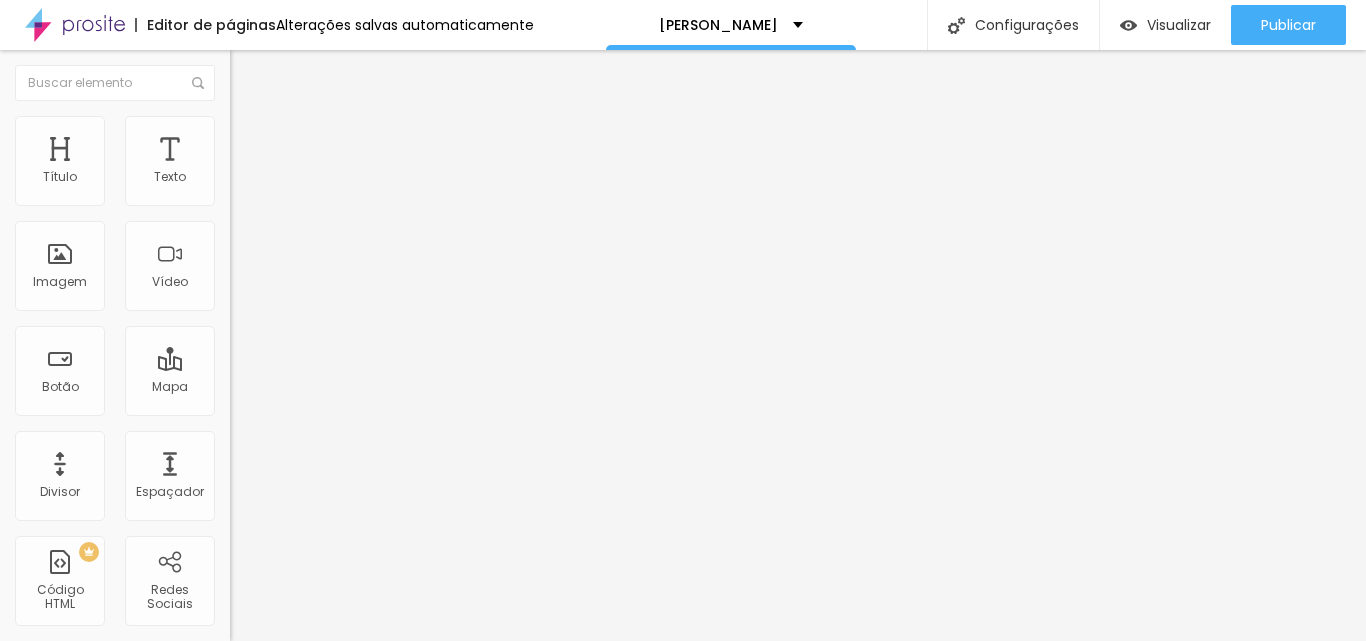 type on "80" 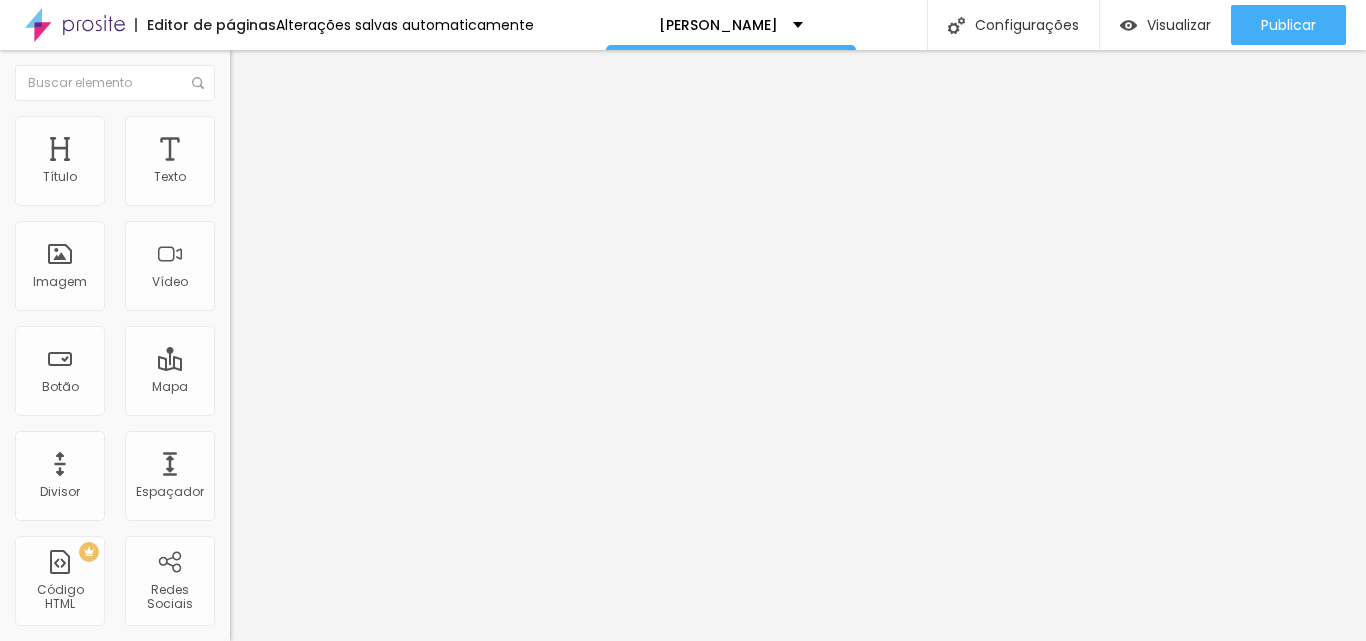 type on "75" 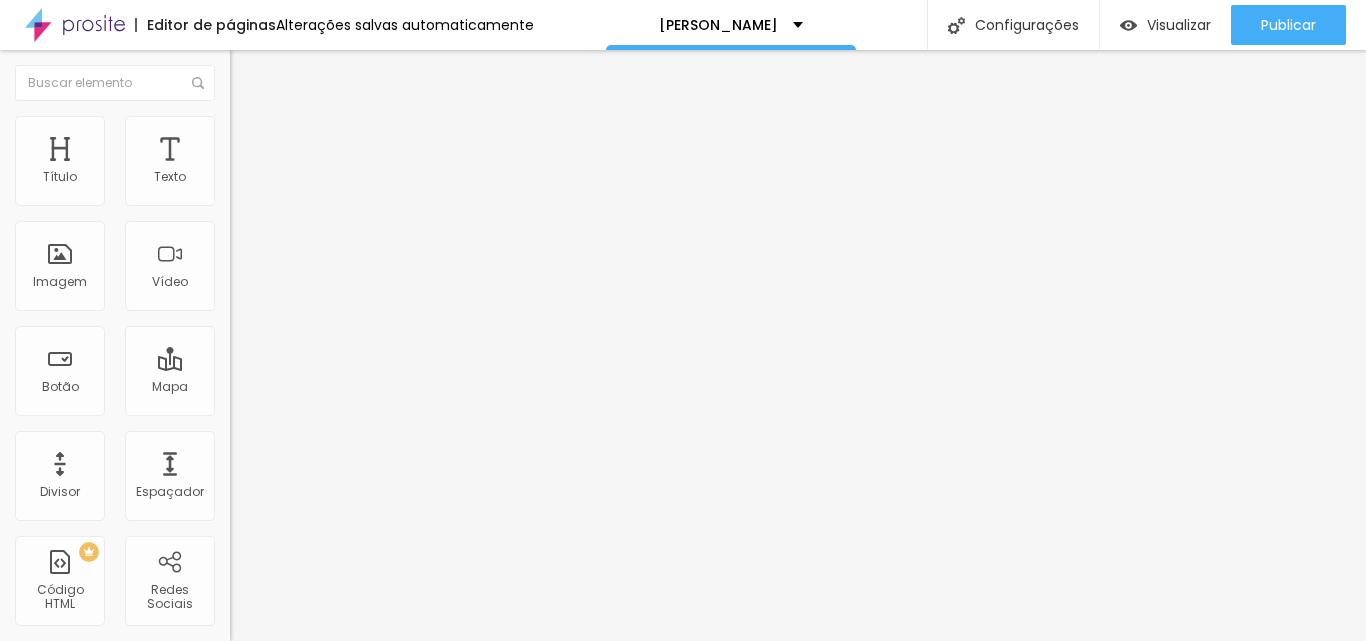 type on "70" 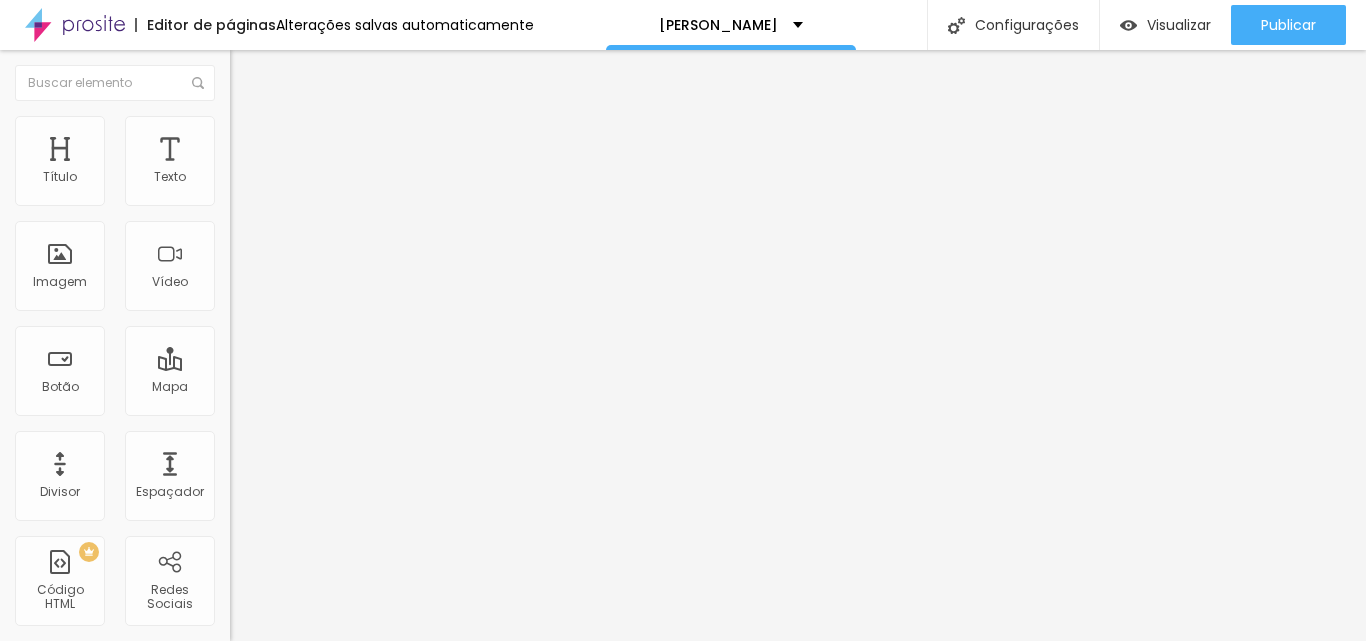 type on "70" 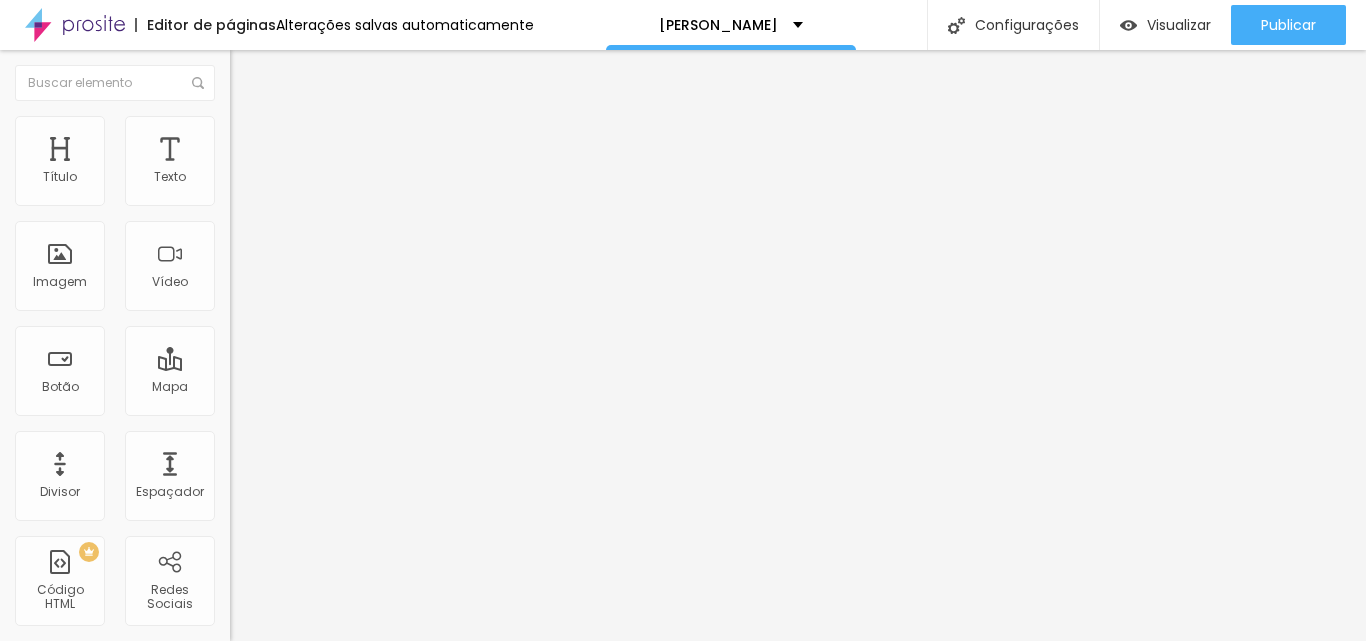 type on "65" 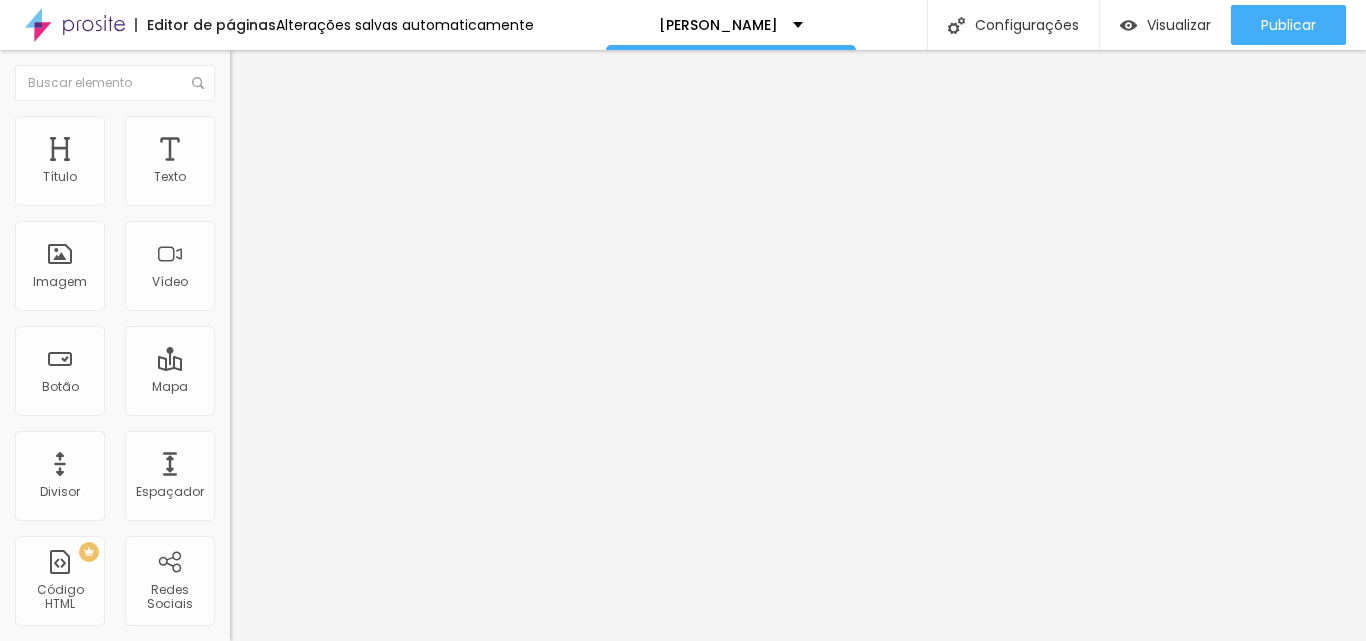 type on "60" 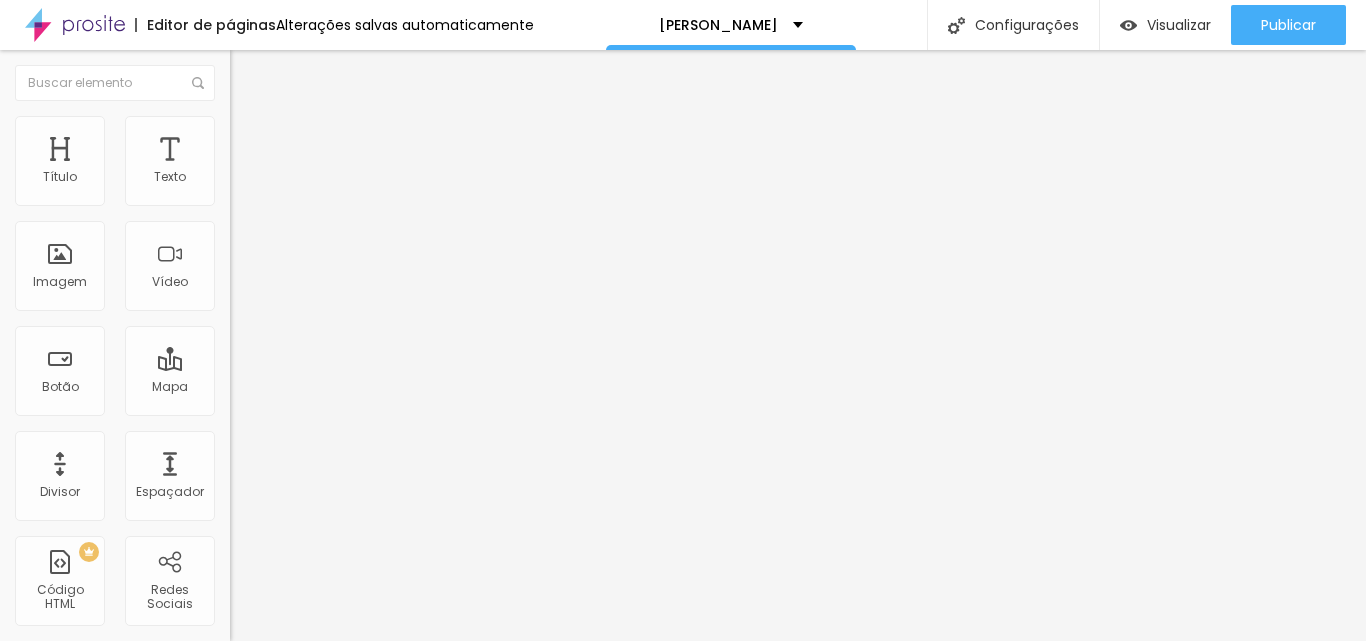 type on "60" 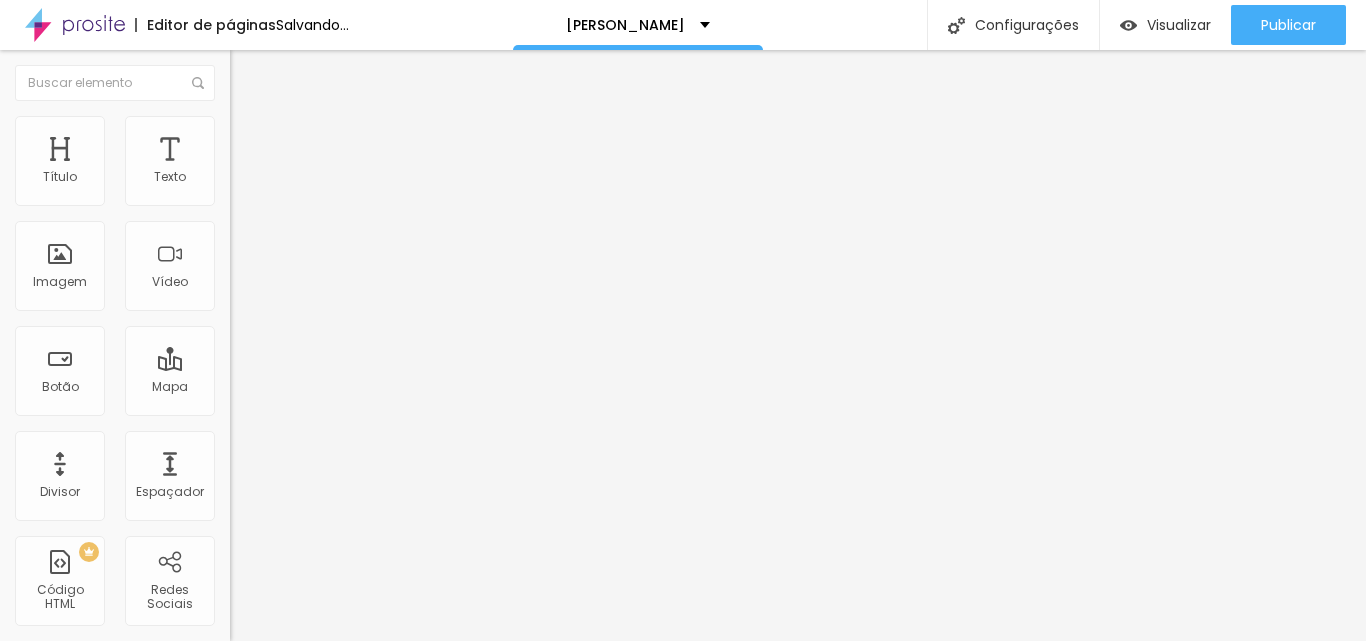 type on "55" 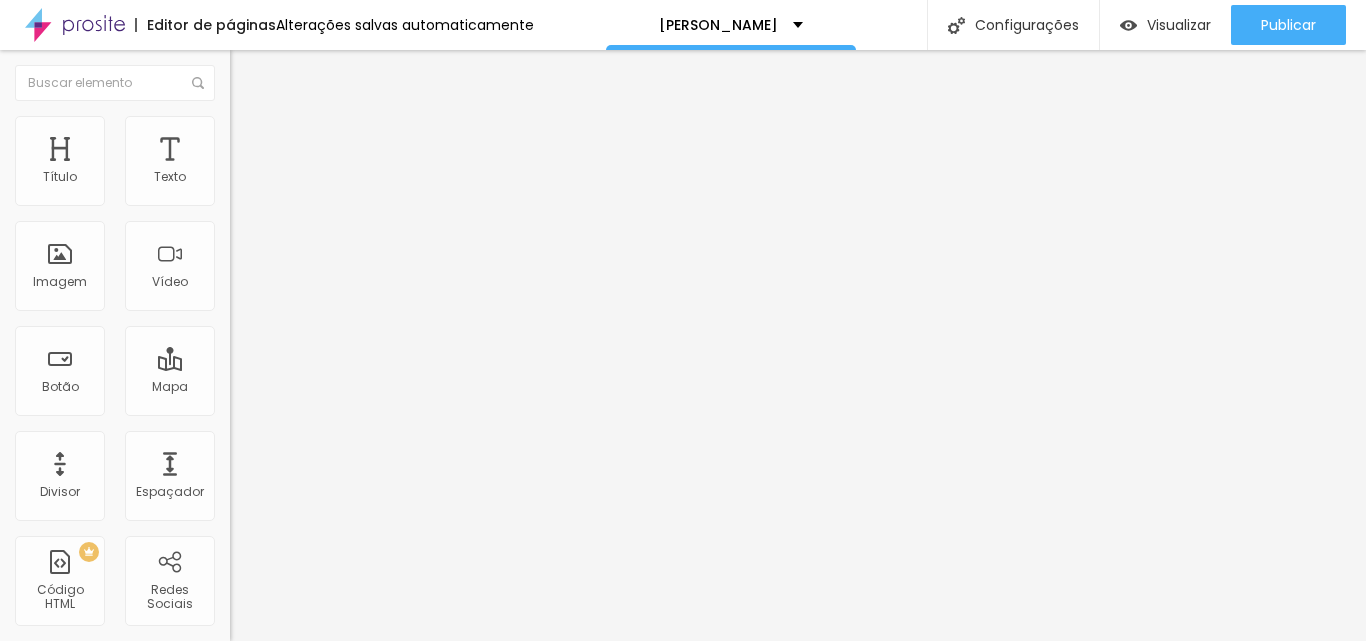 type on "60" 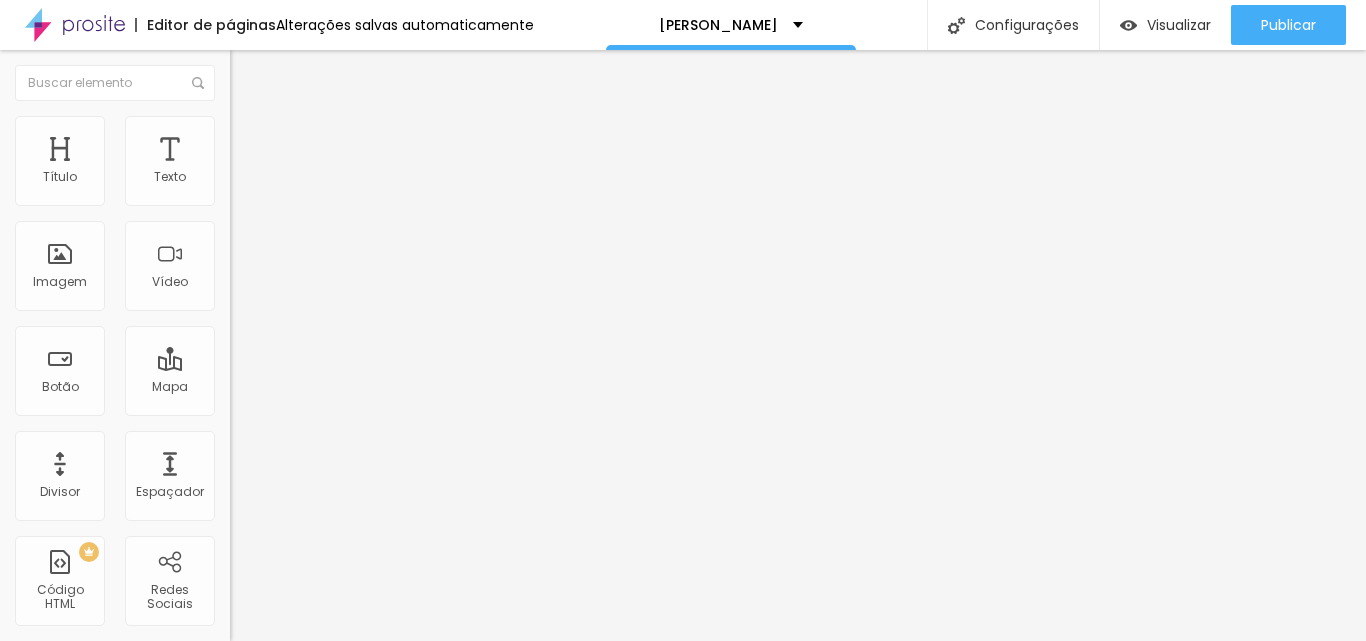 type on "60" 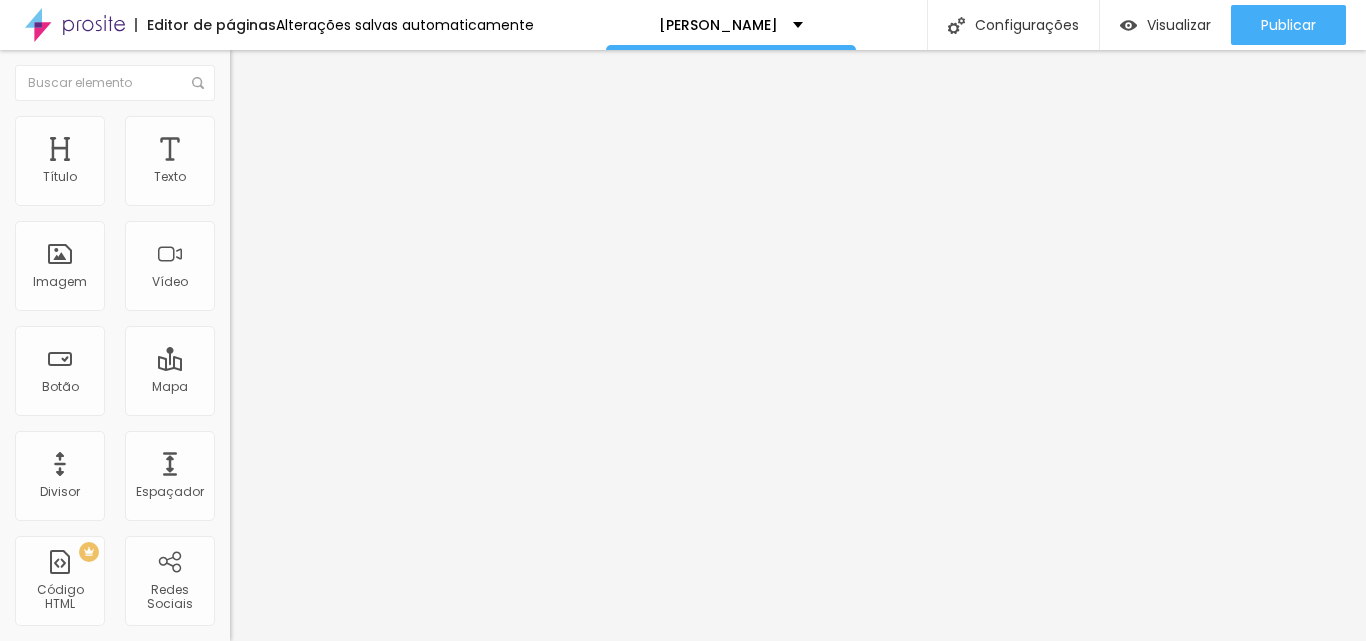 type on "65" 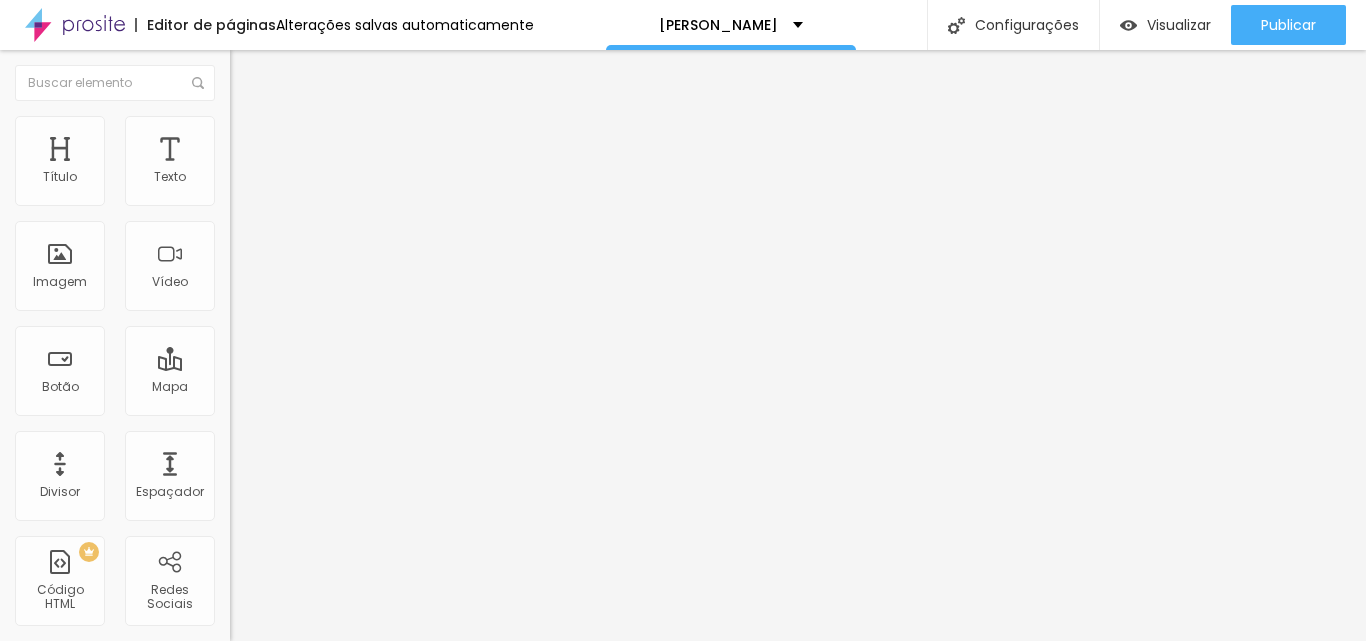 type on "65" 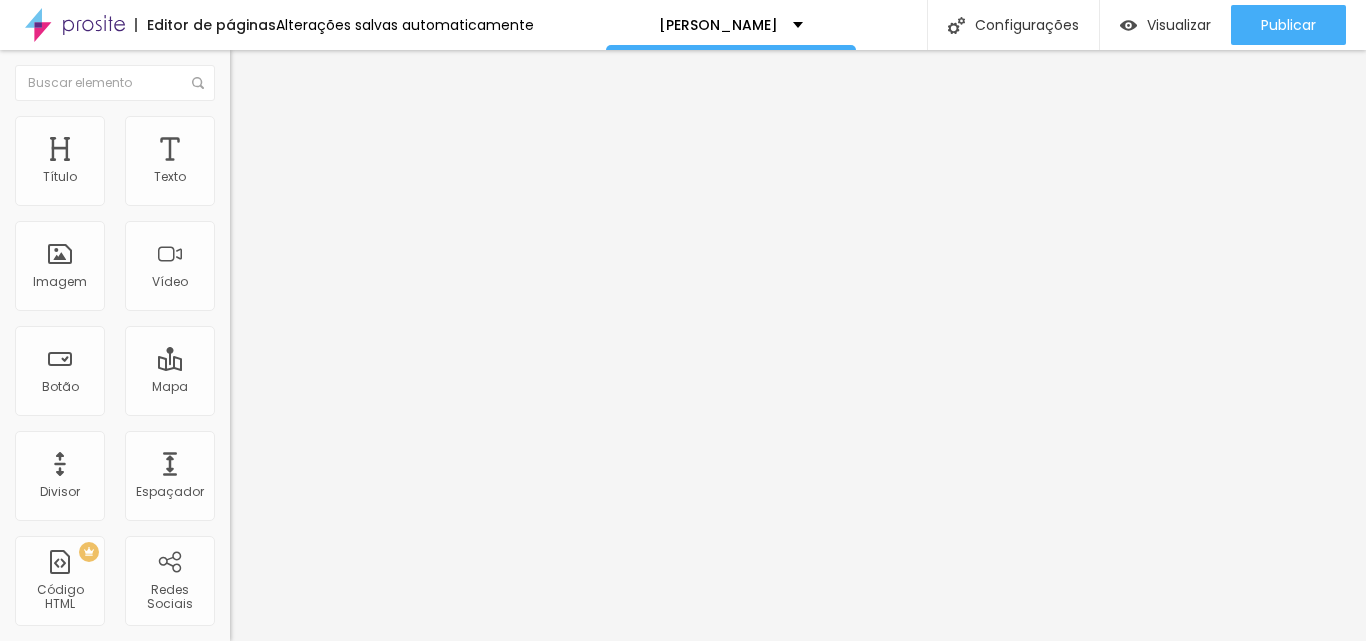 type on "70" 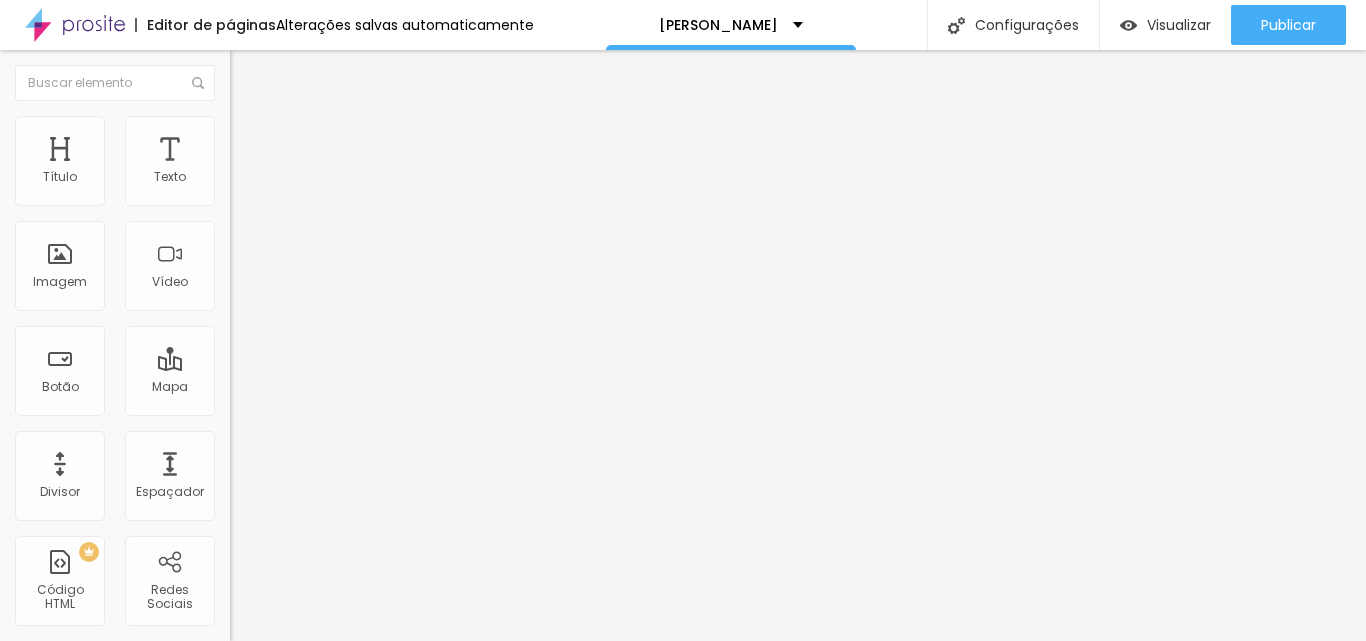 type on "70" 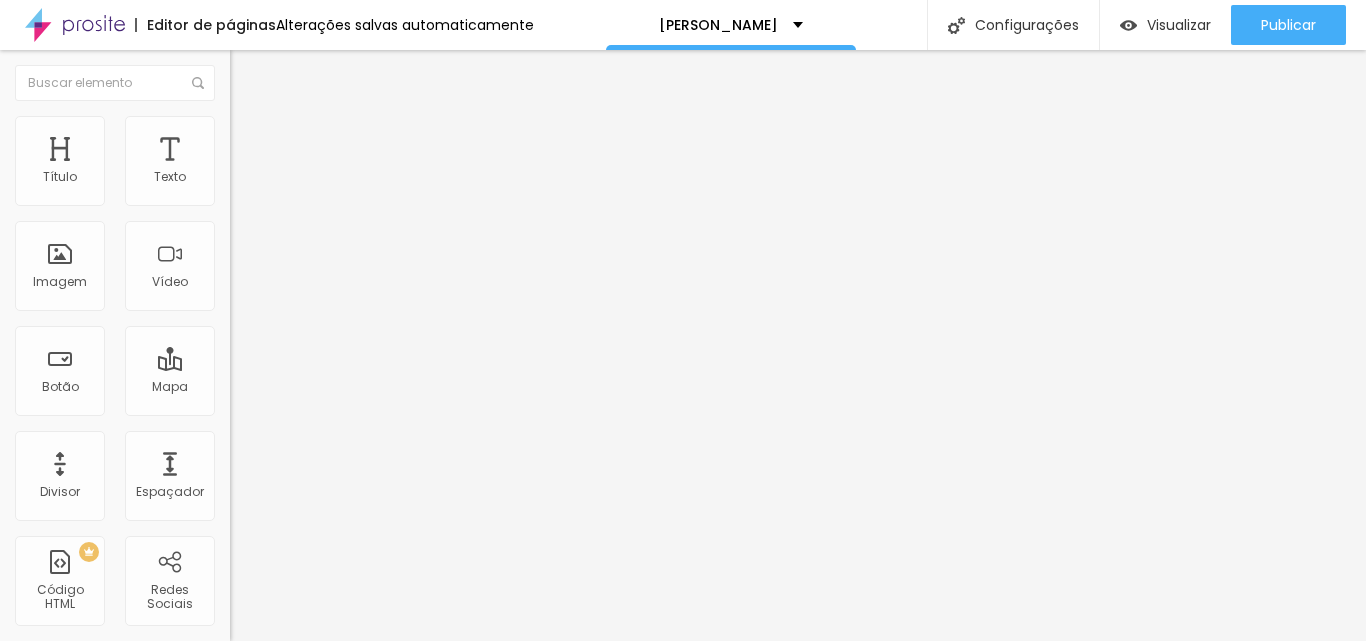 type on "65" 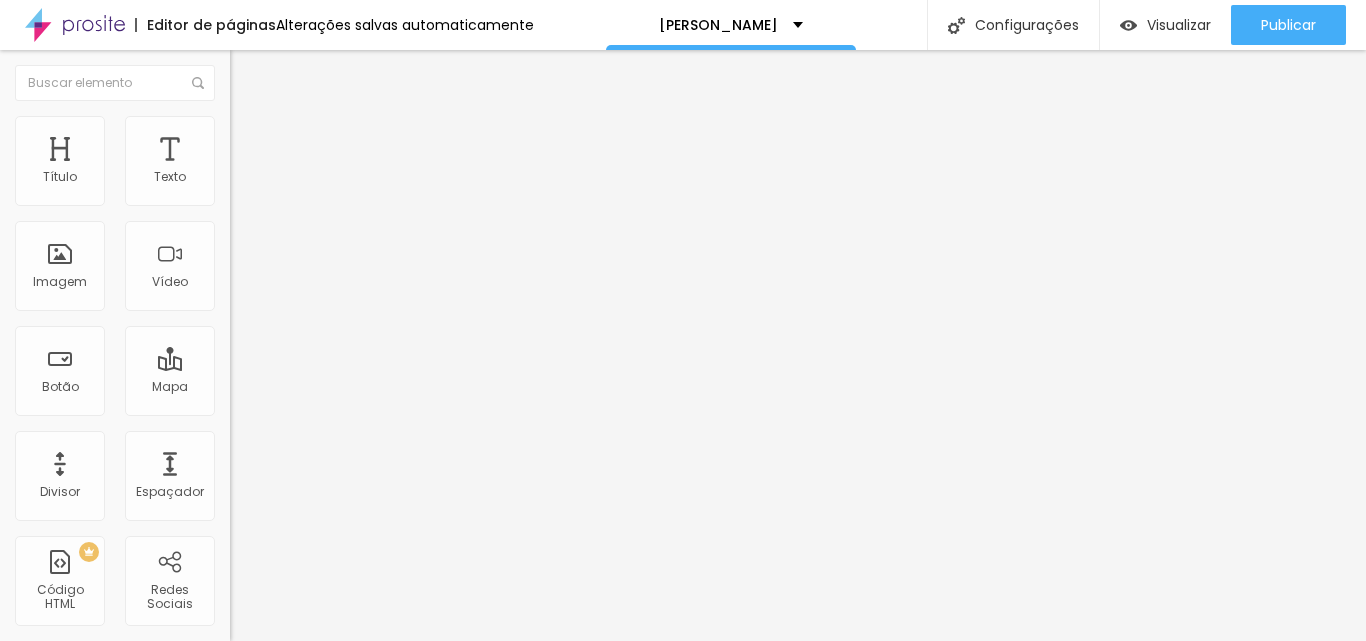 type on "65" 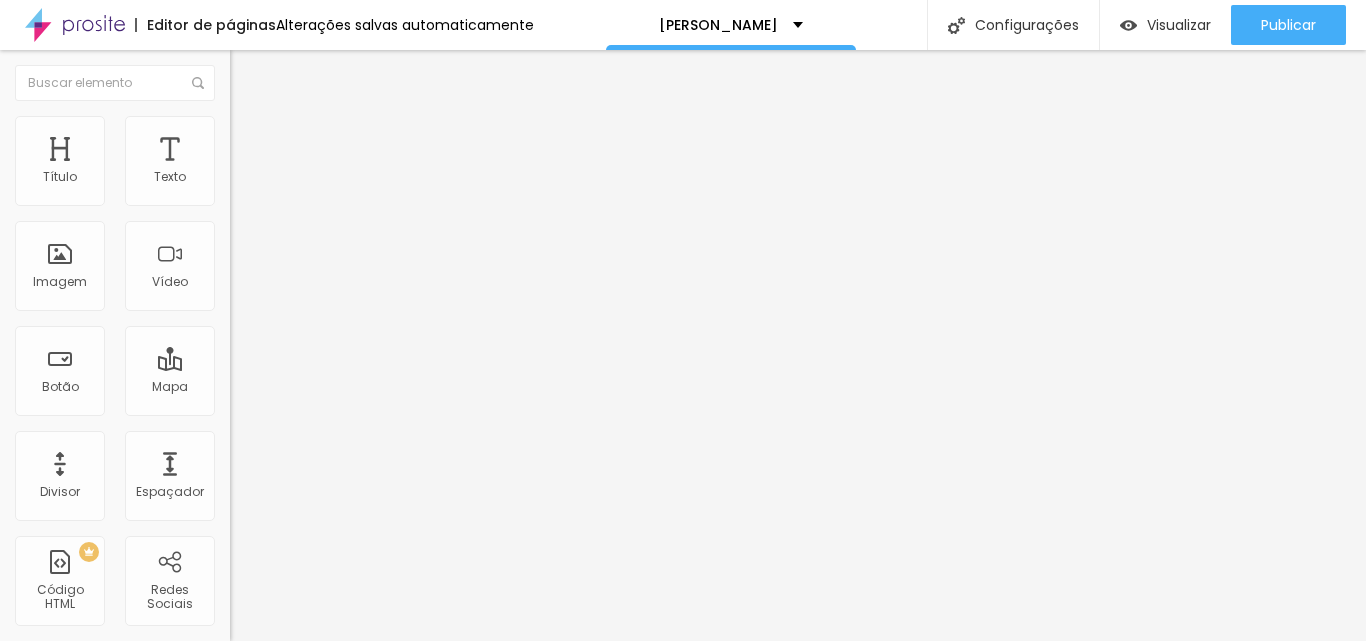 type on "60" 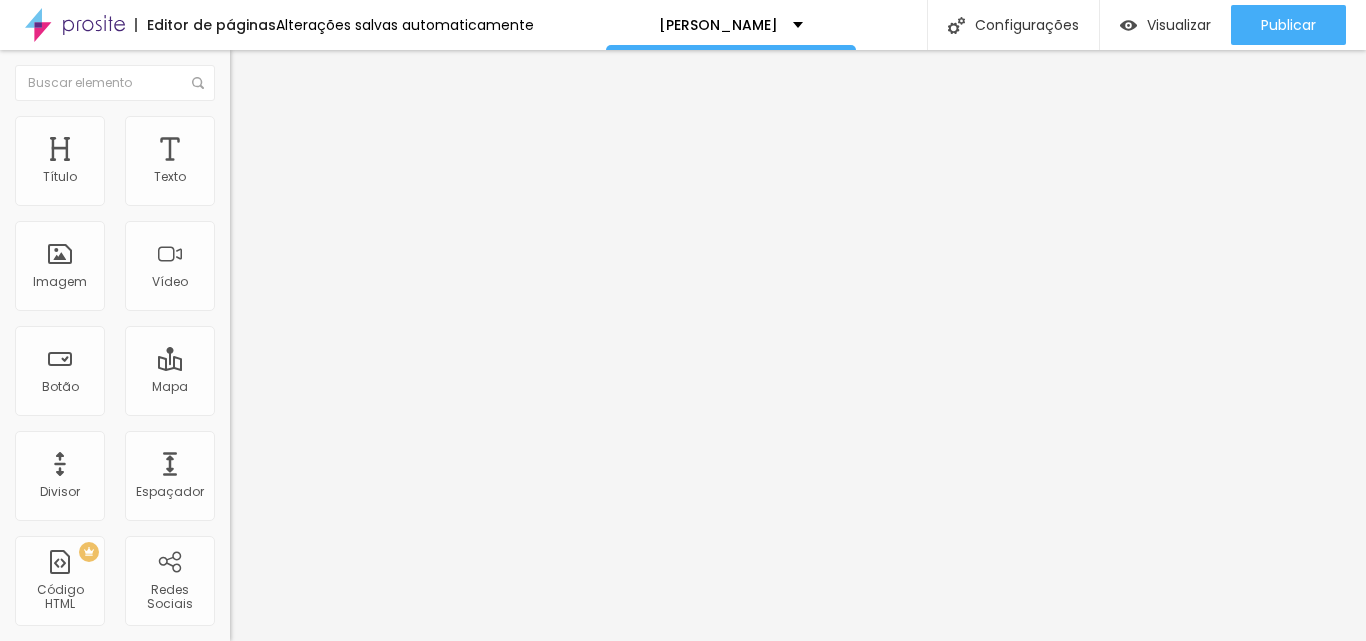 click on "Estilo" at bounding box center [263, 129] 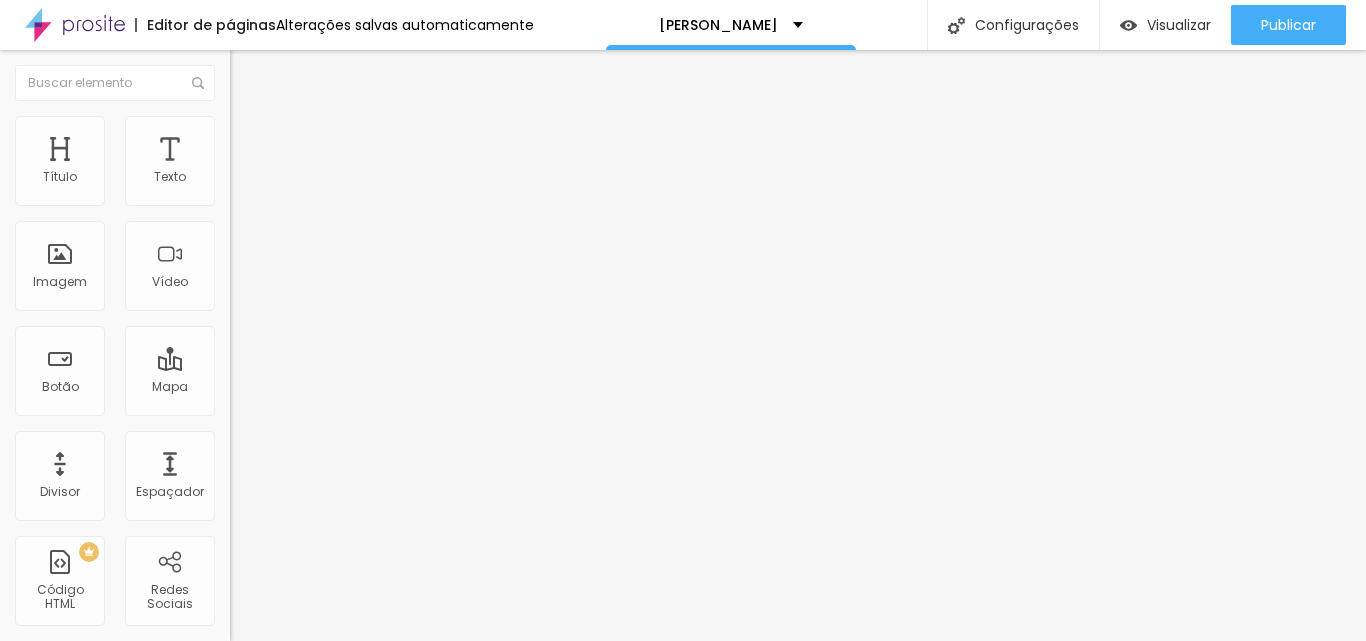 type on "95" 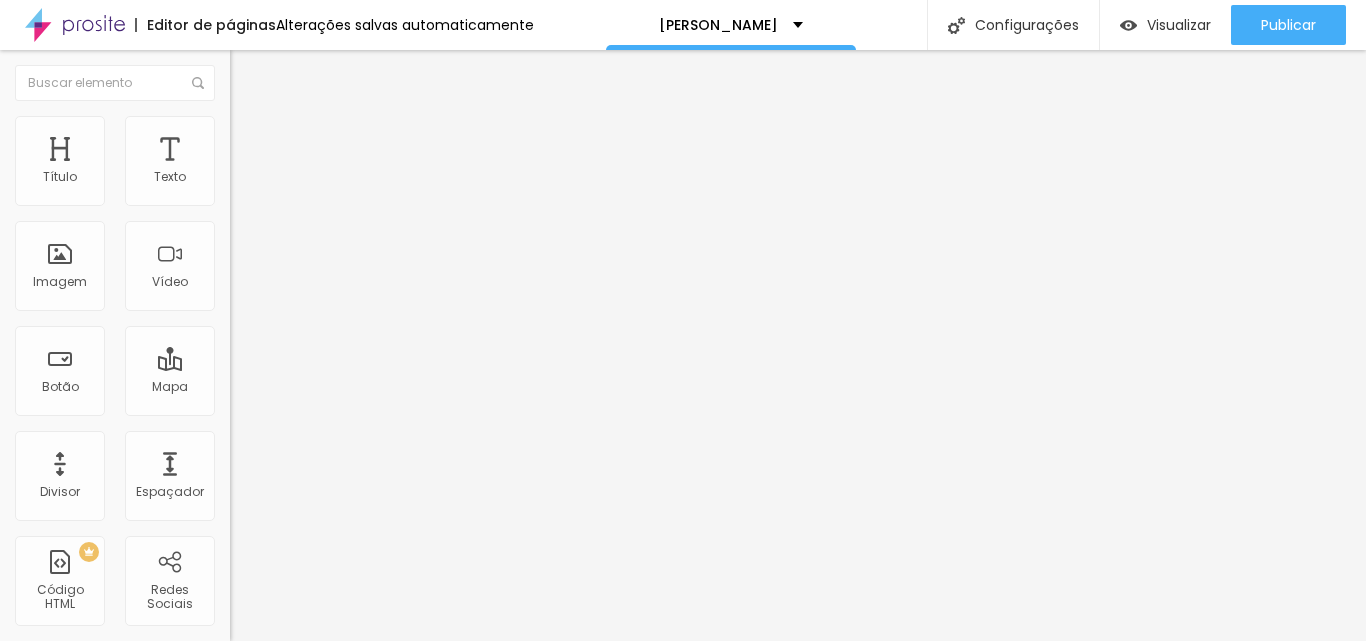 type on "80" 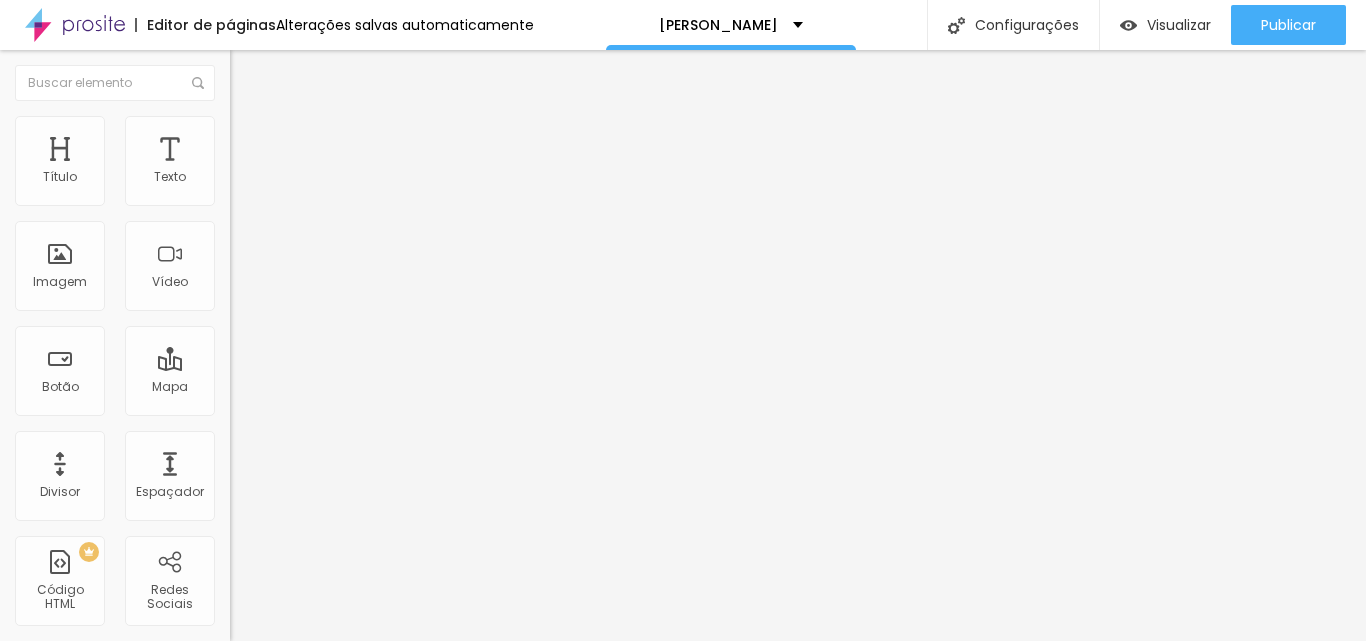 type on "65" 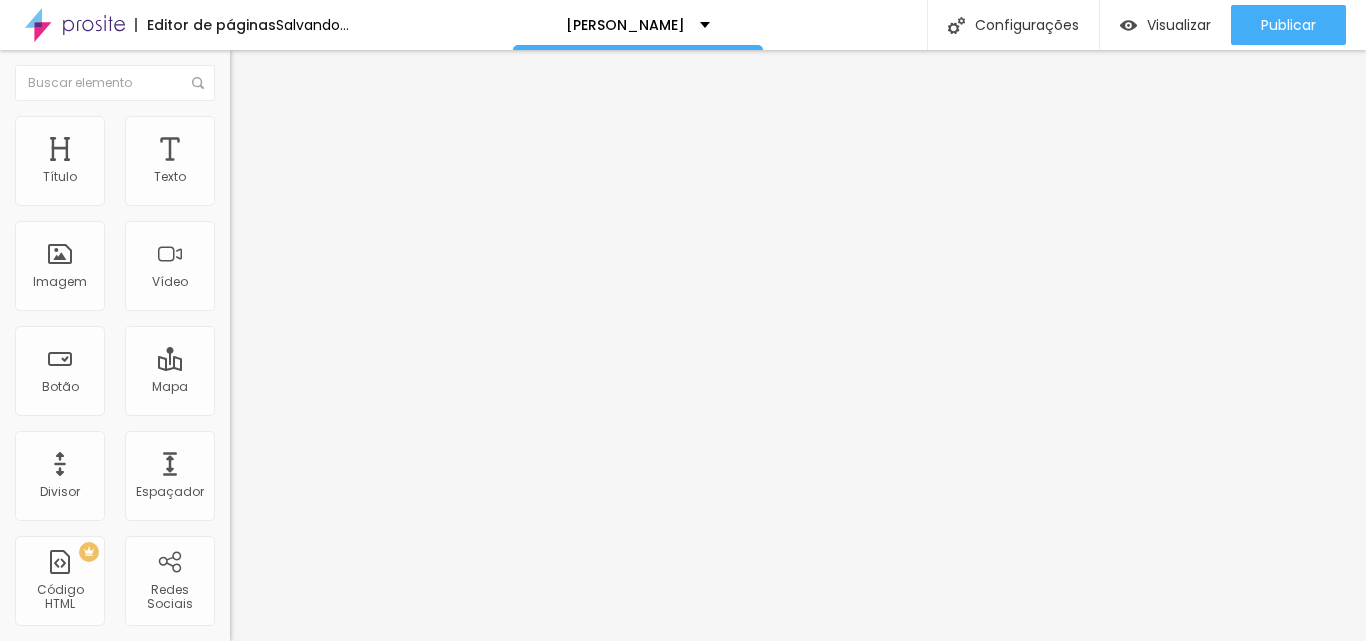 type on "55" 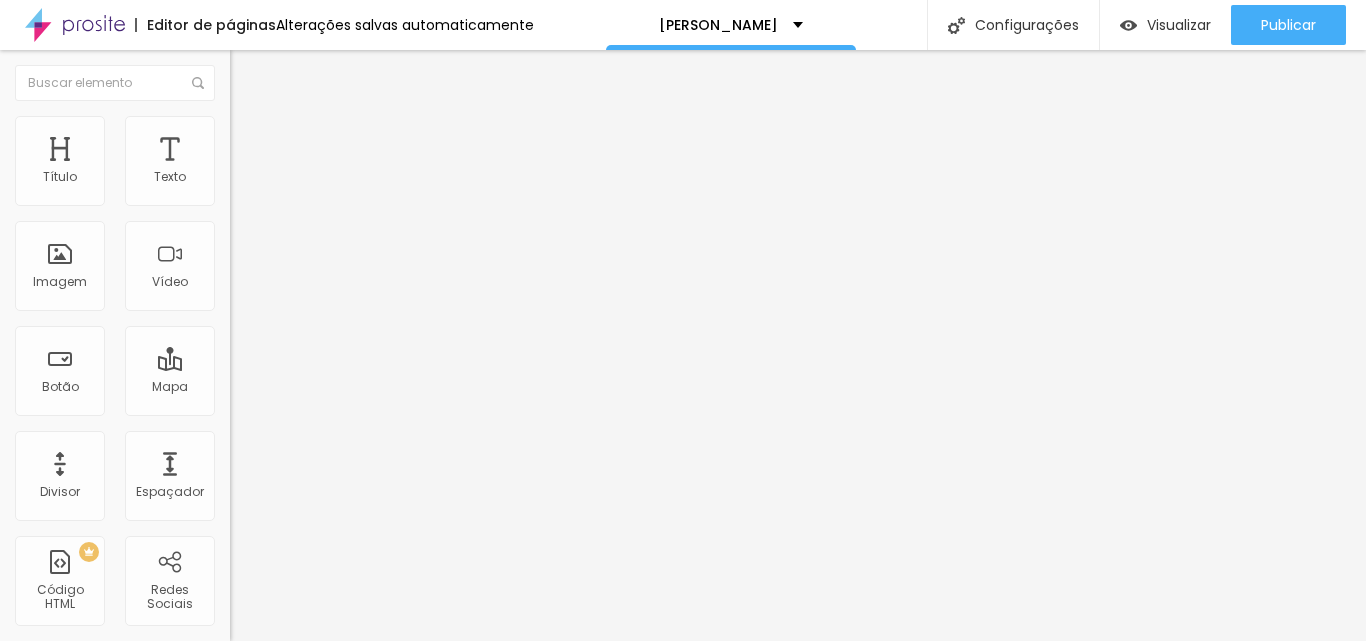 drag, startPoint x: 197, startPoint y: 214, endPoint x: 120, endPoint y: 216, distance: 77.02597 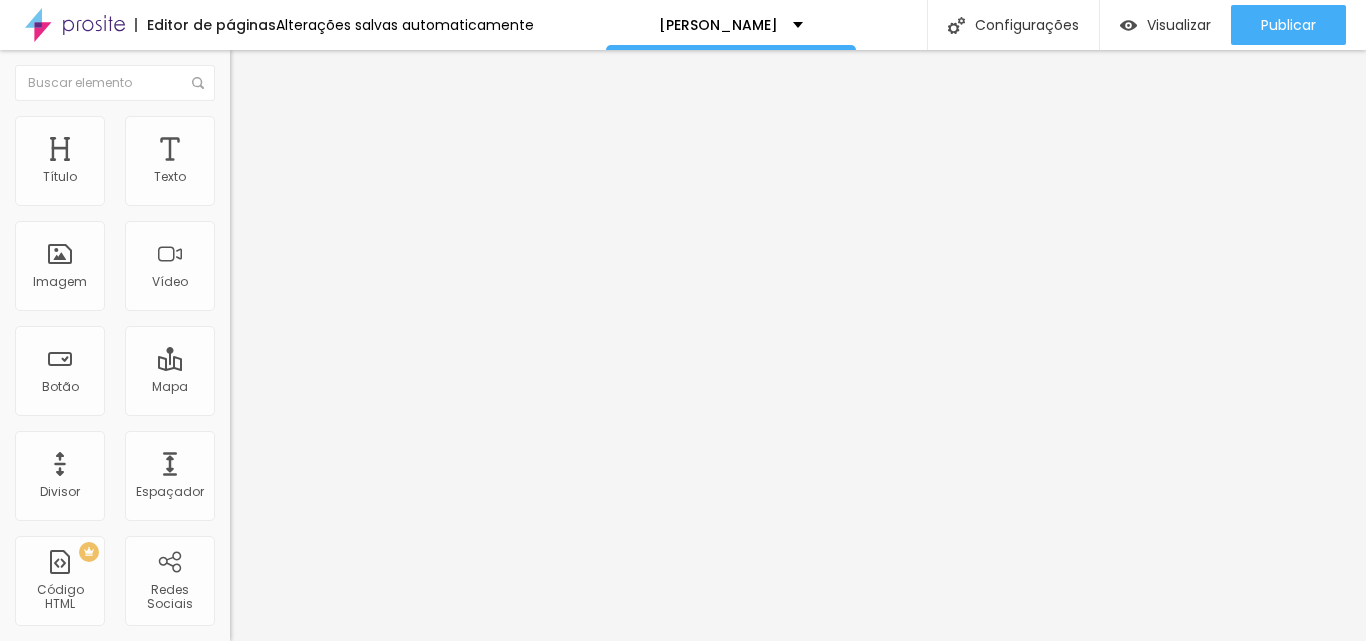 type on "55" 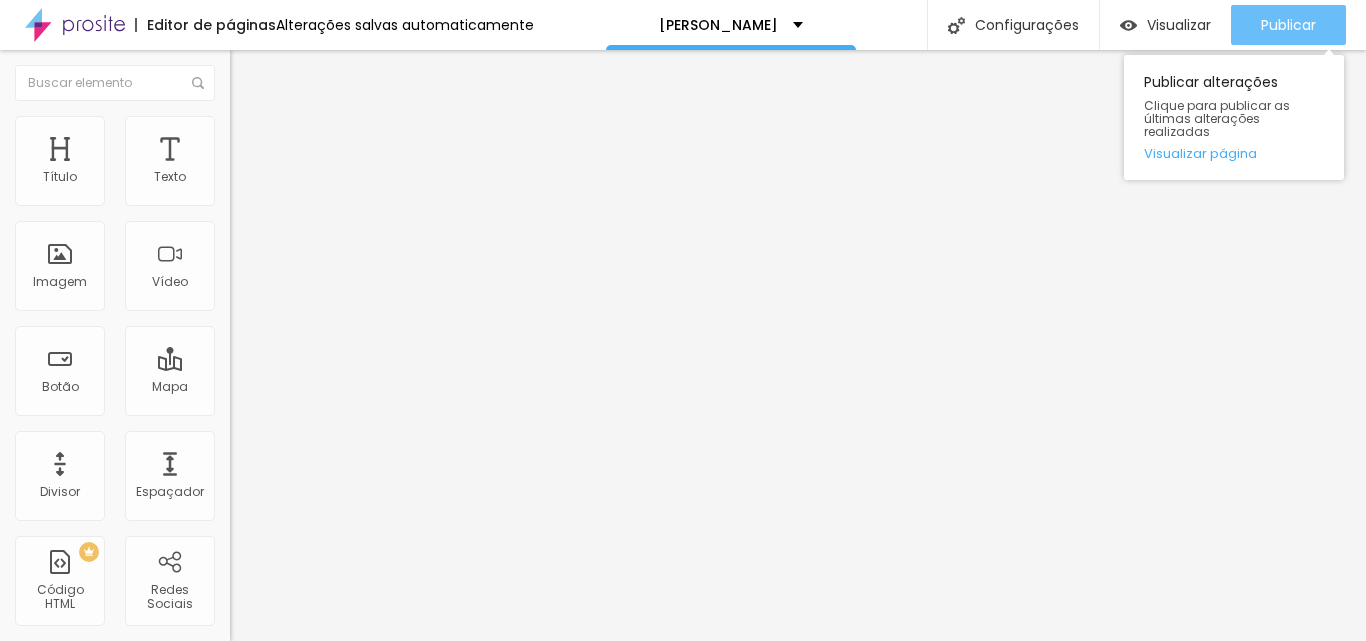 click on "Publicar" at bounding box center [1288, 25] 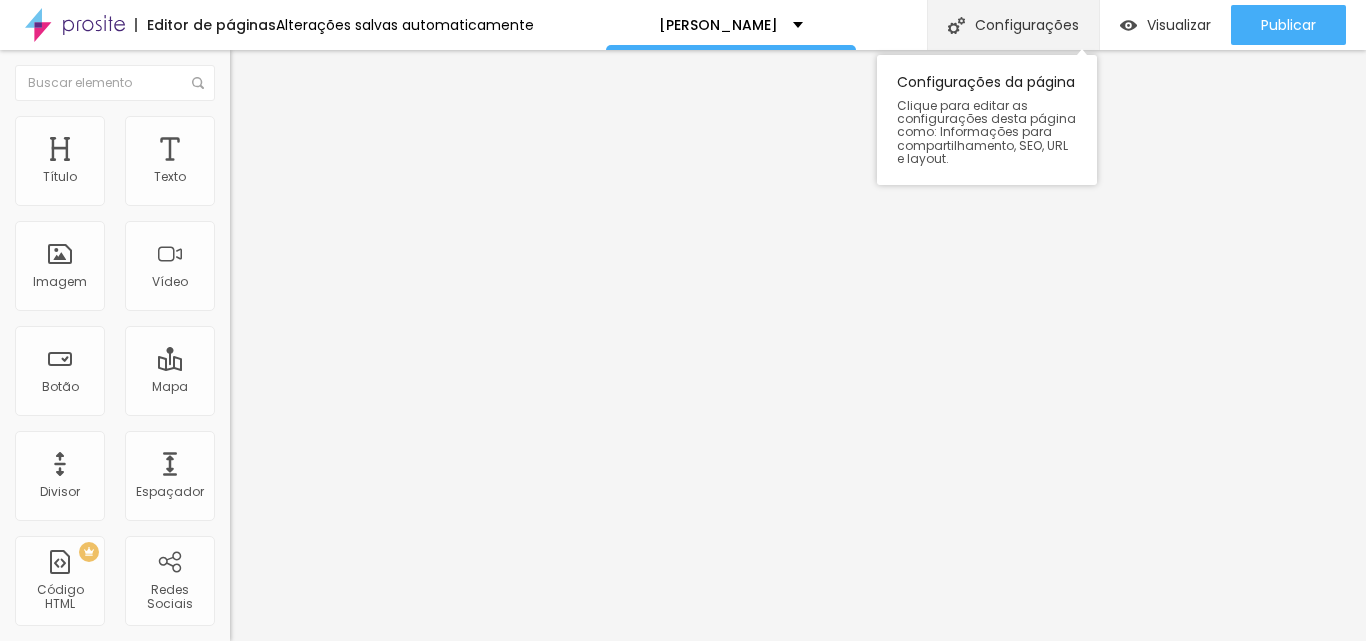click on "Configurações" at bounding box center (1027, 25) 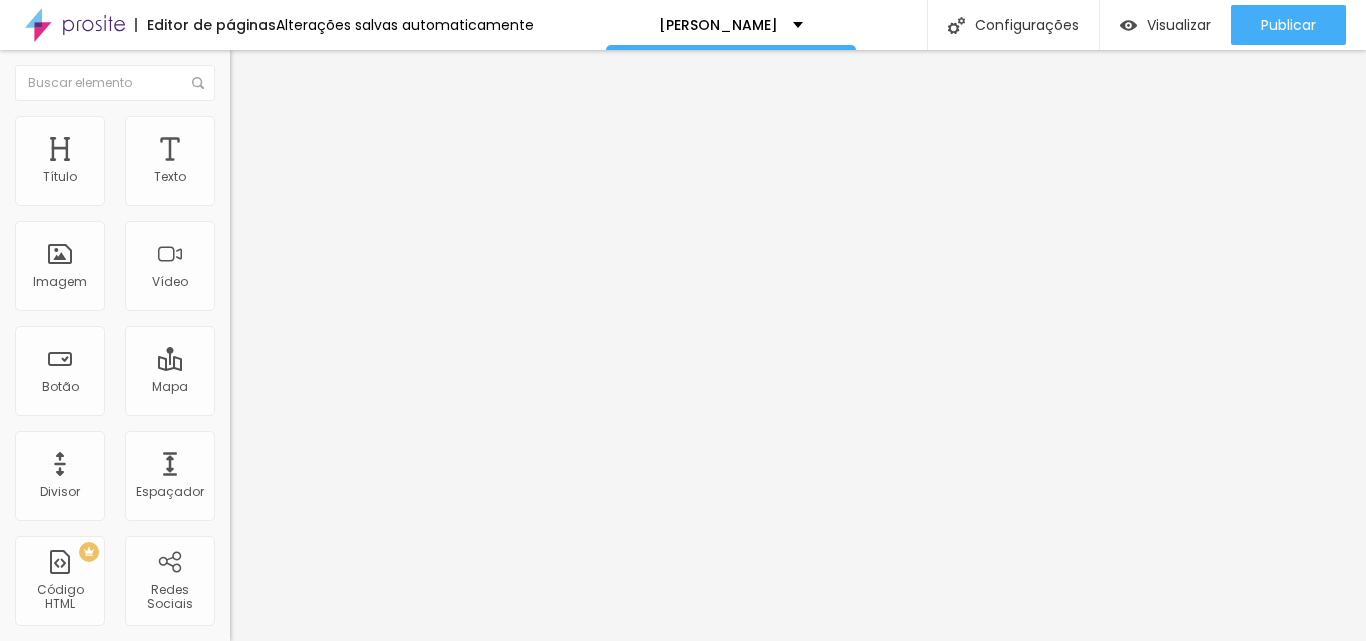 click on "URL da página /[PERSON_NAME]" at bounding box center (683, 833) 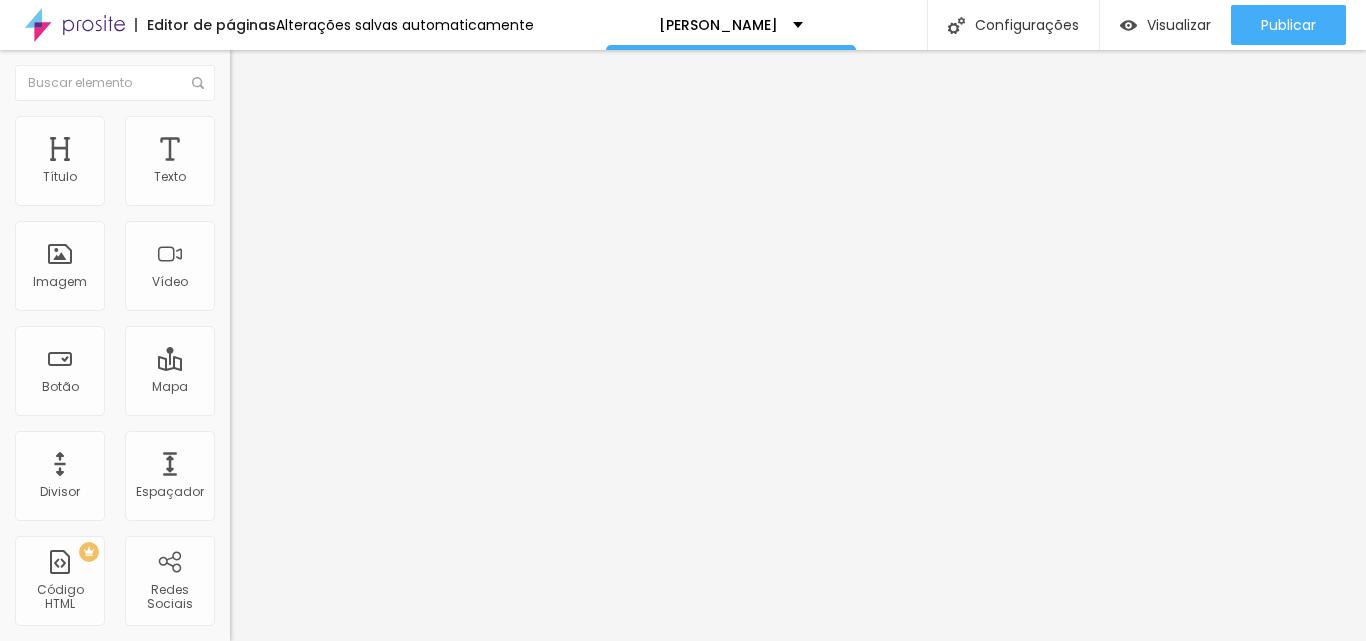 drag, startPoint x: 829, startPoint y: 331, endPoint x: 796, endPoint y: 332, distance: 33.01515 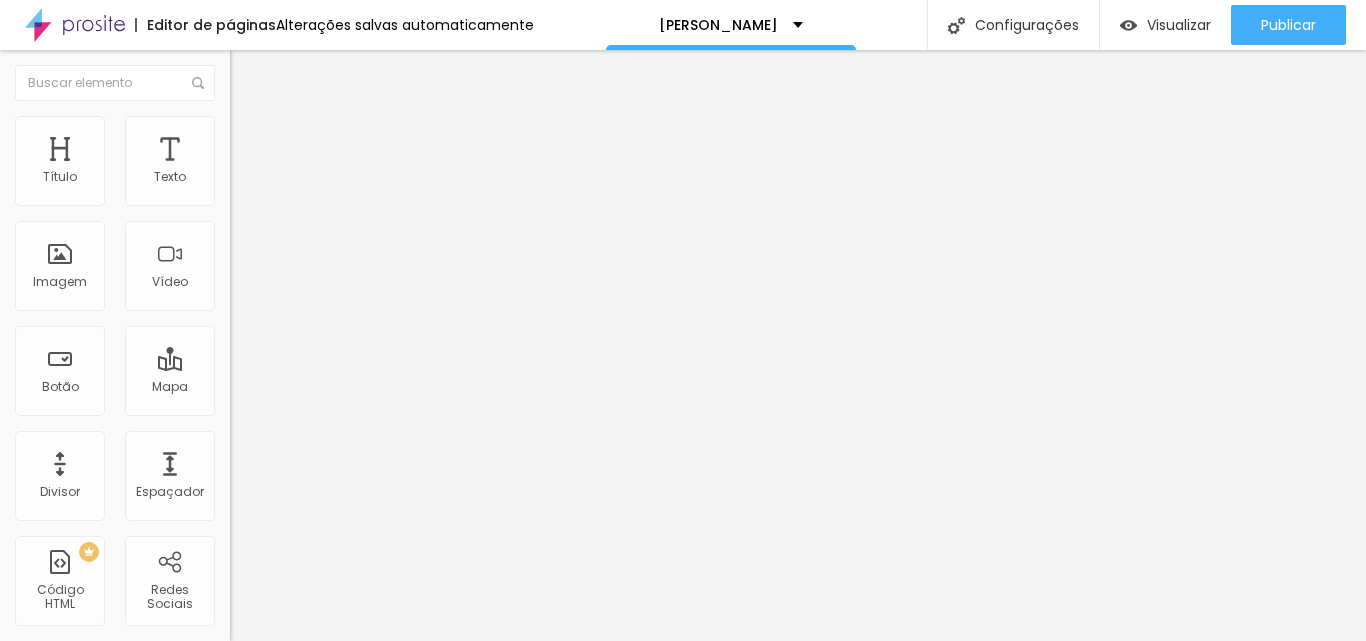 click on "Nome da página [PERSON_NAME] URL da página /[PERSON_NAME] [URL][DOMAIN_NAME]" at bounding box center (683, 808) 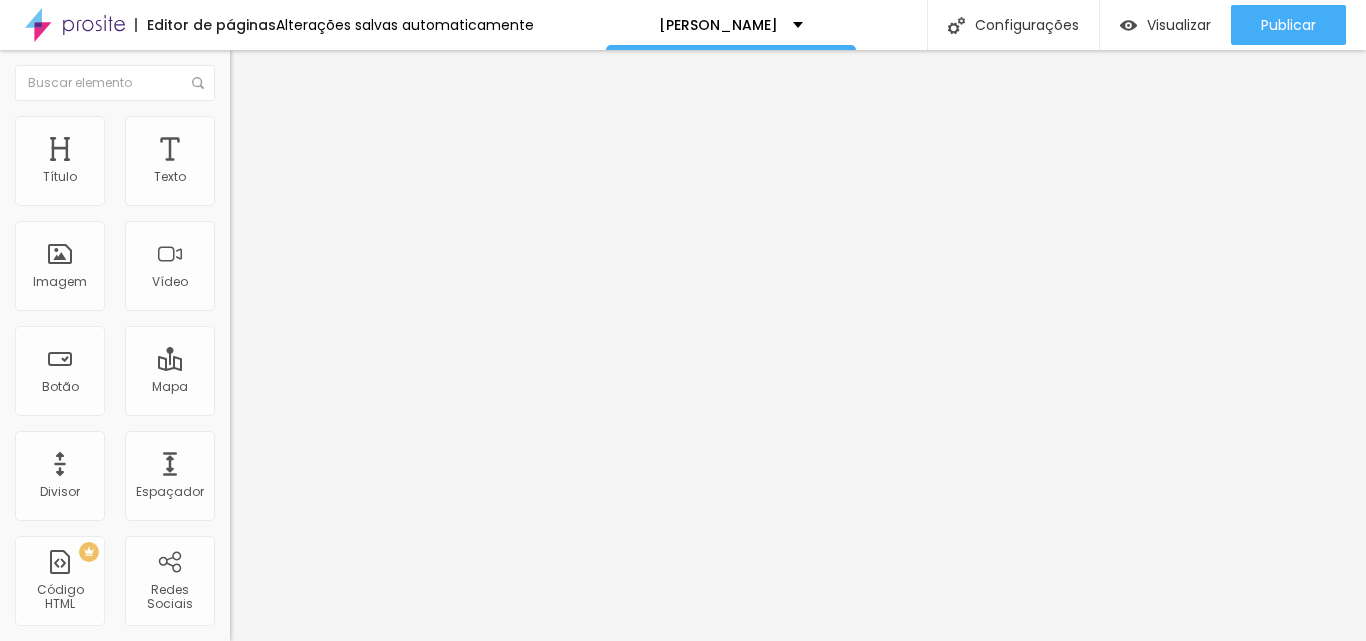 copy on "[URL][DOMAIN_NAME]" 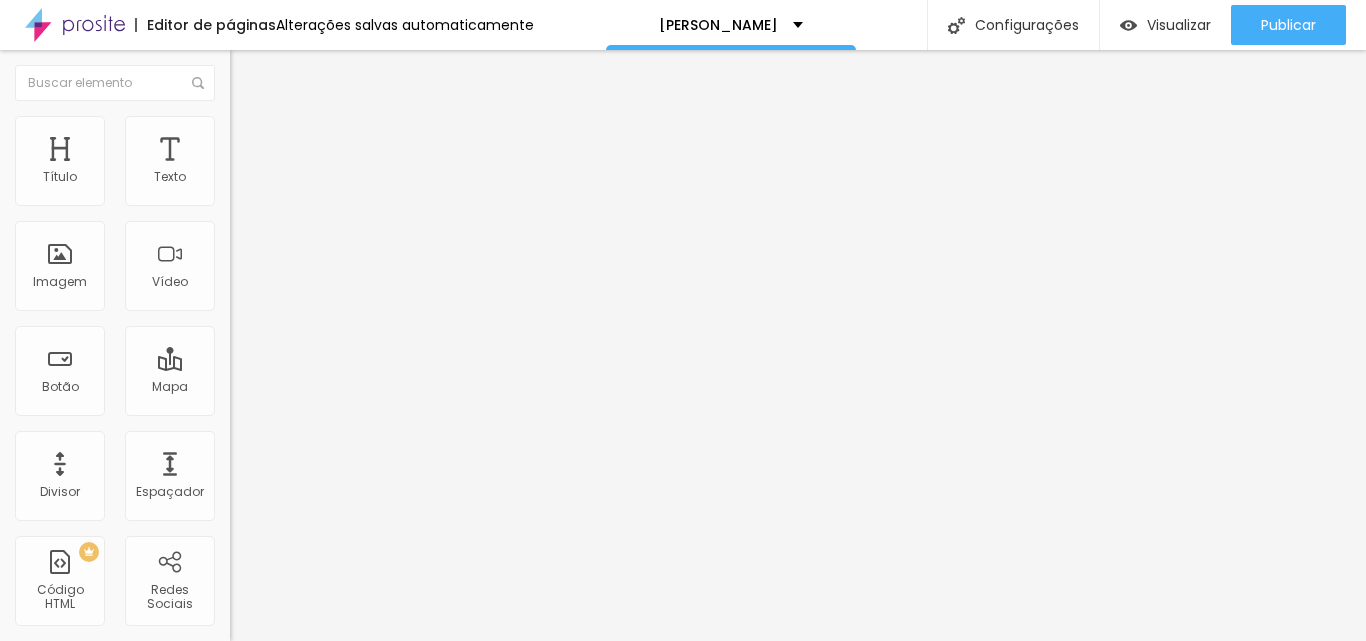 click on "Salvar" at bounding box center [47, 936] 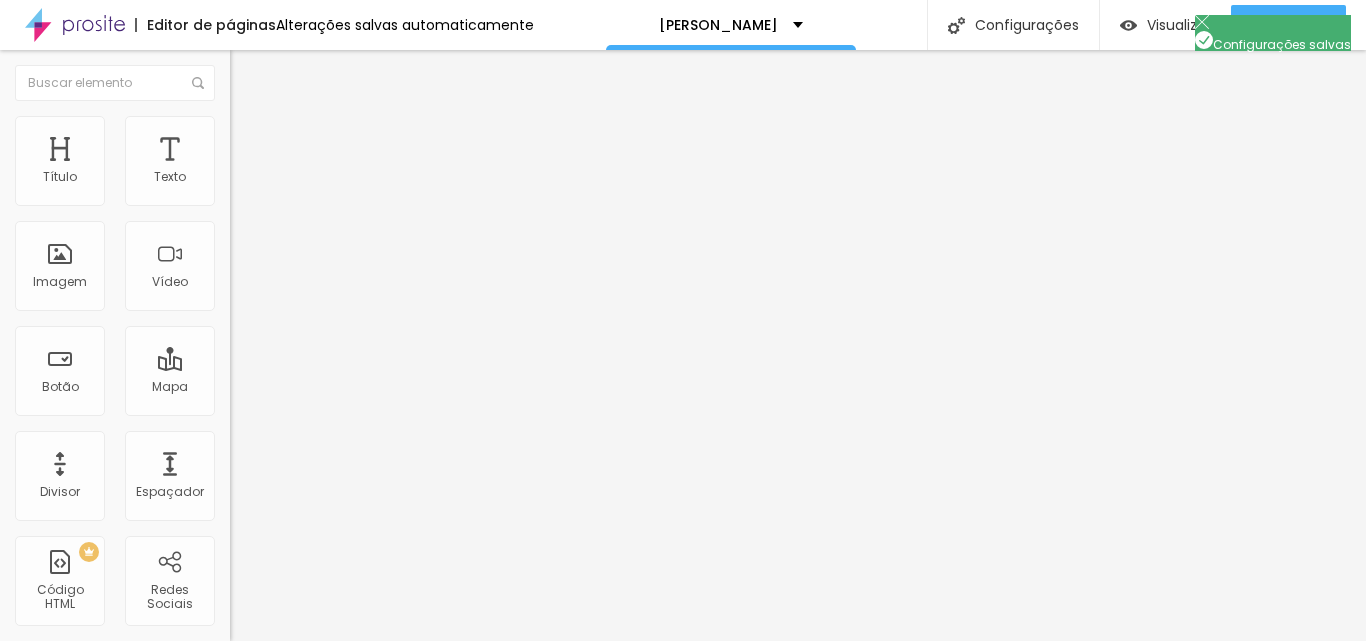 click at bounding box center (683, 662) 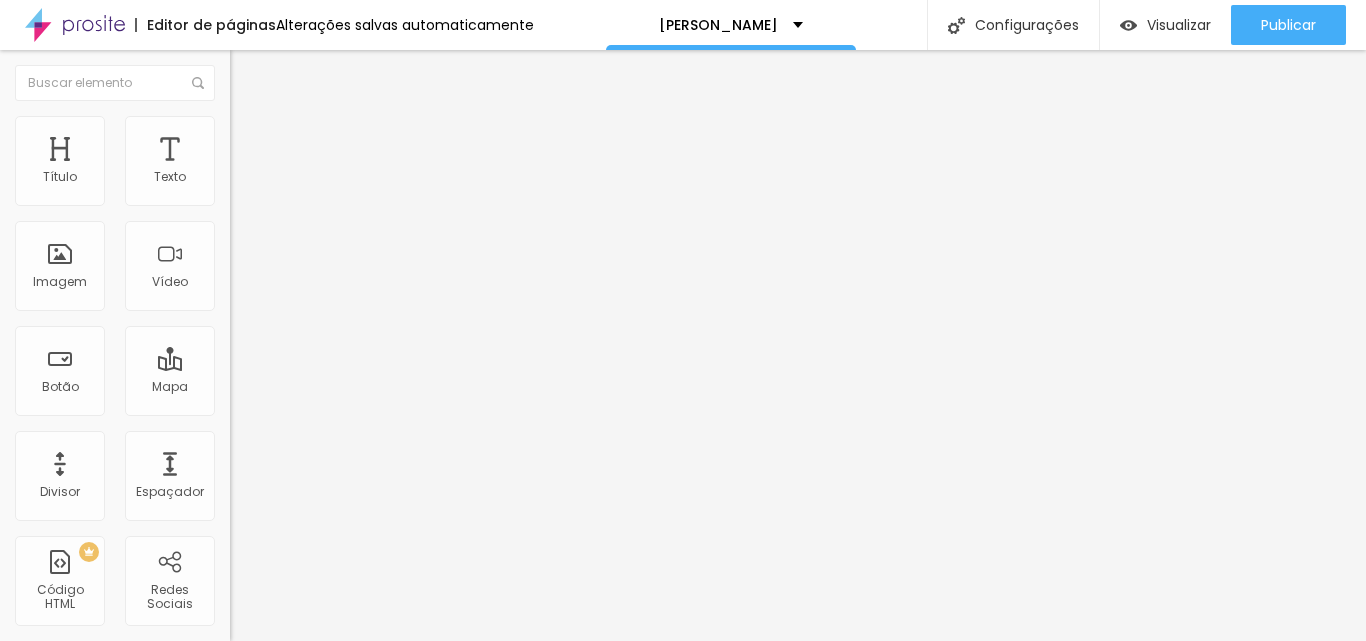 click on "Confirmação de Presença" at bounding box center (324, 185) 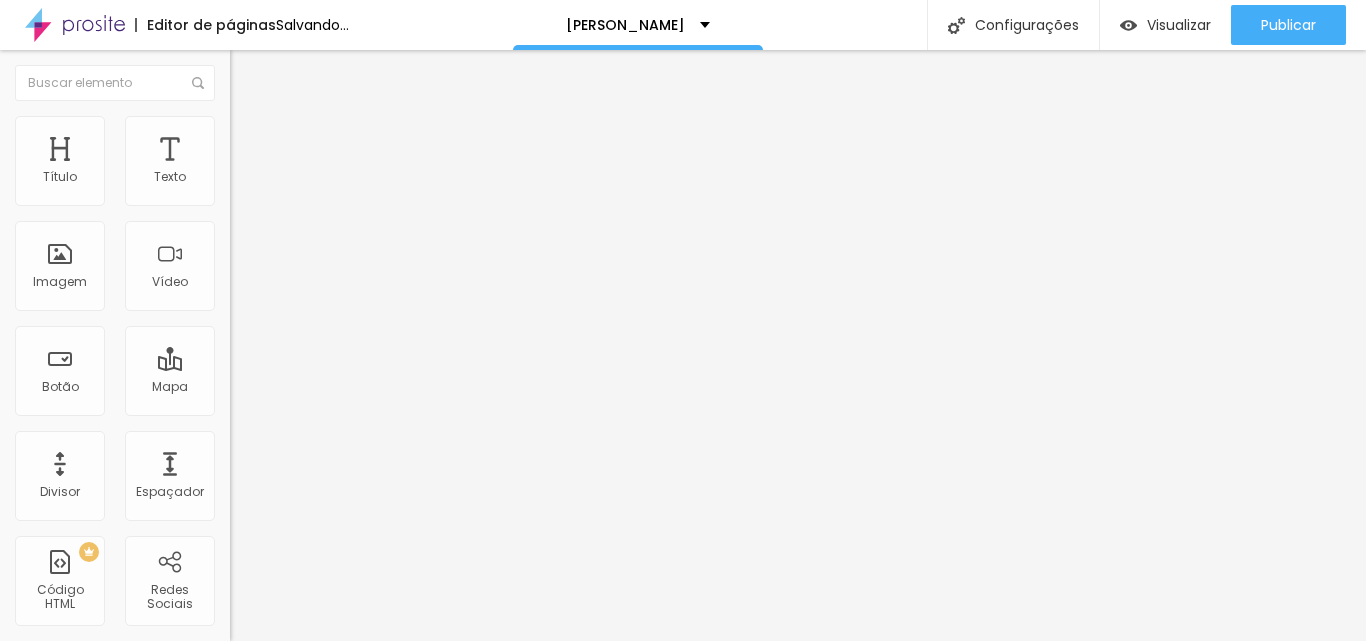 drag, startPoint x: 65, startPoint y: 196, endPoint x: 21, endPoint y: 186, distance: 45.122055 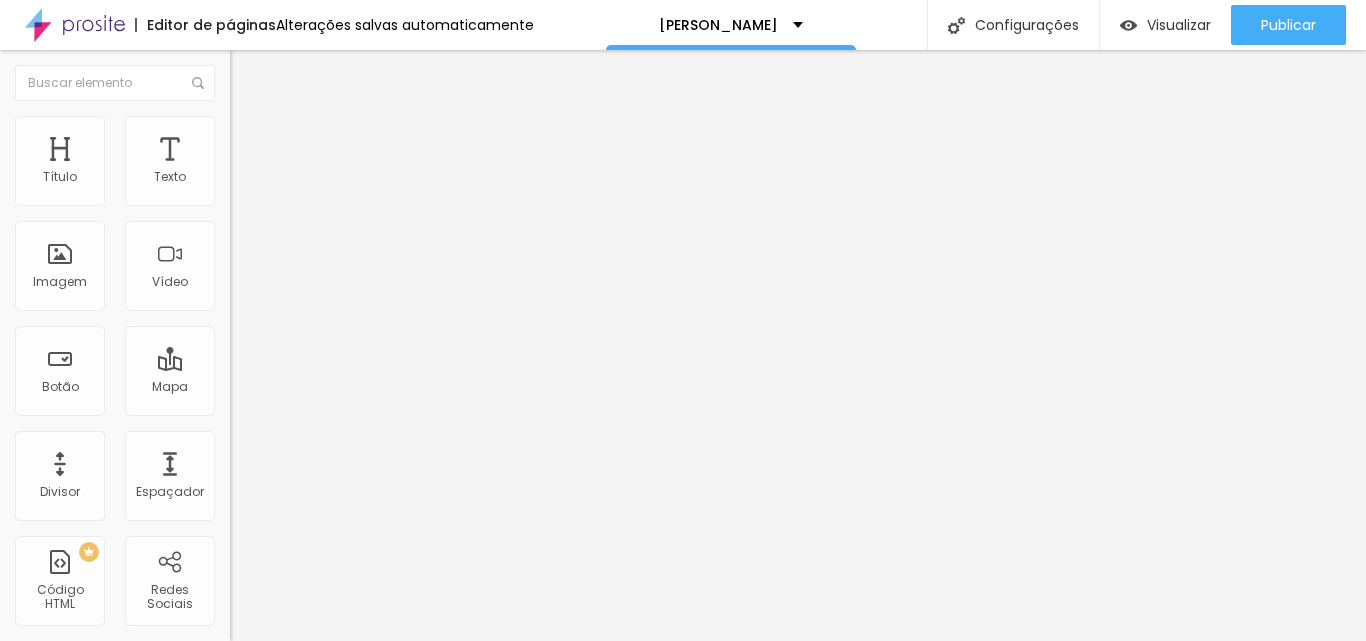 type on "21" 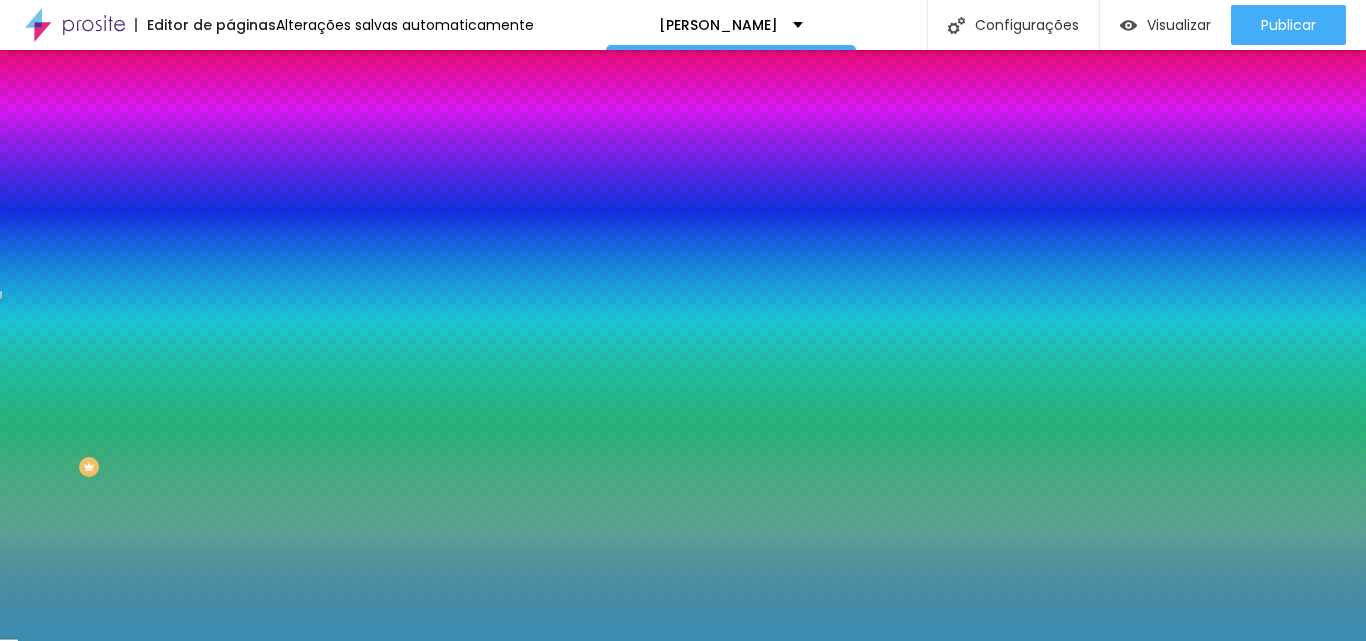 scroll, scrollTop: 0, scrollLeft: 0, axis: both 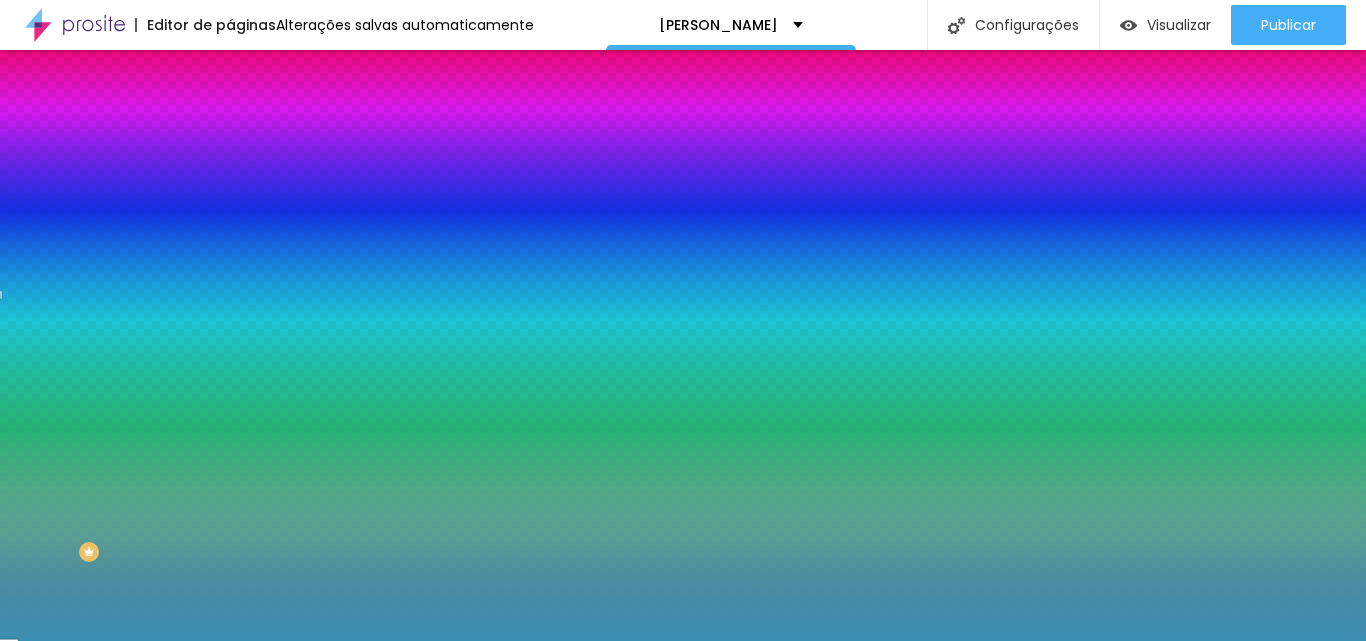 click at bounding box center (239, 105) 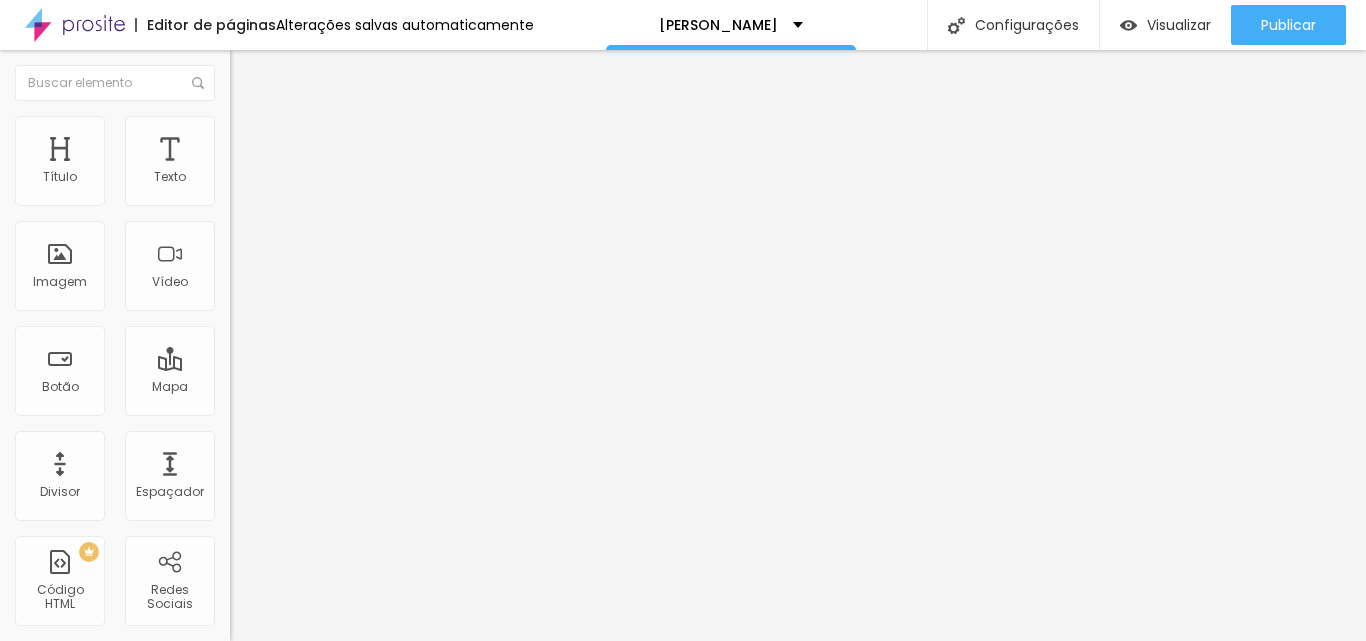 click at bounding box center [236, 208] 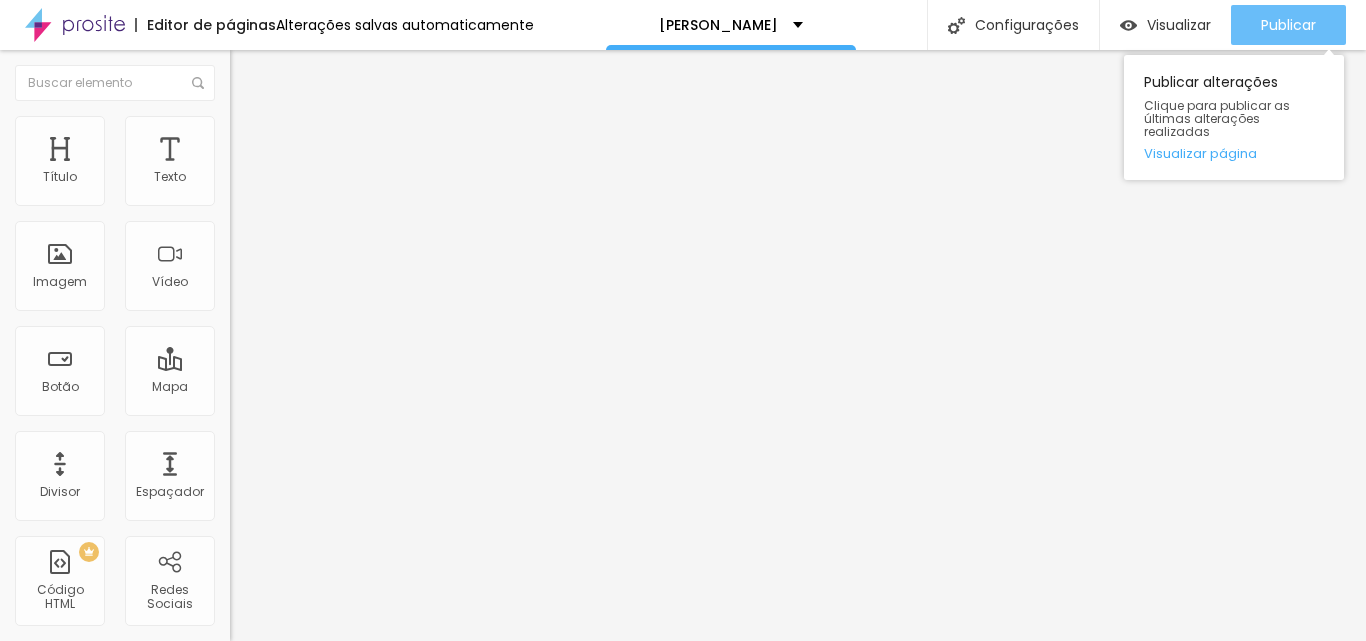 click on "Publicar" at bounding box center [1288, 25] 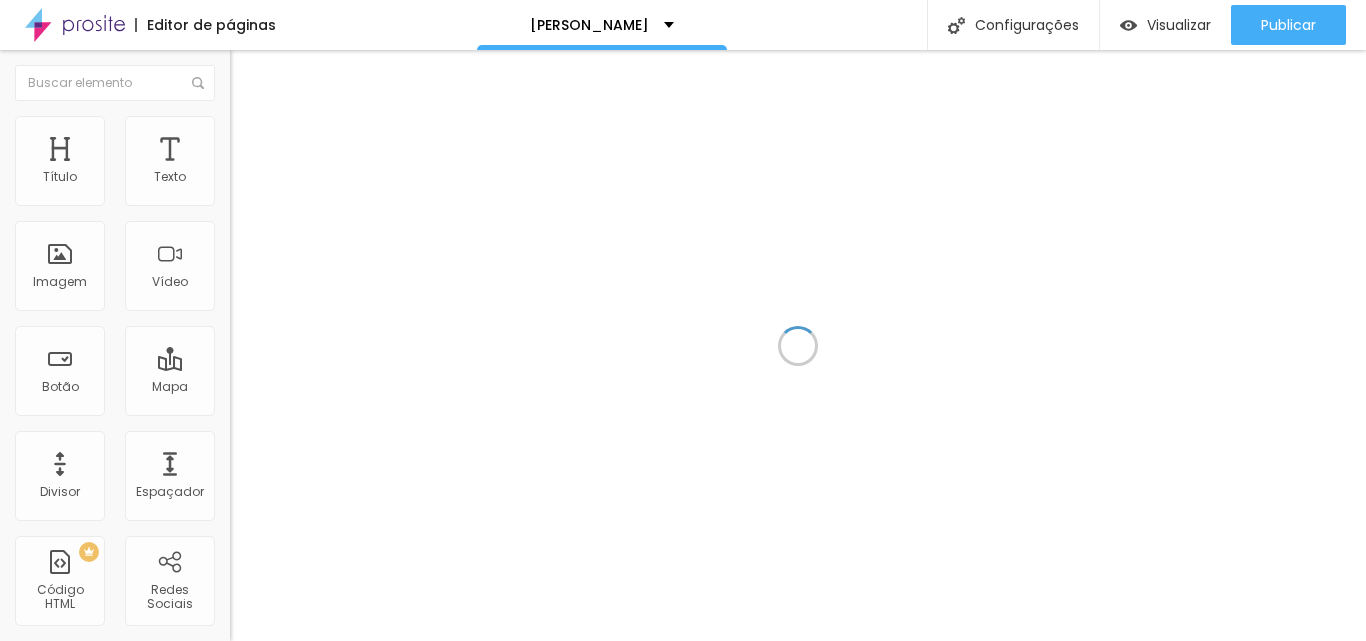 scroll, scrollTop: 0, scrollLeft: 0, axis: both 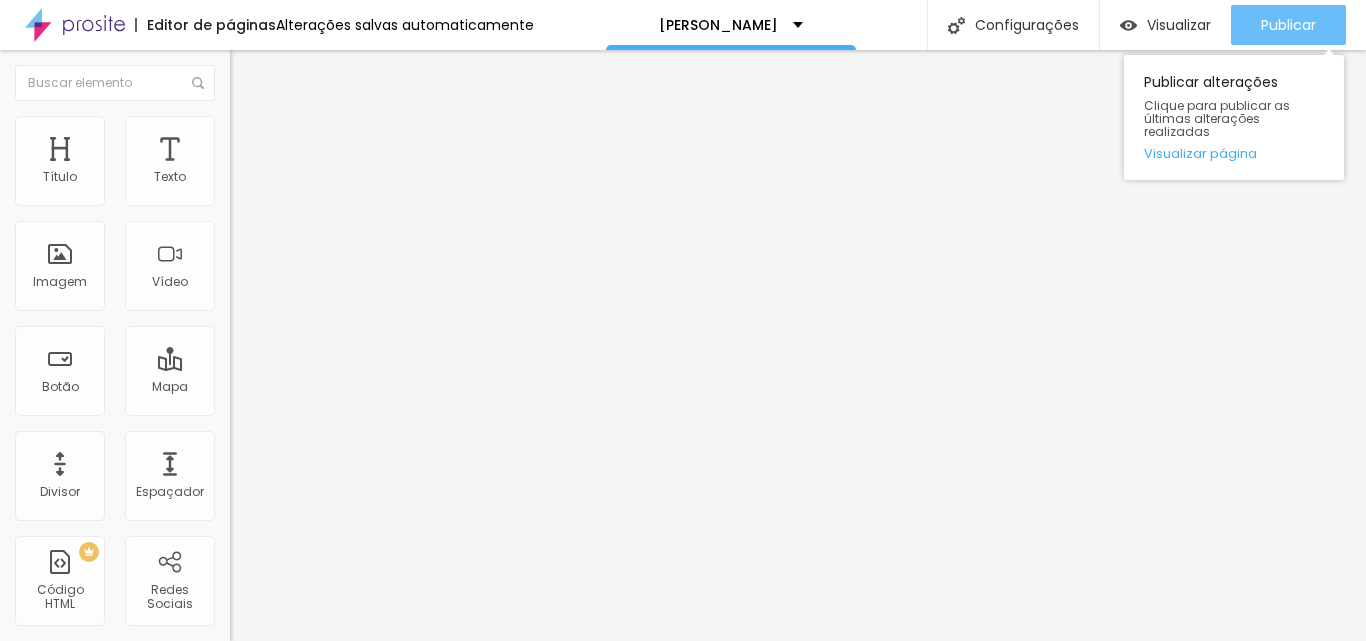 click on "Publicar" at bounding box center (1288, 25) 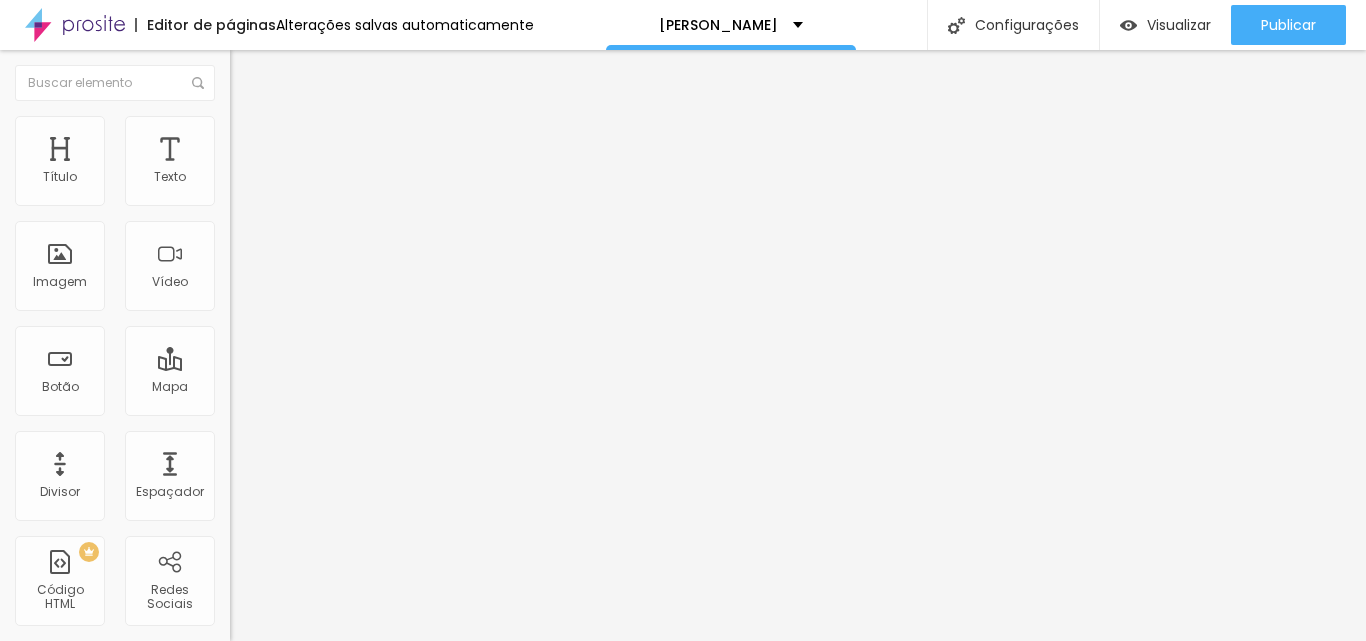 click on "https://[URL][DOMAIN_NAME] 9" at bounding box center [350, 402] 